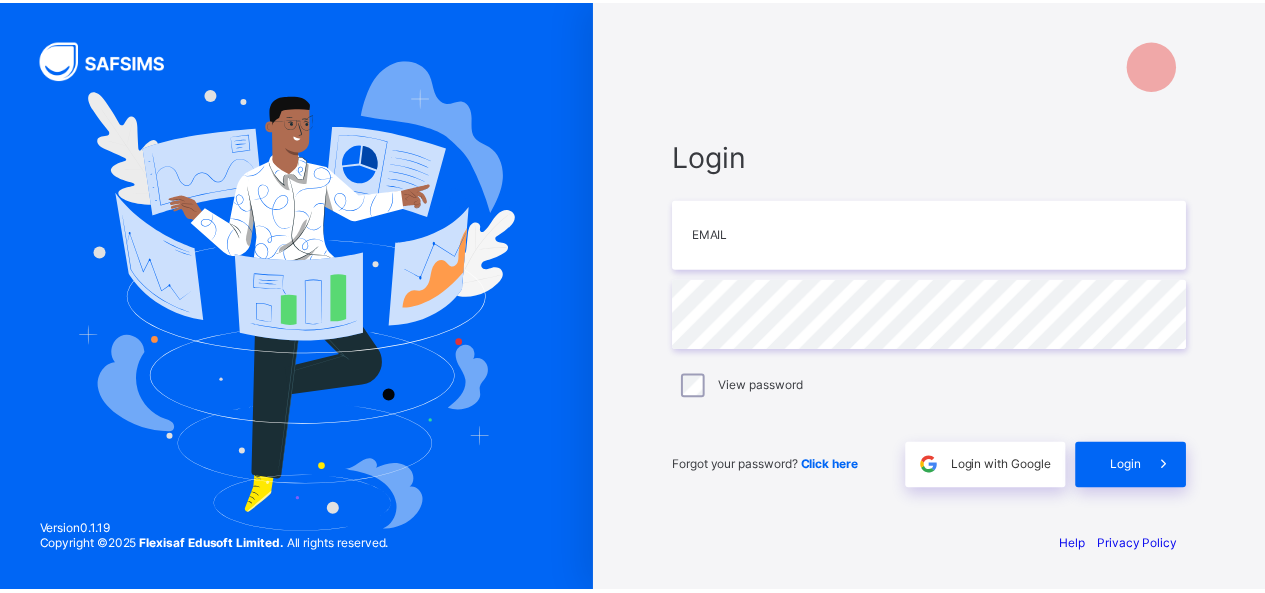 scroll, scrollTop: 0, scrollLeft: 0, axis: both 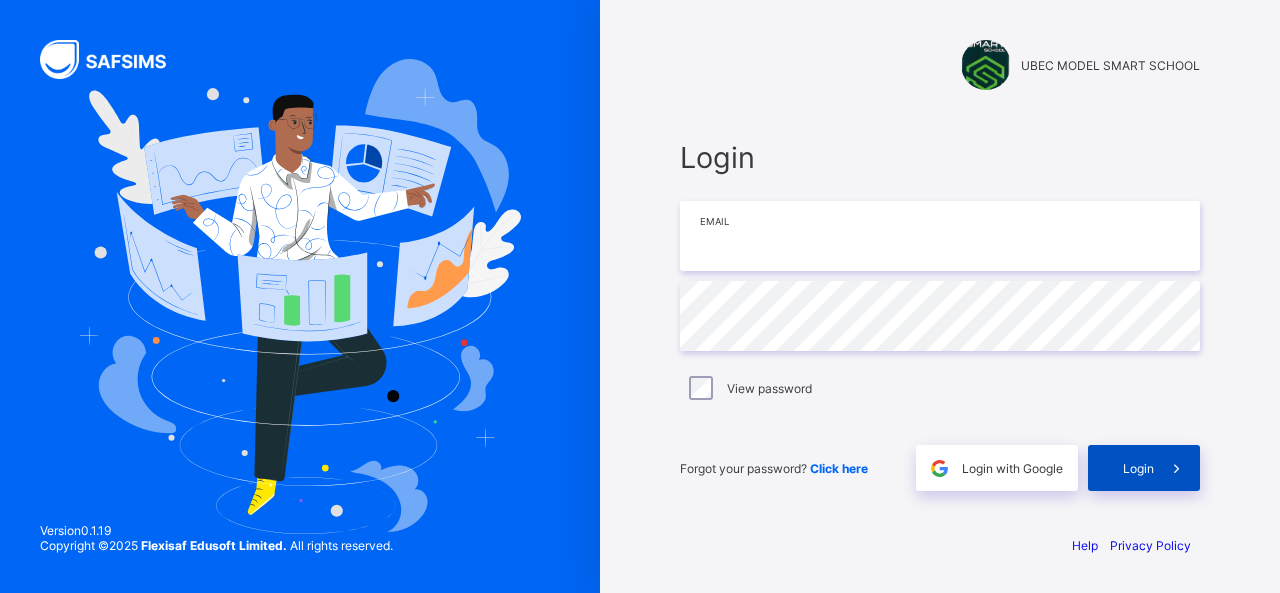 type on "**********" 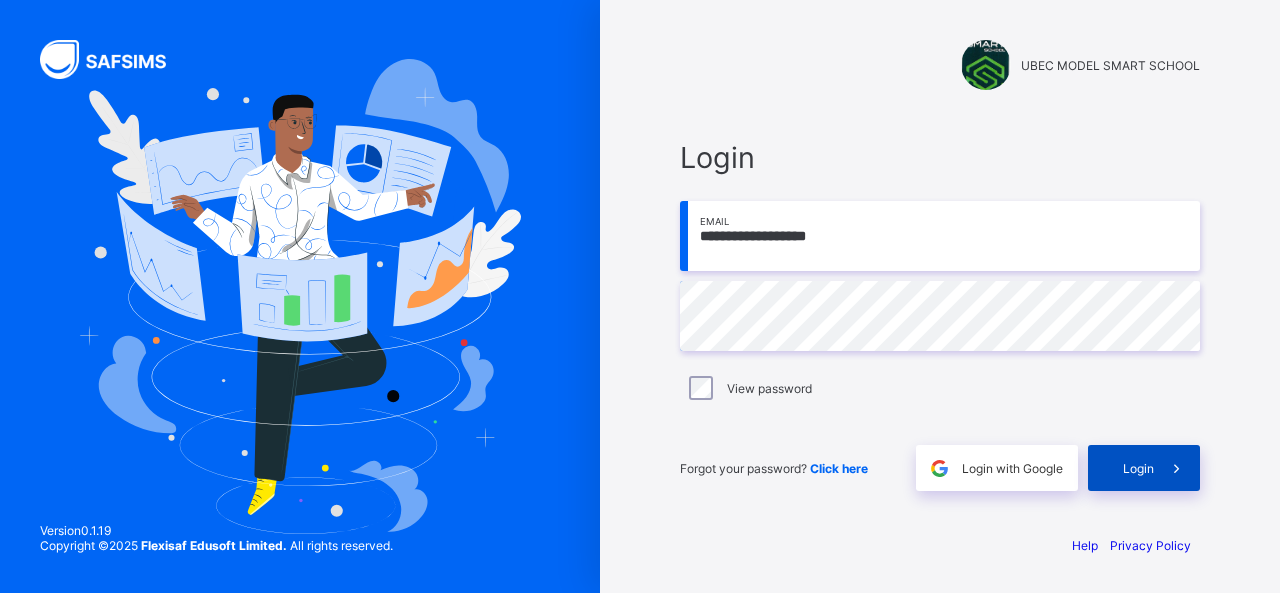 click at bounding box center [1177, 468] 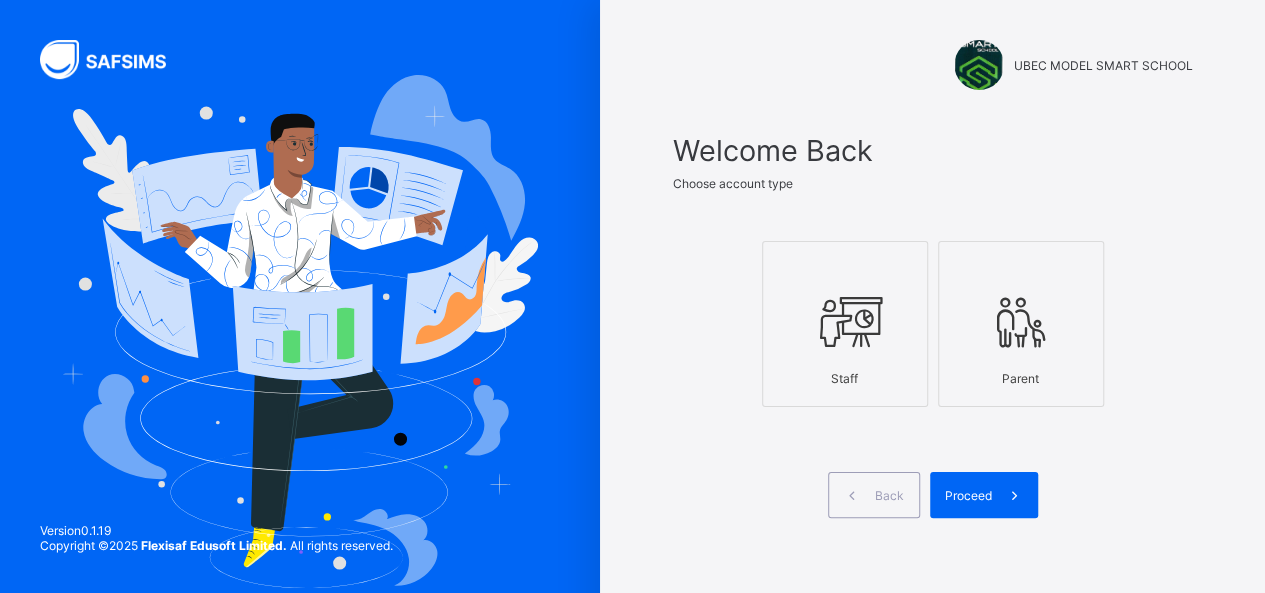 click on "Staff" at bounding box center [845, 378] 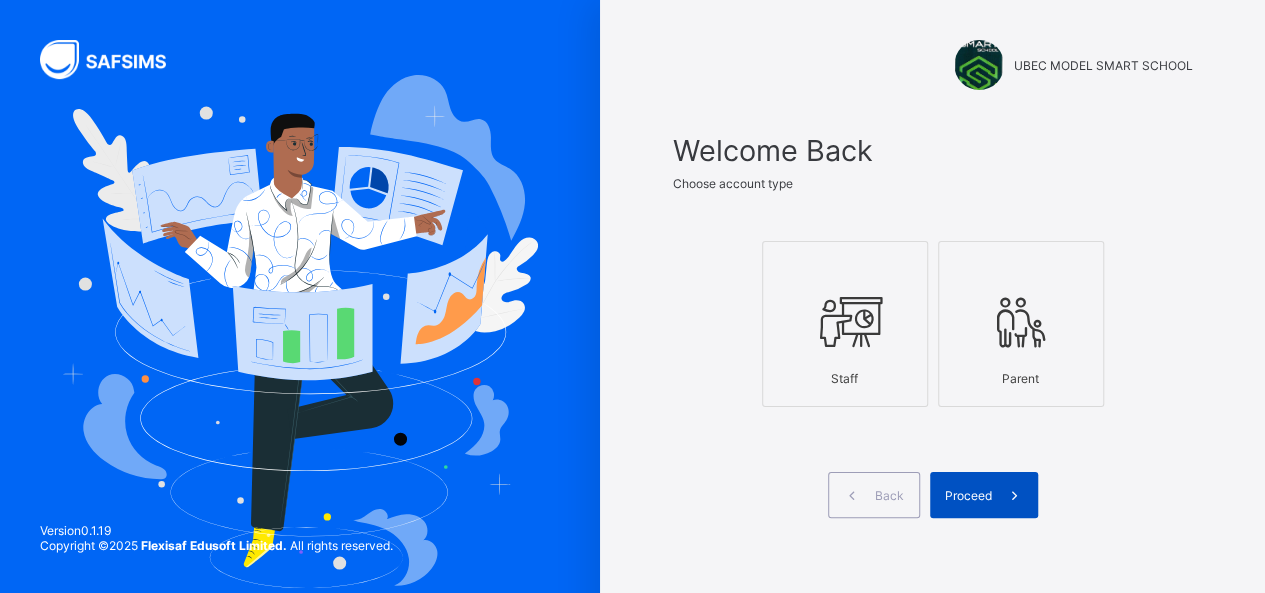 click on "Proceed" at bounding box center (984, 495) 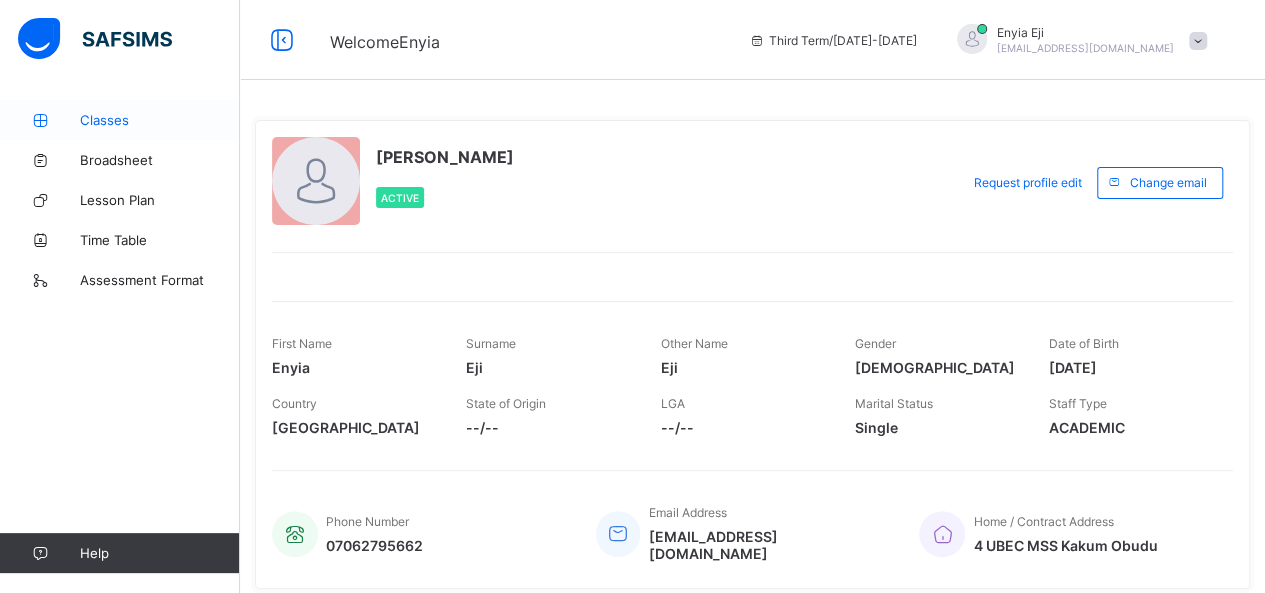click on "Classes" at bounding box center (160, 120) 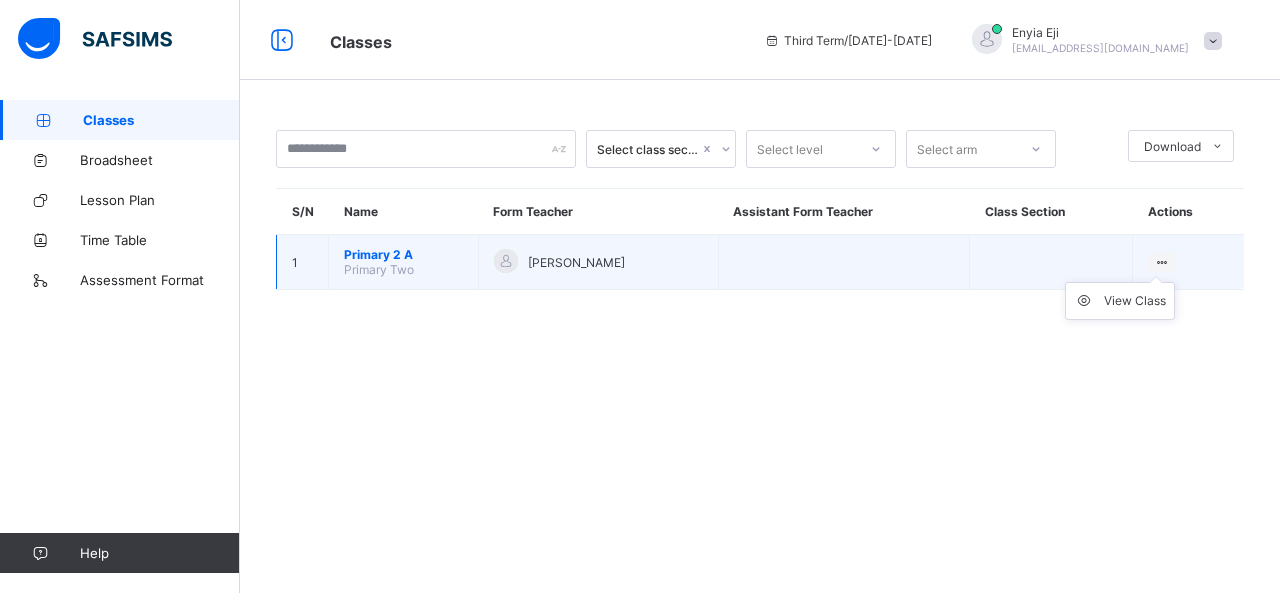 click at bounding box center (1161, 262) 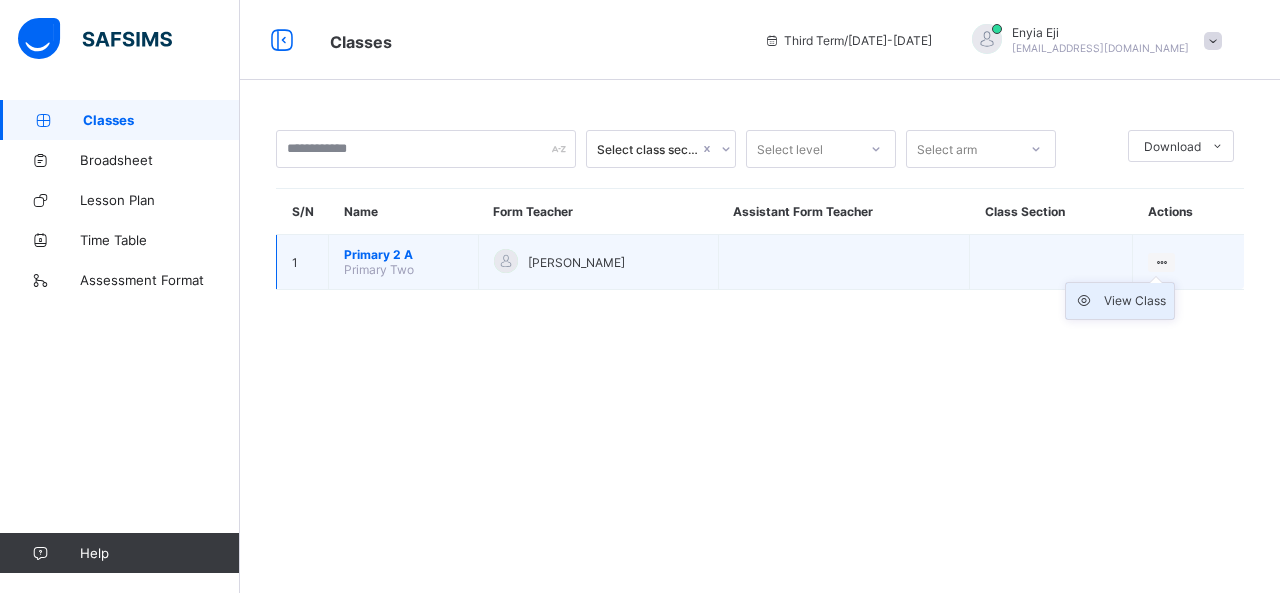 click on "View Class" at bounding box center [1135, 301] 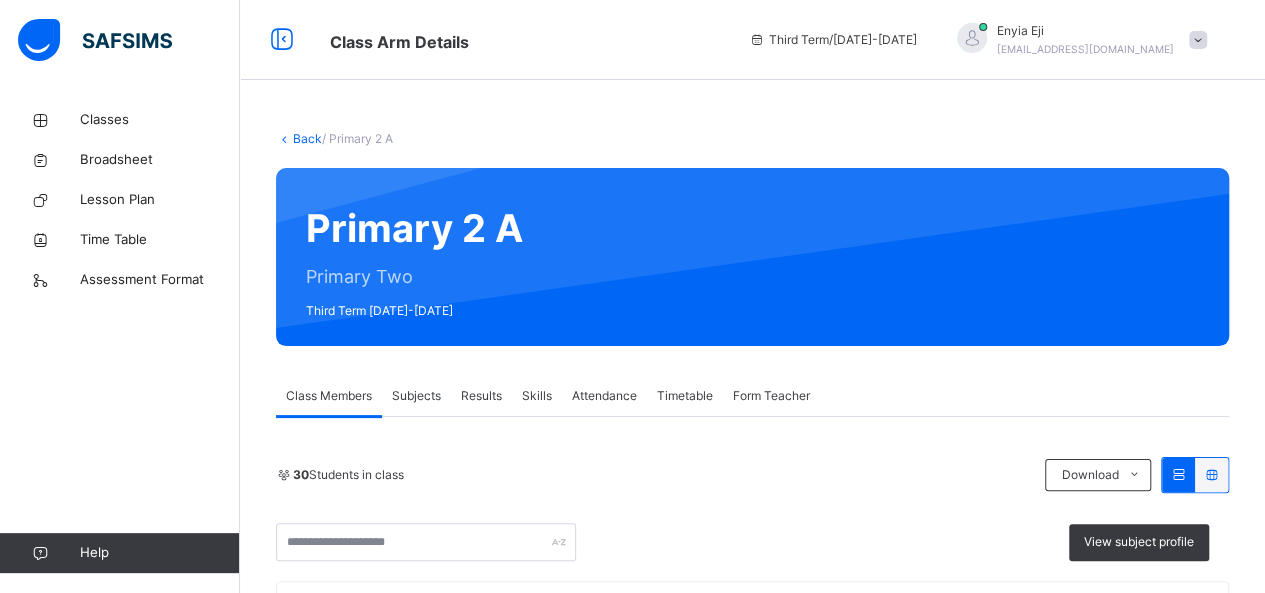 click on "Subjects" at bounding box center [416, 396] 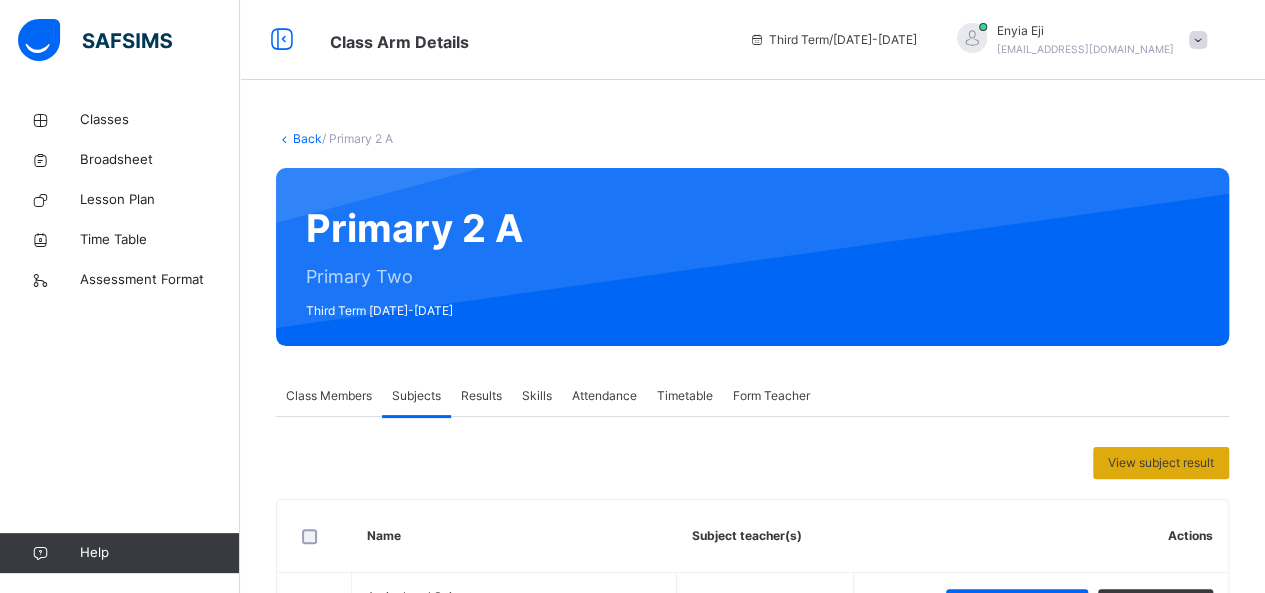 click on "View subject result" at bounding box center [1161, 463] 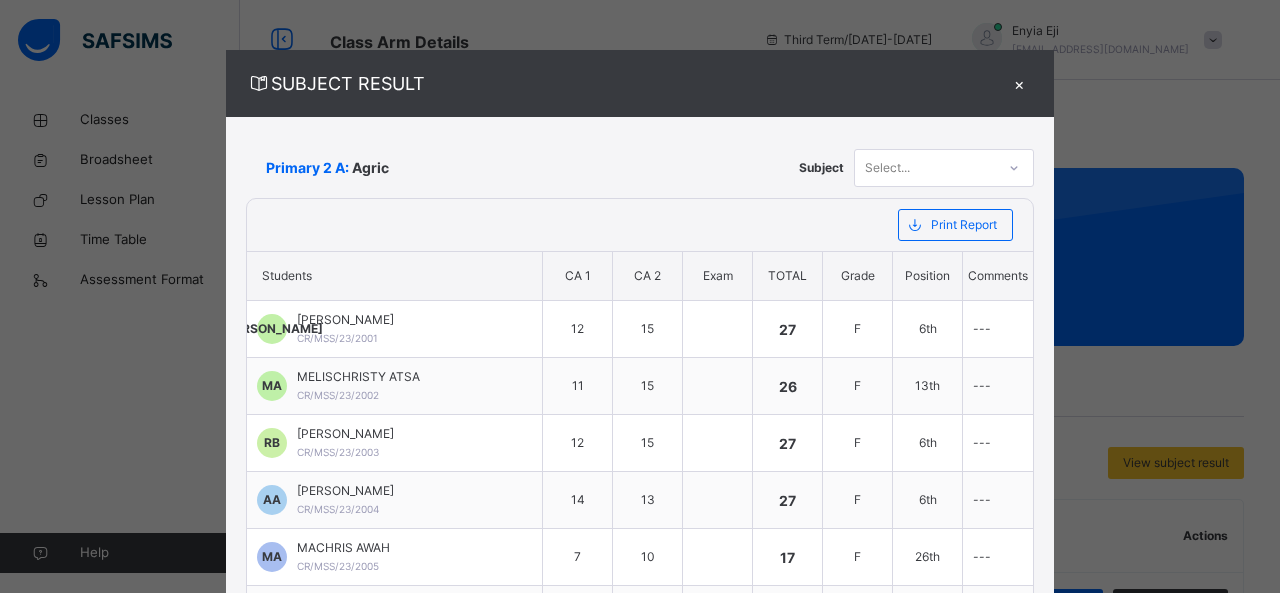 click on "SUBJECT RESULT   × Primary 2 A:     Agric   Subject   Select... Print Report UBEC MODEL SMART SCHOOL Date: [DATE] 4:52:25 pm Subject Result Class:  Primary 2 A Subject:  Agric S/NO Admission No. Students   CA 1     CA 2     Exam   Total Grade Position Comments 1 CR/MSS/23/2001 [PERSON_NAME]  AMGBA 12 15 27 F 6th --- 2 CR/MSS/23/2002 MELISCHRISTY  ATSA 11 15 26 F 13th --- 3 CR/MSS/23/2003 [PERSON_NAME] 12 15 27 F 6th --- 4 CR/MSS/23/2004 [PERSON_NAME] 14 13 27 F 6th --- 5 CR/MSS/23/2005 MACHRIS  AWAH 7 10 17 F 26th --- 6 CR/MSS/23/2006 BONIFACE  ORIM 14 13 27 F 6th --- 7 CR/MSS/23/2007 [PERSON_NAME] 14 15 29 F 1st --- 8 CR/MSS/23/2008 [PERSON_NAME] AKPOUHO 12 15 27 F 6th --- 9 CR/MSS/23/2009 [PERSON_NAME] 8 0 8 F 28th --- 10 CR/MSS/23/2010 [PERSON_NAME]-UNIM [PERSON_NAME] 12 15 27 F 6th --- 11 CR/MSS/23/2011 ROSE AKPANA USHUTA 10 10 20 F 24th --- 12 CR/MSS/23/2013 [PERSON_NAME] 13 13 26 F 13th --- 13 CR/MSS/23/2014 [PERSON_NAME] [PERSON_NAME] 14 15 29 F 1st --- 14 CR/MSS/23/2015 [PERSON_NAME] 14 15 29 F 1st" at bounding box center [640, 296] 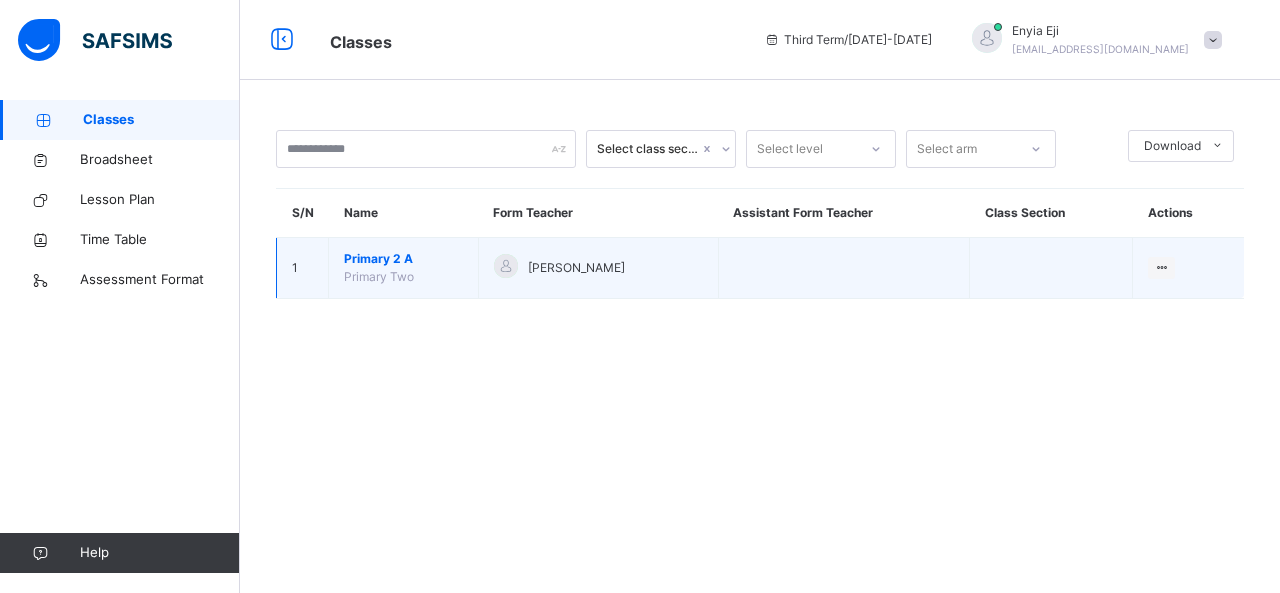 click on "Primary 2   A" at bounding box center (403, 259) 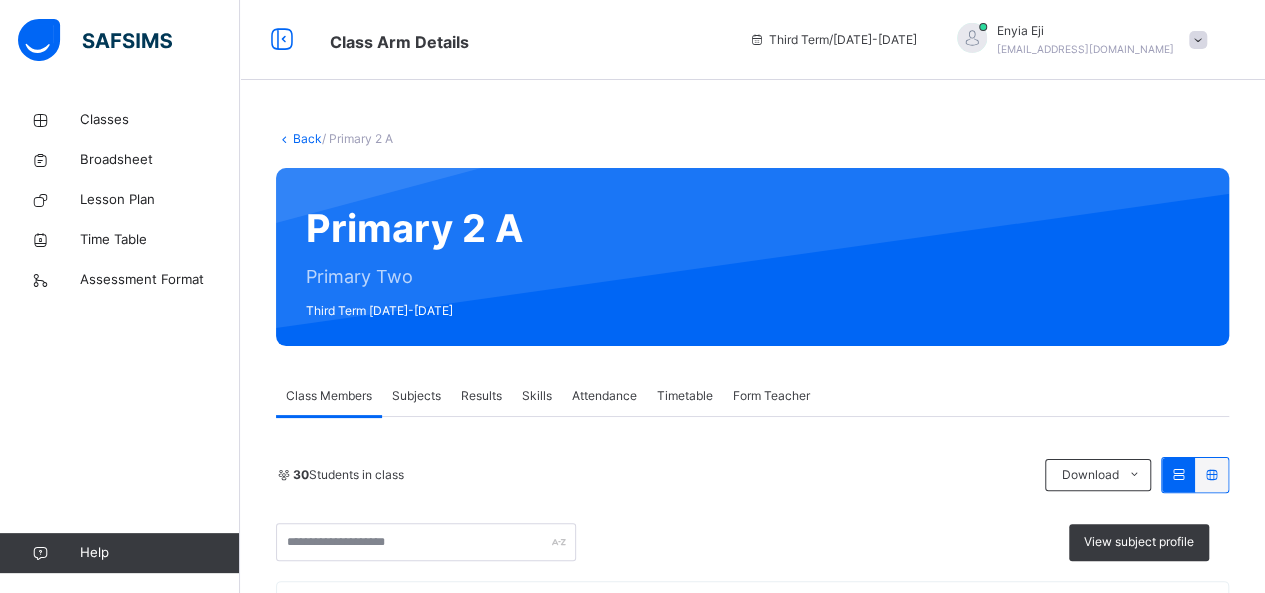 click on "Subjects" at bounding box center [416, 396] 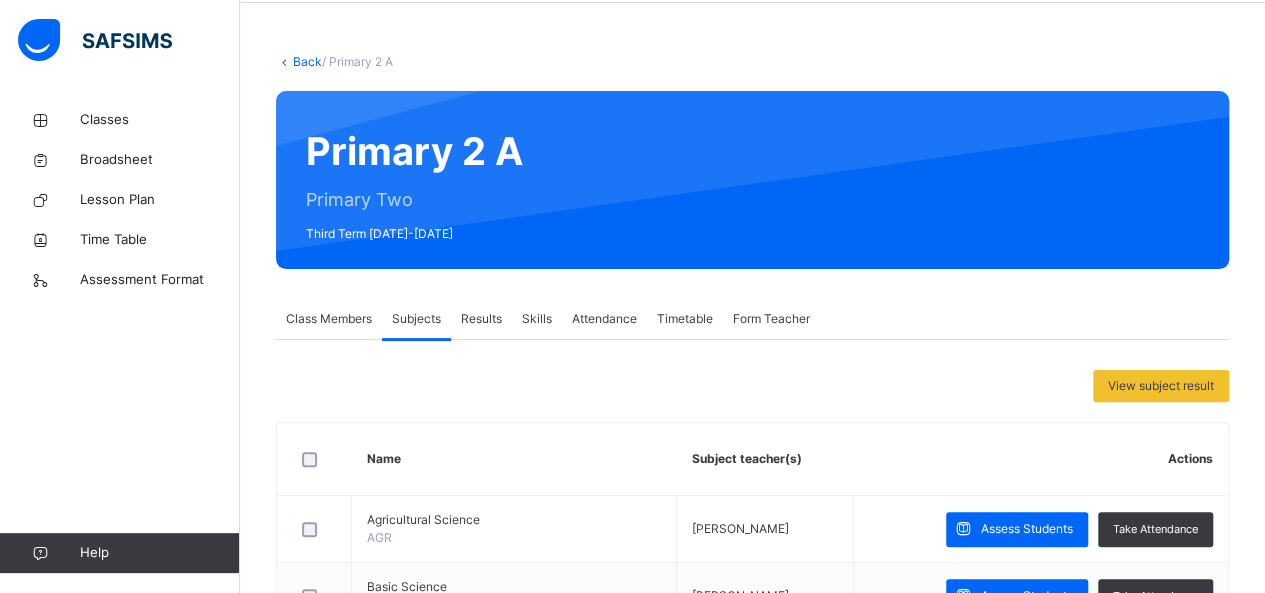 scroll, scrollTop: 80, scrollLeft: 0, axis: vertical 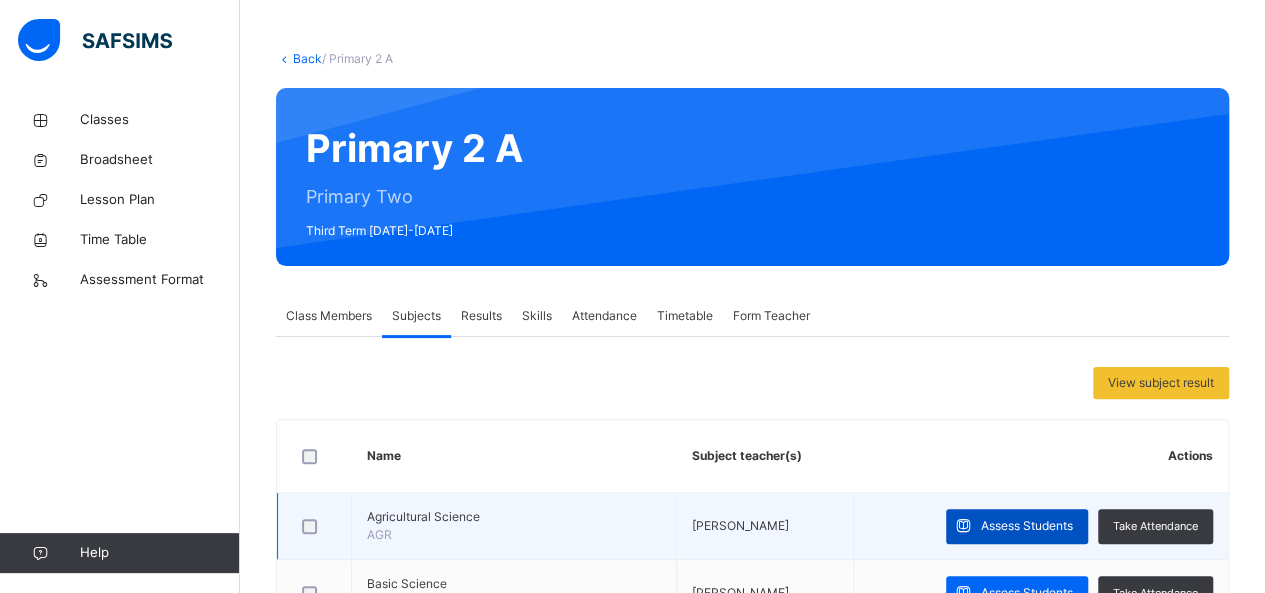 click on "Assess Students" at bounding box center (1027, 526) 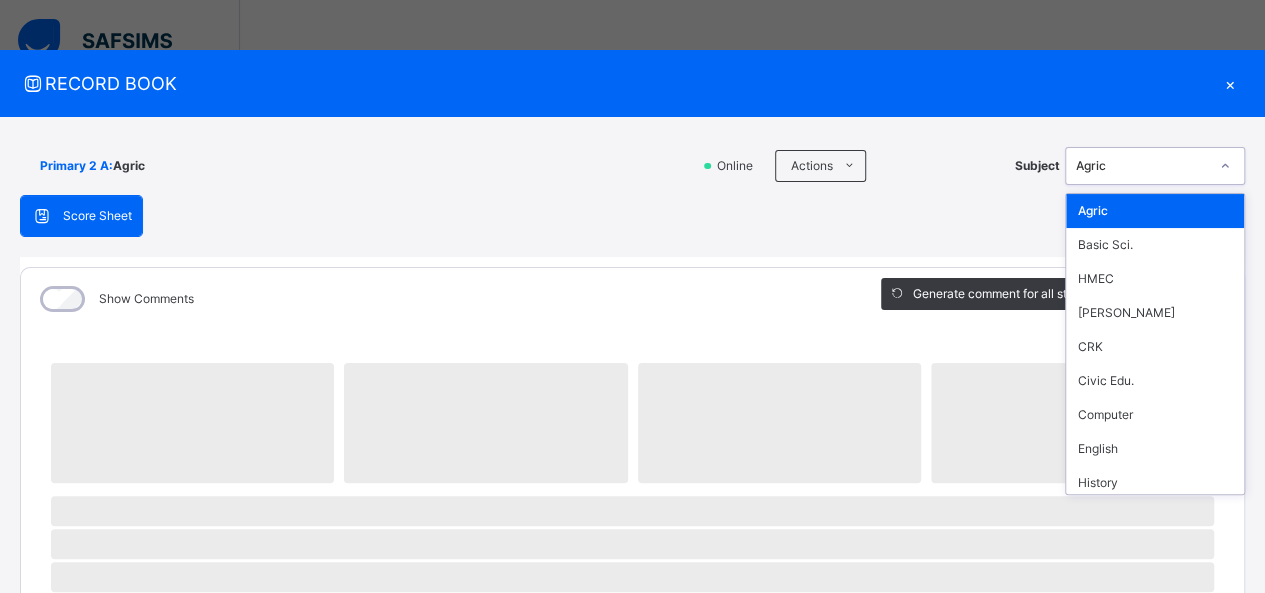 click 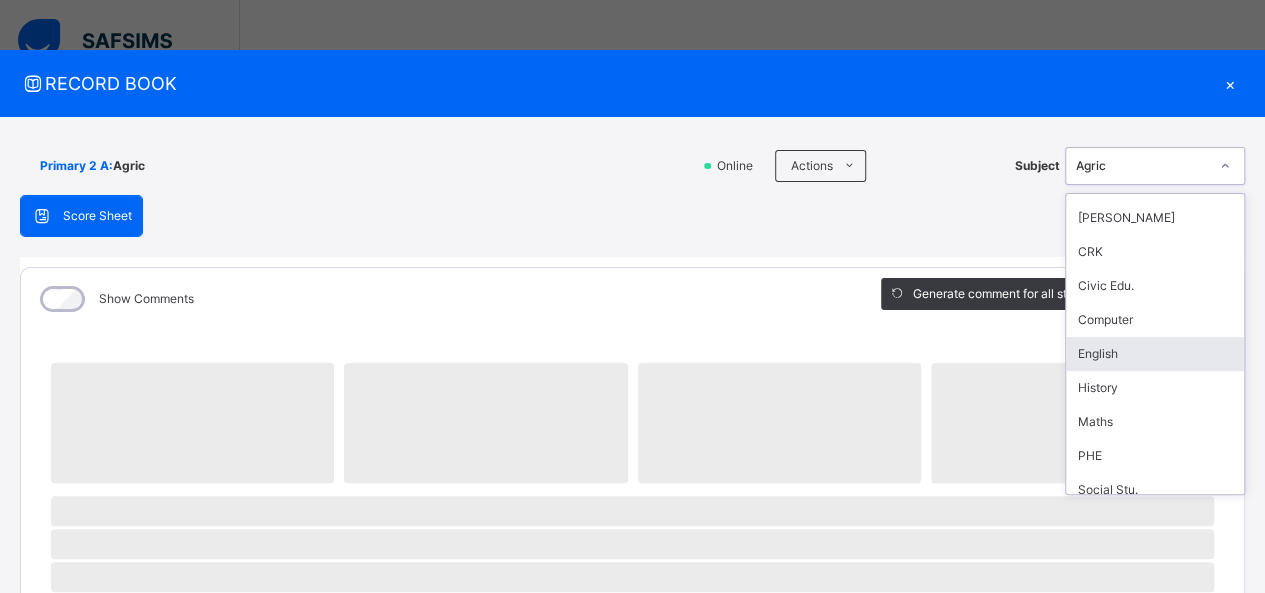 scroll, scrollTop: 142, scrollLeft: 0, axis: vertical 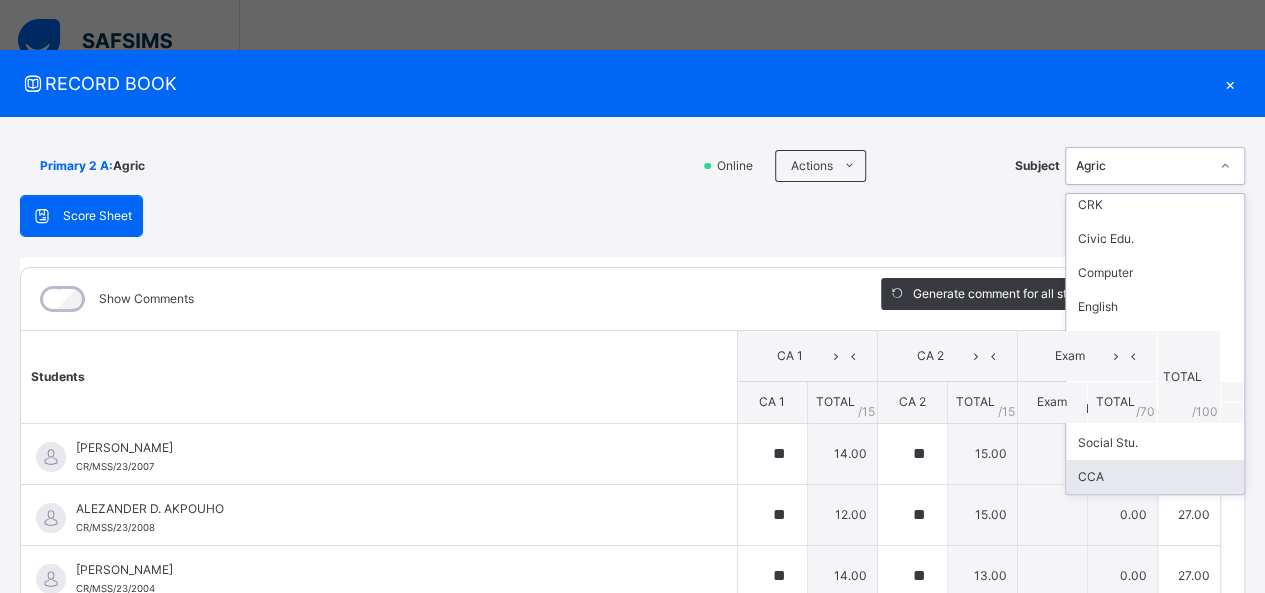 click on "CCA" at bounding box center [1155, 477] 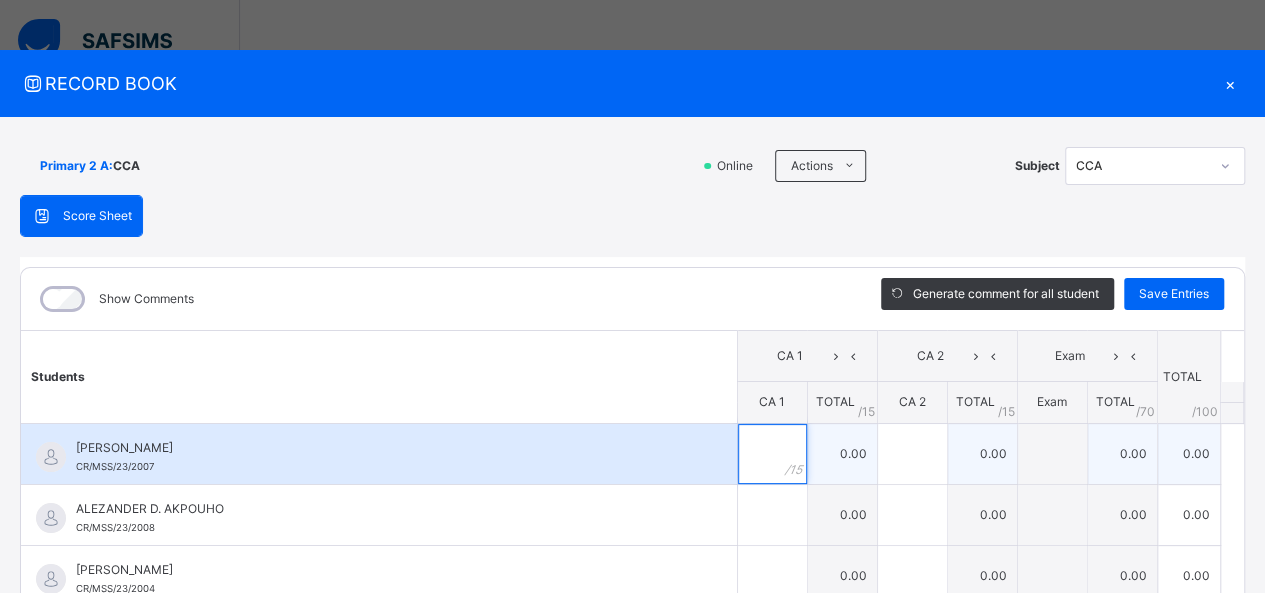 click at bounding box center (772, 454) 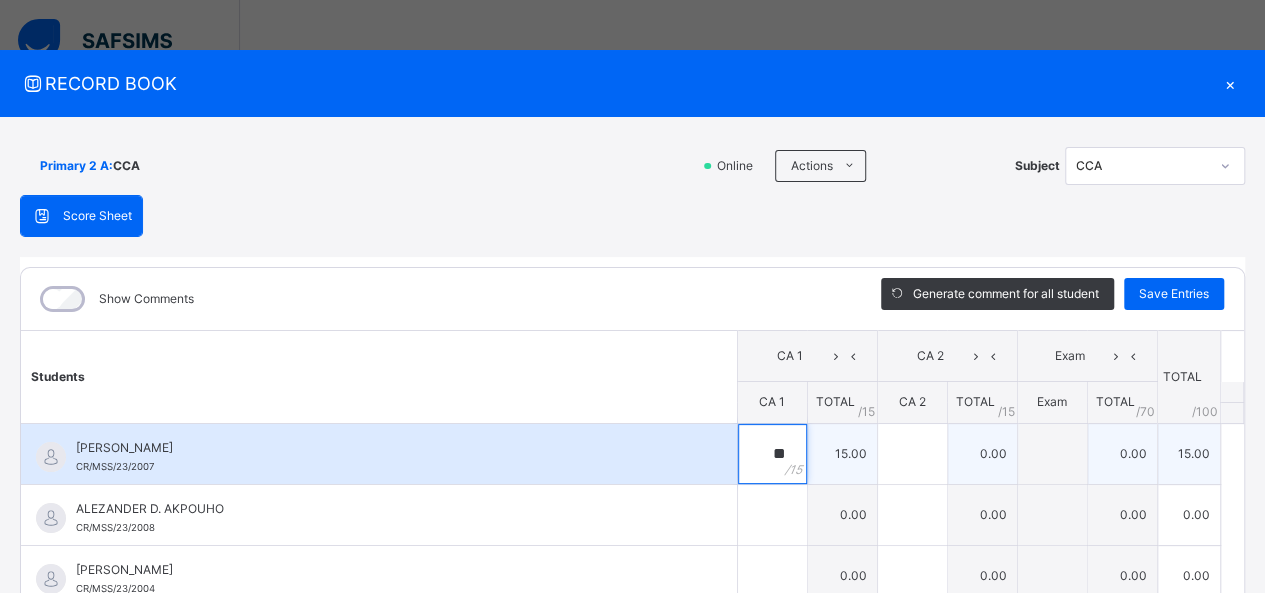 type on "**" 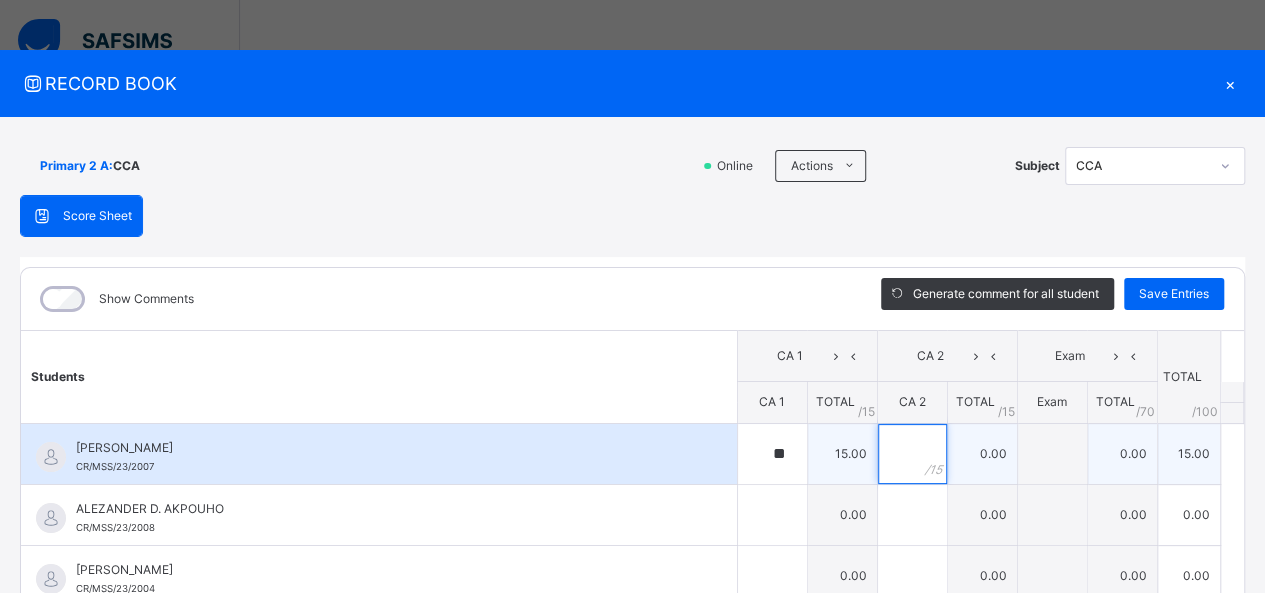click at bounding box center [912, 454] 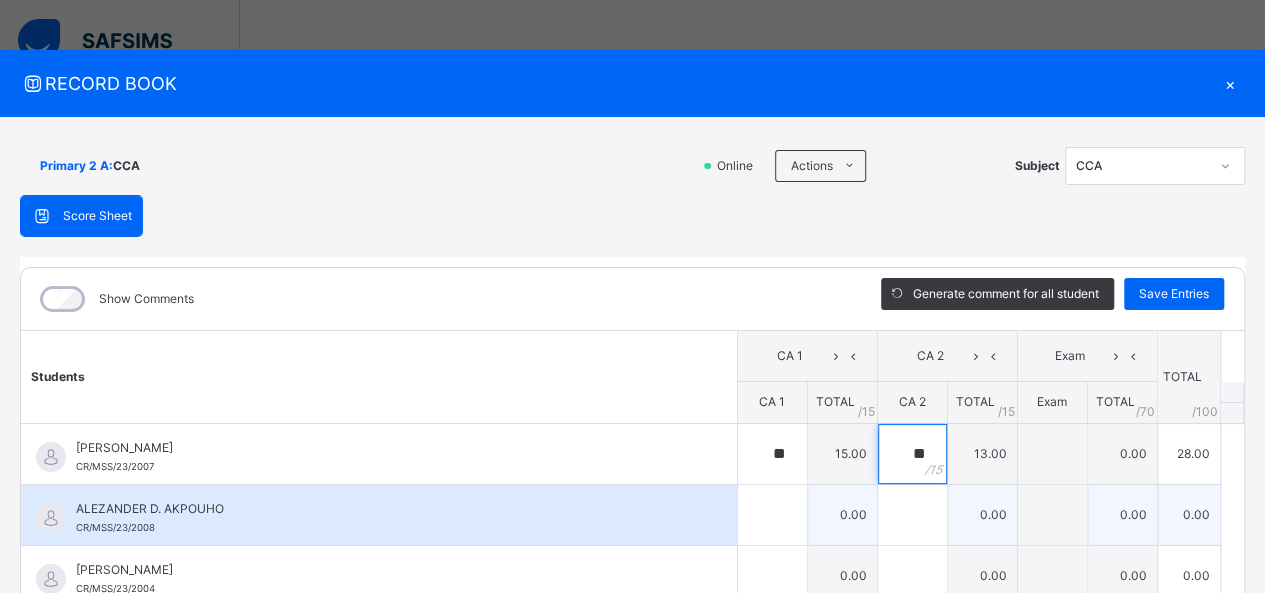 type on "**" 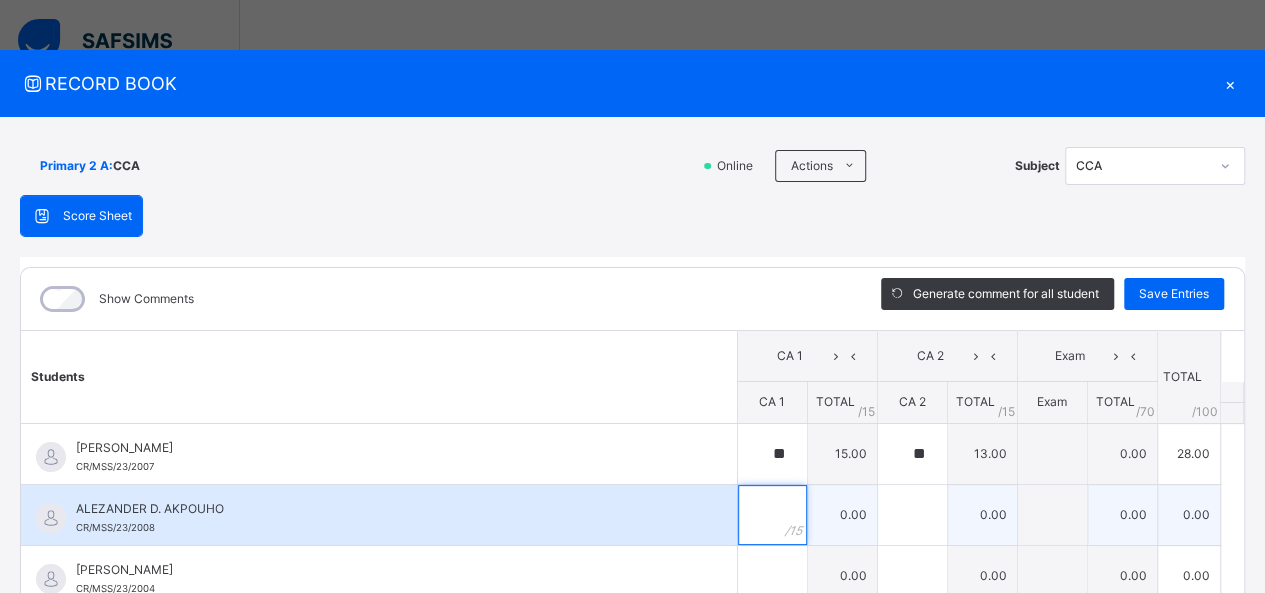 click at bounding box center [772, 515] 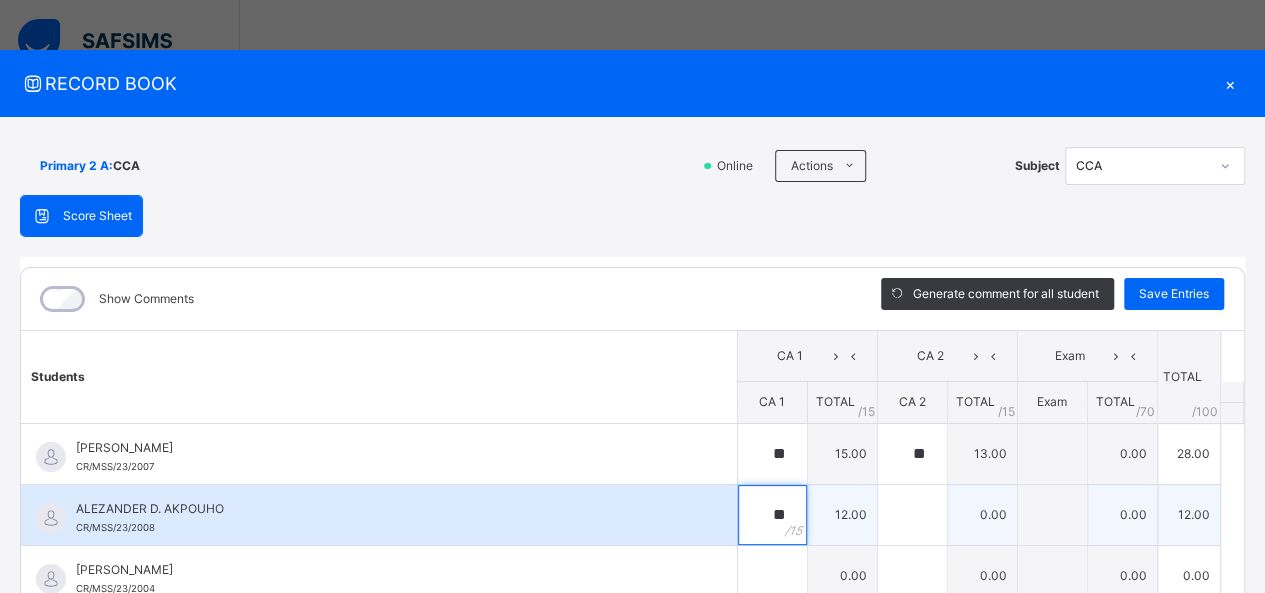 type on "**" 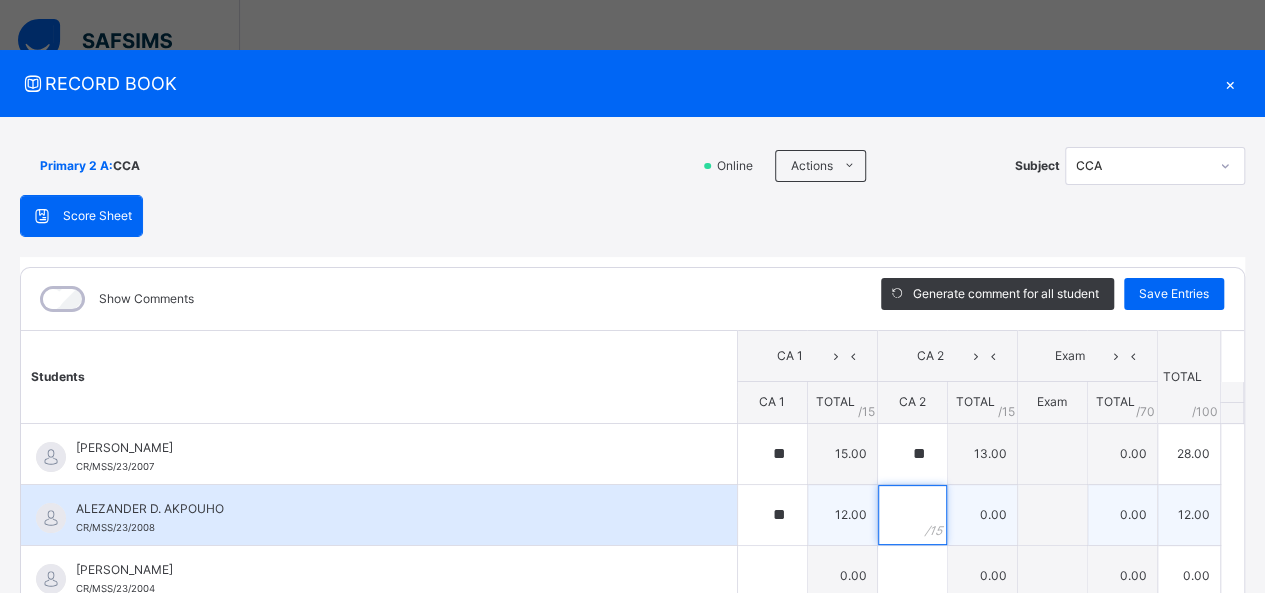 click at bounding box center [912, 515] 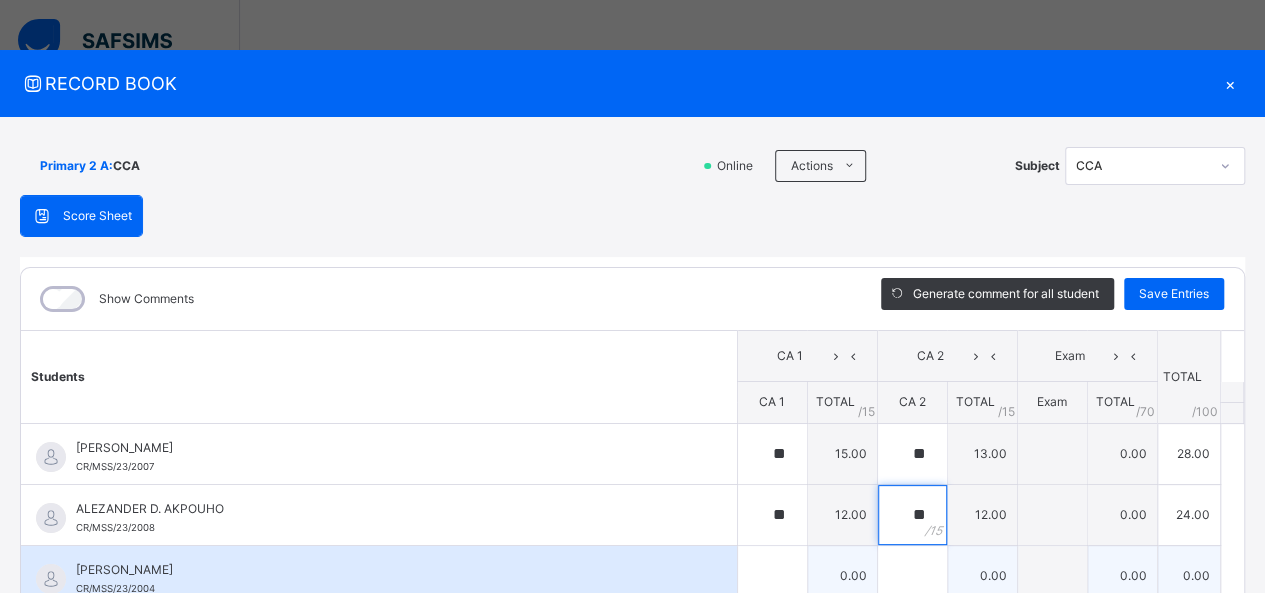 type on "**" 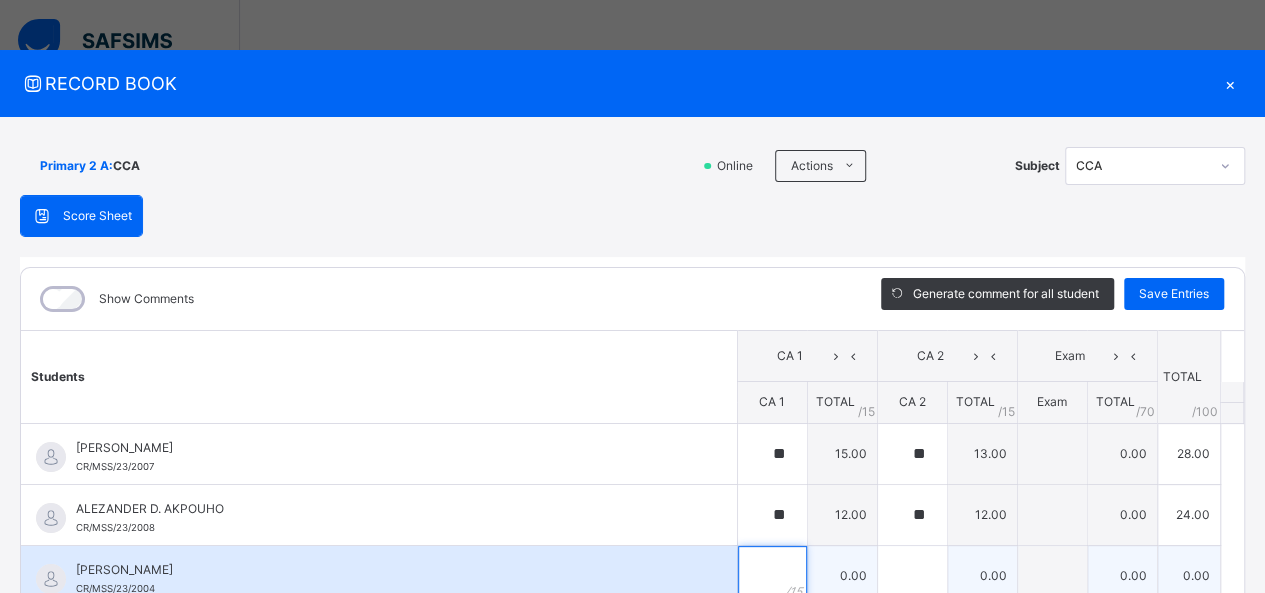 click at bounding box center [772, 576] 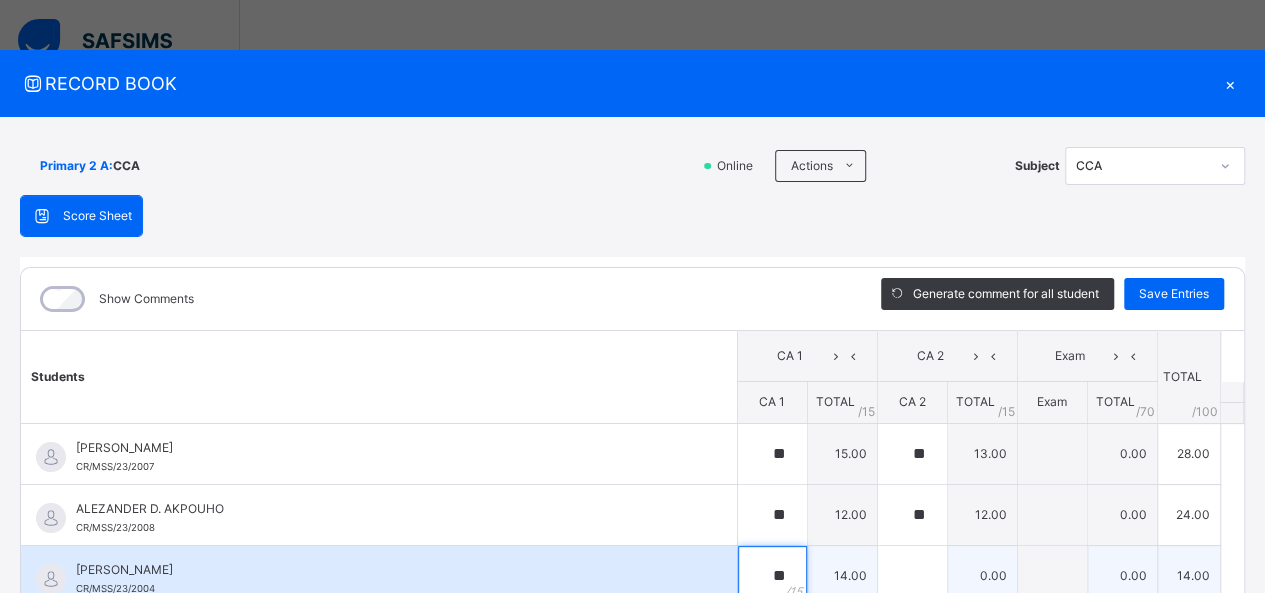 type on "**" 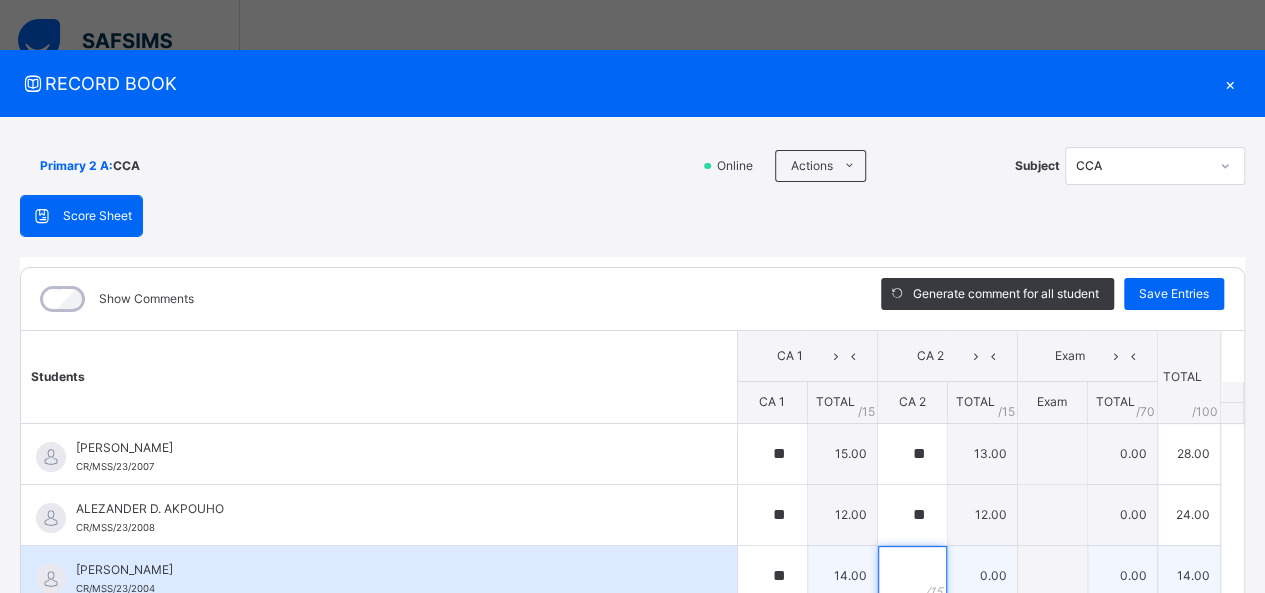 click at bounding box center [912, 576] 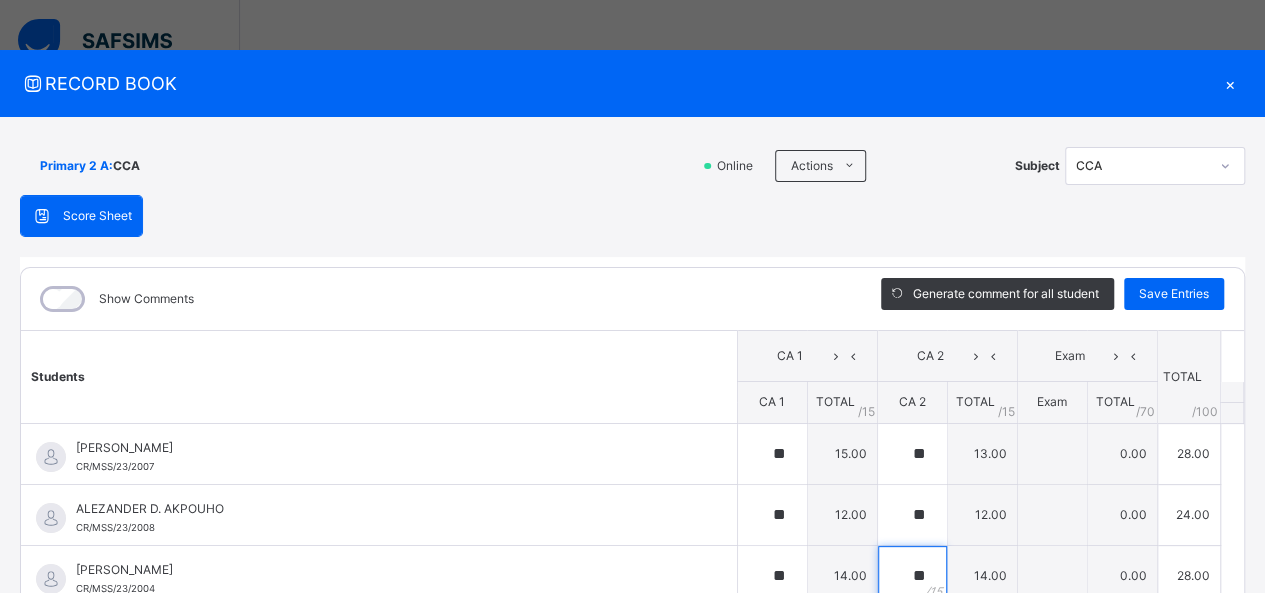 type on "**" 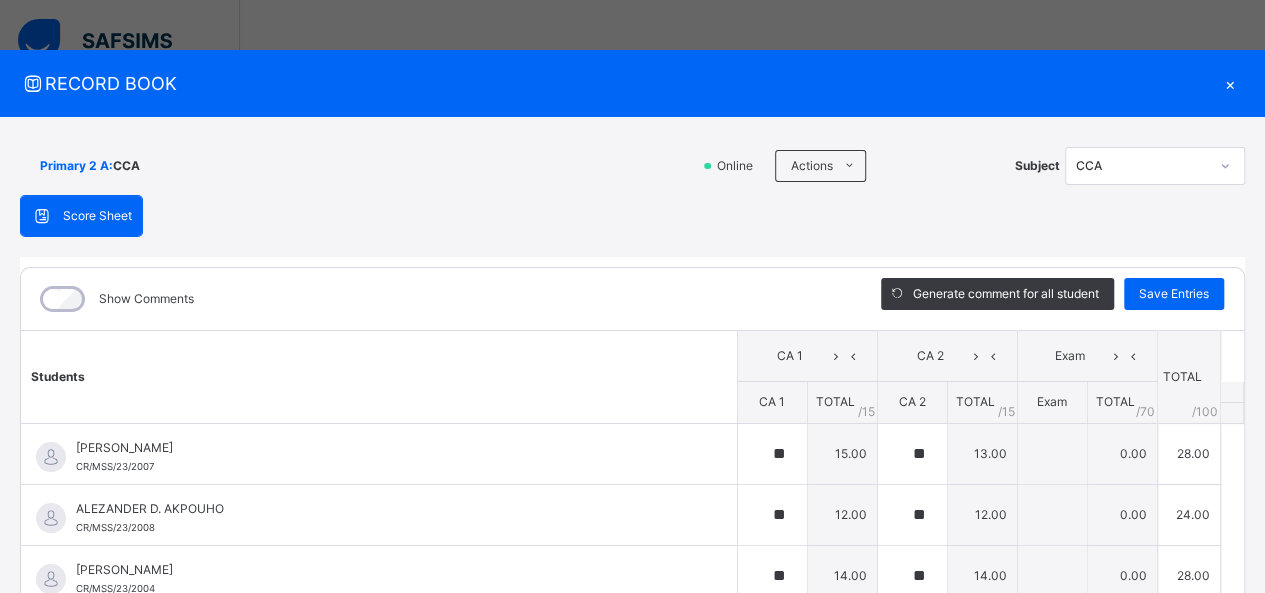 click on "Students CA 1 CA 2 Exam TOTAL /100 Comment CA 1 TOTAL / 15 CA 2 TOTAL / 15 Exam TOTAL / 70 AKAN  [PERSON_NAME]/MSS/23/2007 [PERSON_NAME]/MSS/23/2007 ** 15.00 ** 13.00 0.00 28.00 Generate comment 0 / 250   ×   Subject Teacher’s Comment Generate and see in full the comment developed by the AI with an option to regenerate the comment JS [PERSON_NAME]/MSS/23/2007   Total 28.00  / 100.00 [PERSON_NAME] Bot   Regenerate     Use this comment   ALEZANDER D. AKPOUHO CR/MSS/23/2008 [PERSON_NAME] AKPOUHO CR/MSS/23/2008 ** 12.00 ** 12.00 0.00 24.00 Generate comment 0 / 250   ×   Subject Teacher’s Comment Generate and see in full the comment developed by the AI with an option to regenerate the comment [PERSON_NAME] D. AKPOUHO   CR/MSS/23/2008   Total 24.00  / 100.00 [PERSON_NAME] Bot   Regenerate     Use this comment   [PERSON_NAME] CR/MSS/23/2004 [PERSON_NAME] CR/MSS/23/2004 ** 14.00 ** 14.00 0.00 28.00 Generate comment 0 / 250   ×   Subject Teacher’s Comment JS [PERSON_NAME]   CR/MSS/23/2004   Total 28.00  / 100.00 [PERSON_NAME] Bot" at bounding box center (632, 1292) 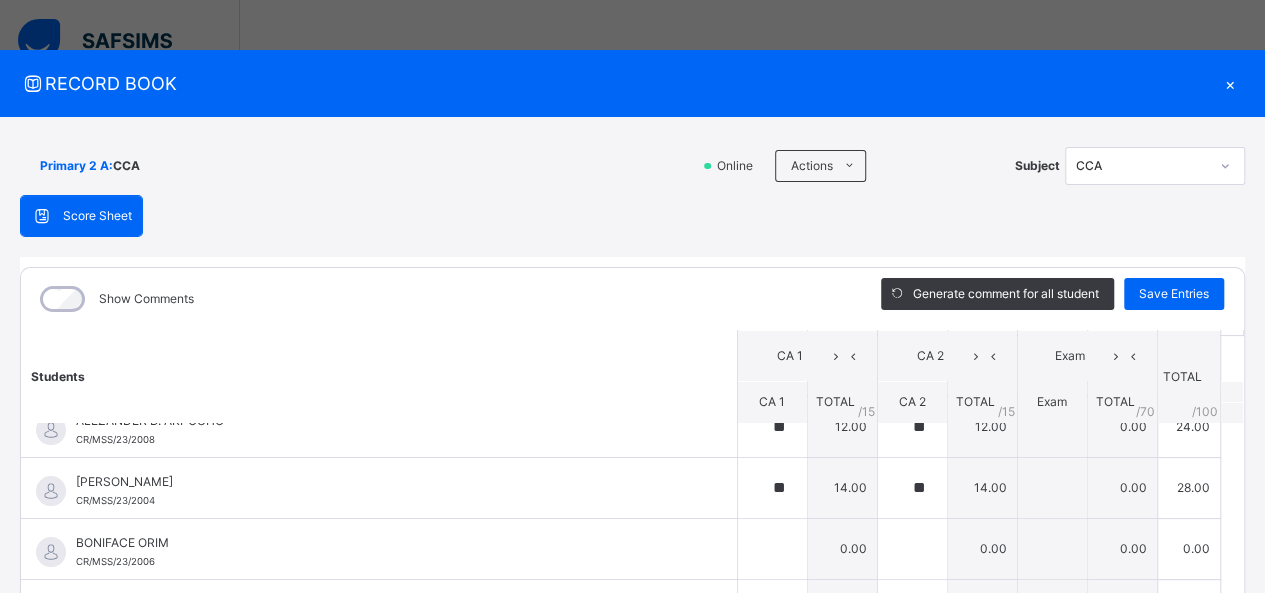 scroll, scrollTop: 120, scrollLeft: 0, axis: vertical 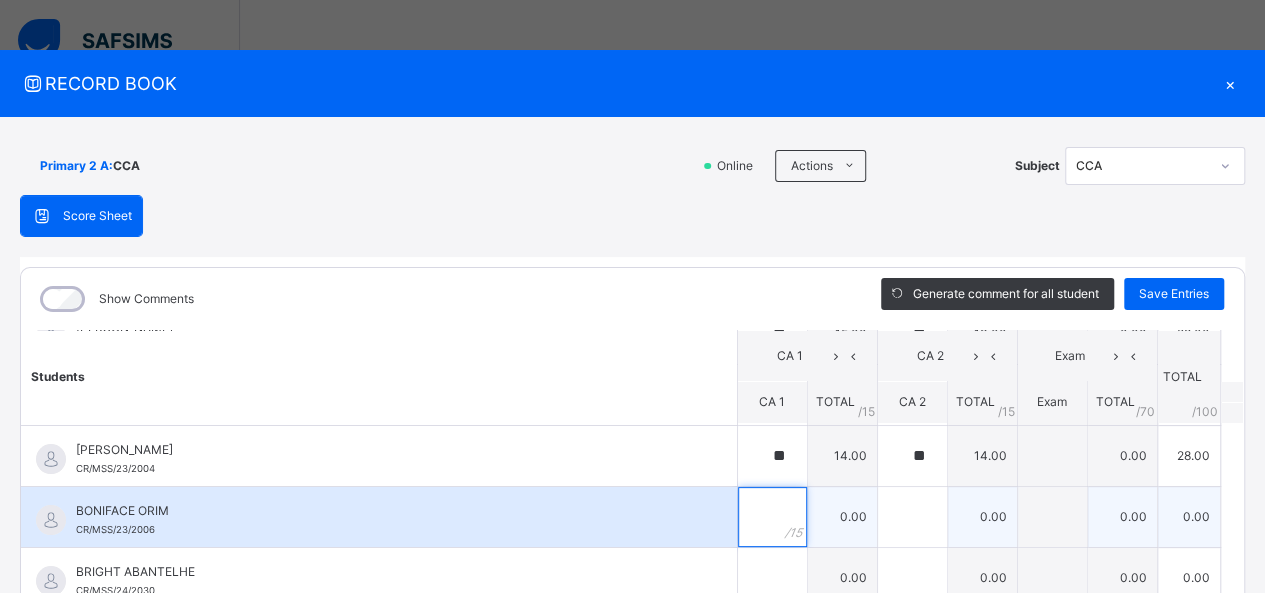 click at bounding box center (772, 517) 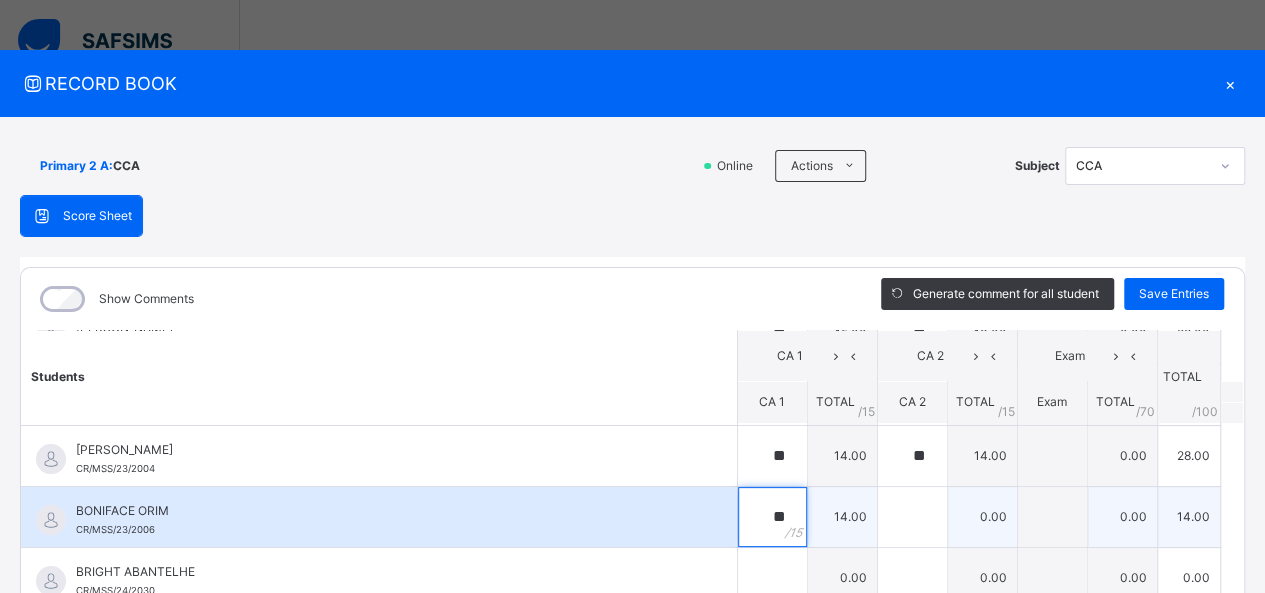 type on "**" 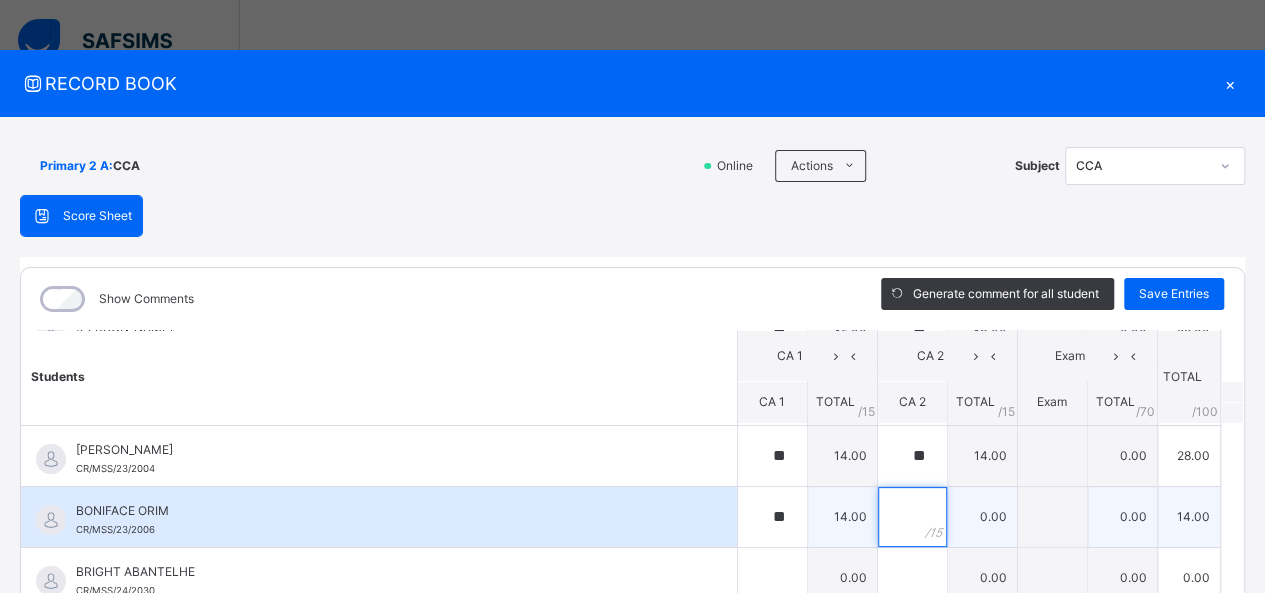 click at bounding box center (912, 517) 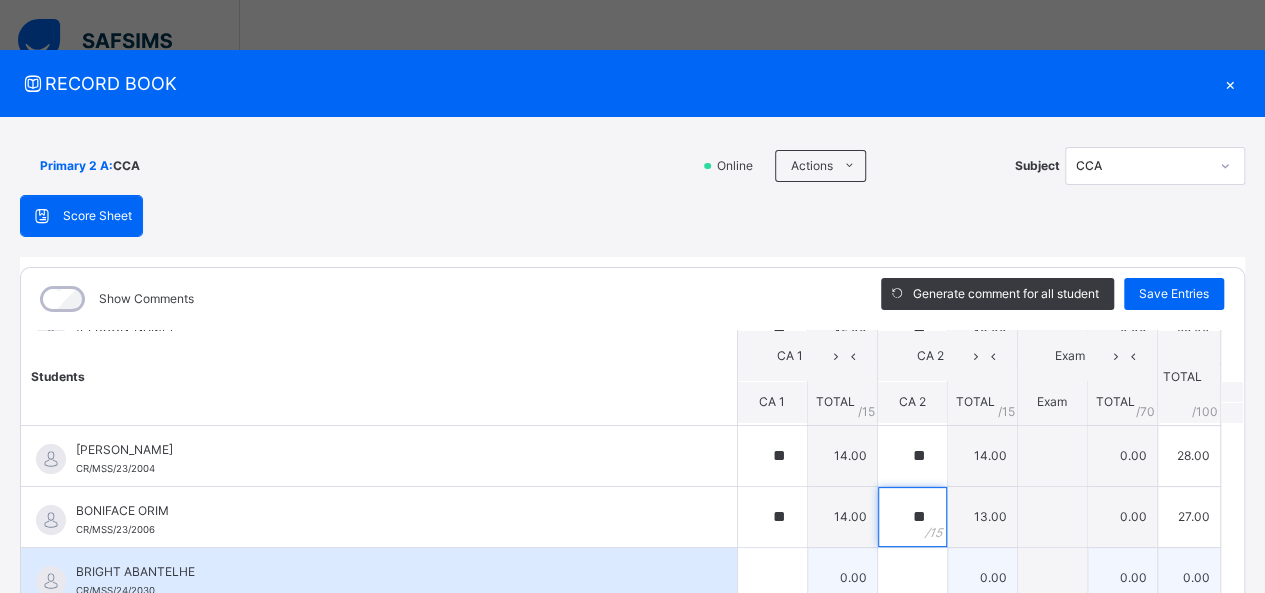 type on "**" 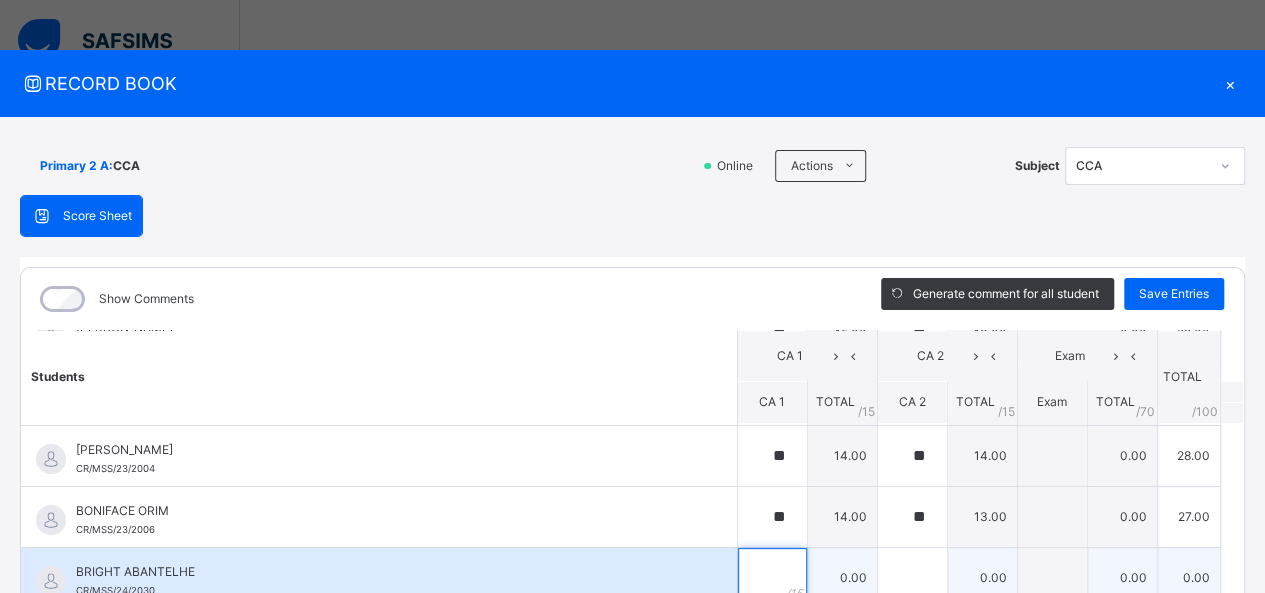 click at bounding box center [772, 578] 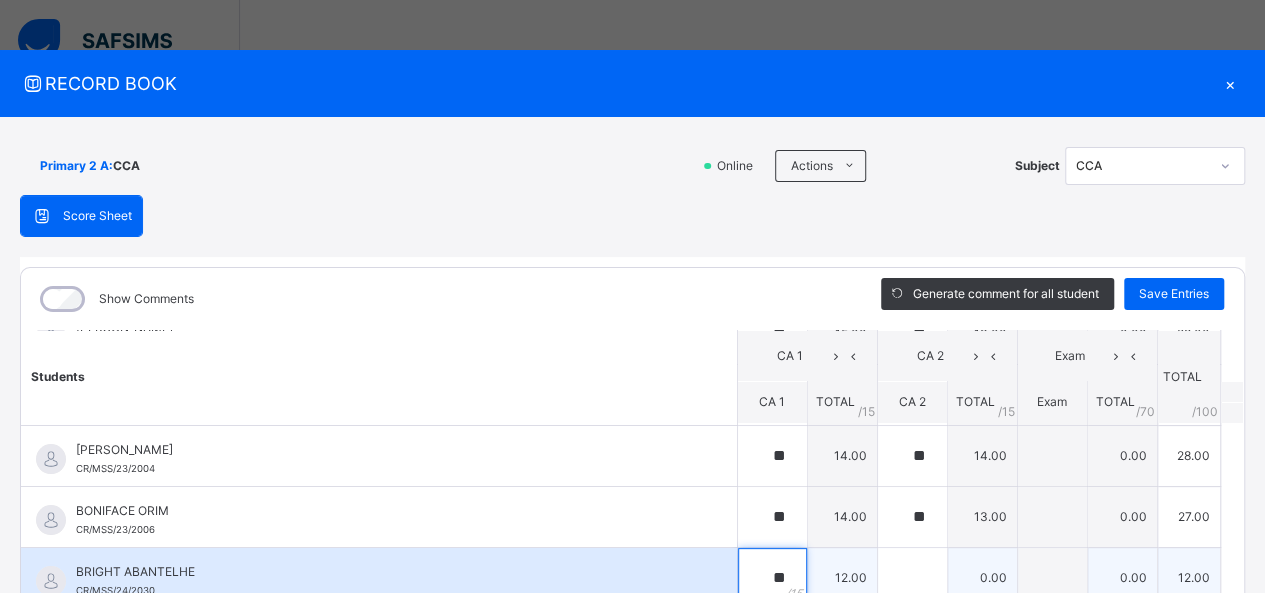 type on "**" 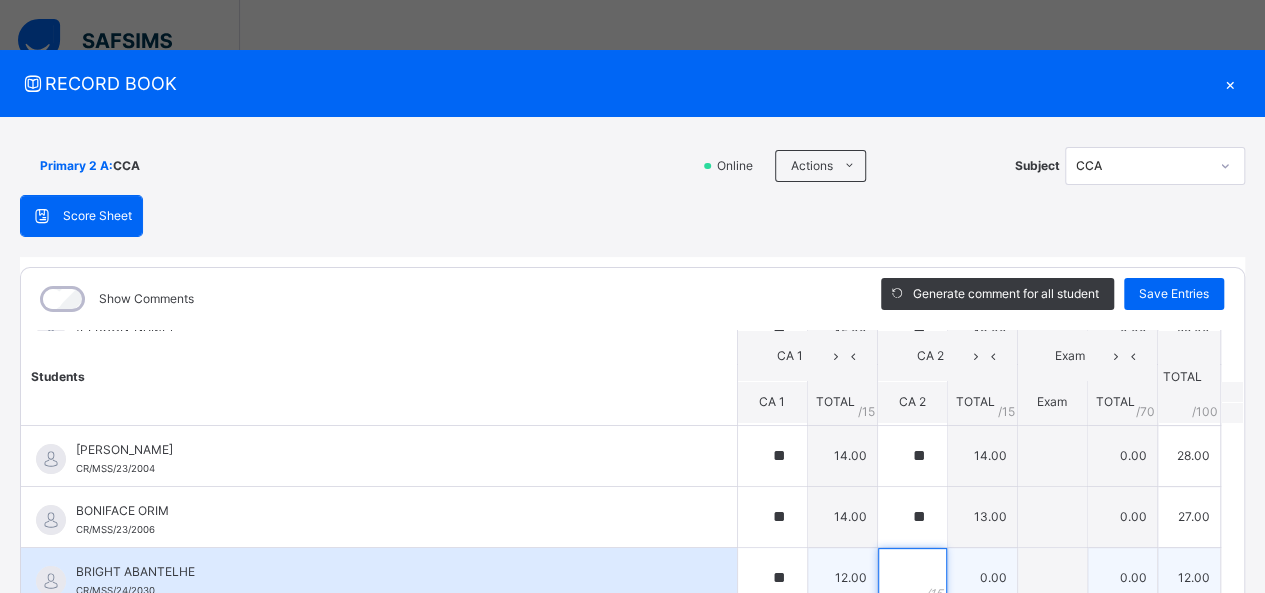 click at bounding box center (912, 578) 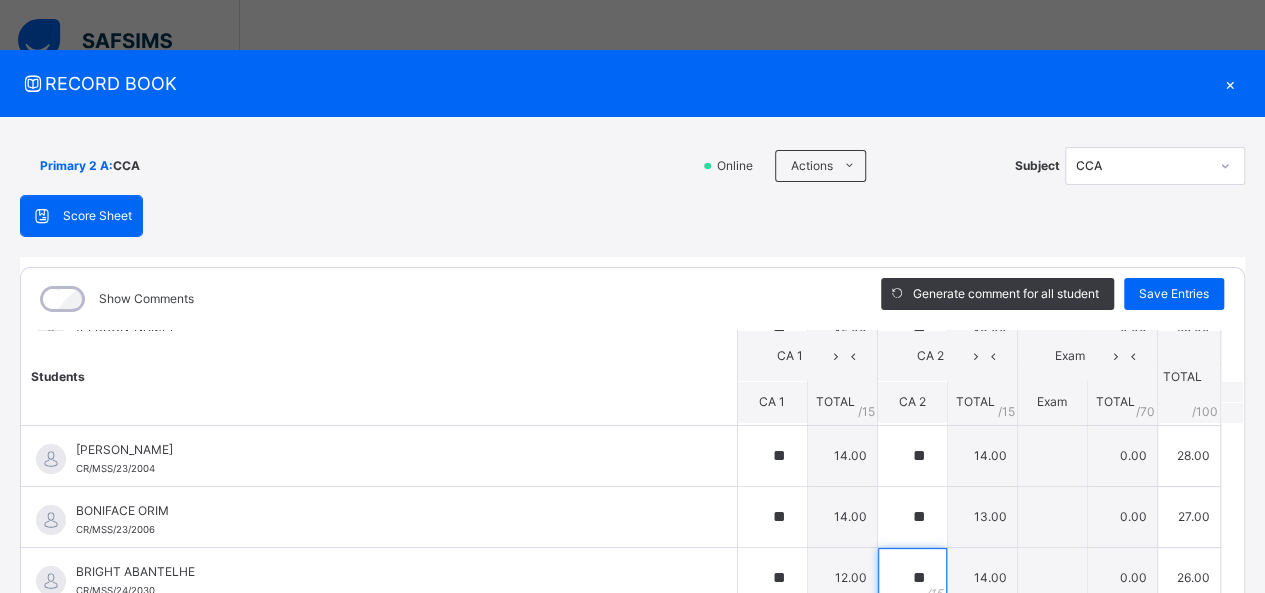 type on "**" 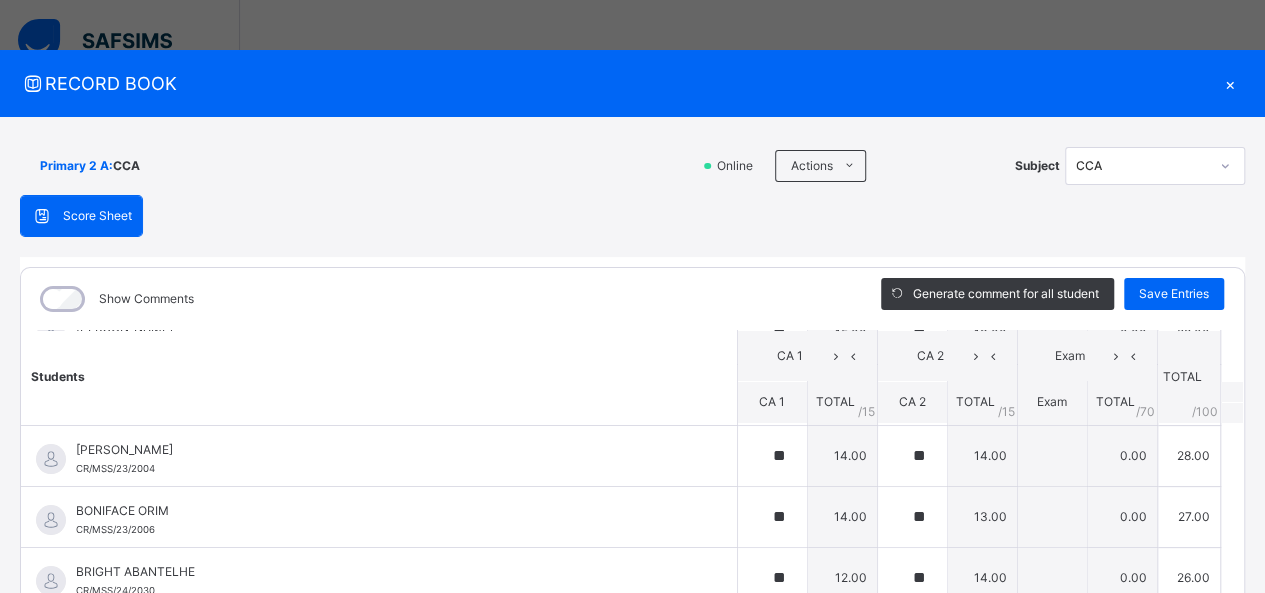 click on "Students CA 1 CA 2 Exam TOTAL /100 Comment CA 1 TOTAL / 15 CA 2 TOTAL / 15 Exam TOTAL / 70 AKAN  [PERSON_NAME]/MSS/23/2007 [PERSON_NAME]/MSS/23/2007 ** 15.00 ** 13.00 0.00 28.00 Generate comment 0 / 250   ×   Subject Teacher’s Comment Generate and see in full the comment developed by the AI with an option to regenerate the comment JS [PERSON_NAME]/MSS/23/2007   Total 28.00  / 100.00 [PERSON_NAME] Bot   Regenerate     Use this comment   ALEZANDER D. AKPOUHO CR/MSS/23/2008 [PERSON_NAME] AKPOUHO CR/MSS/23/2008 ** 12.00 ** 12.00 0.00 24.00 Generate comment 0 / 250   ×   Subject Teacher’s Comment Generate and see in full the comment developed by the AI with an option to regenerate the comment [PERSON_NAME] D. AKPOUHO   CR/MSS/23/2008   Total 24.00  / 100.00 [PERSON_NAME] Bot   Regenerate     Use this comment   [PERSON_NAME] CR/MSS/23/2004 [PERSON_NAME] CR/MSS/23/2004 ** 14.00 ** 14.00 0.00 28.00 Generate comment 0 / 250   ×   Subject Teacher’s Comment JS [PERSON_NAME]   CR/MSS/23/2004   Total 28.00  / 100.00 [PERSON_NAME] Bot" at bounding box center (632, 1172) 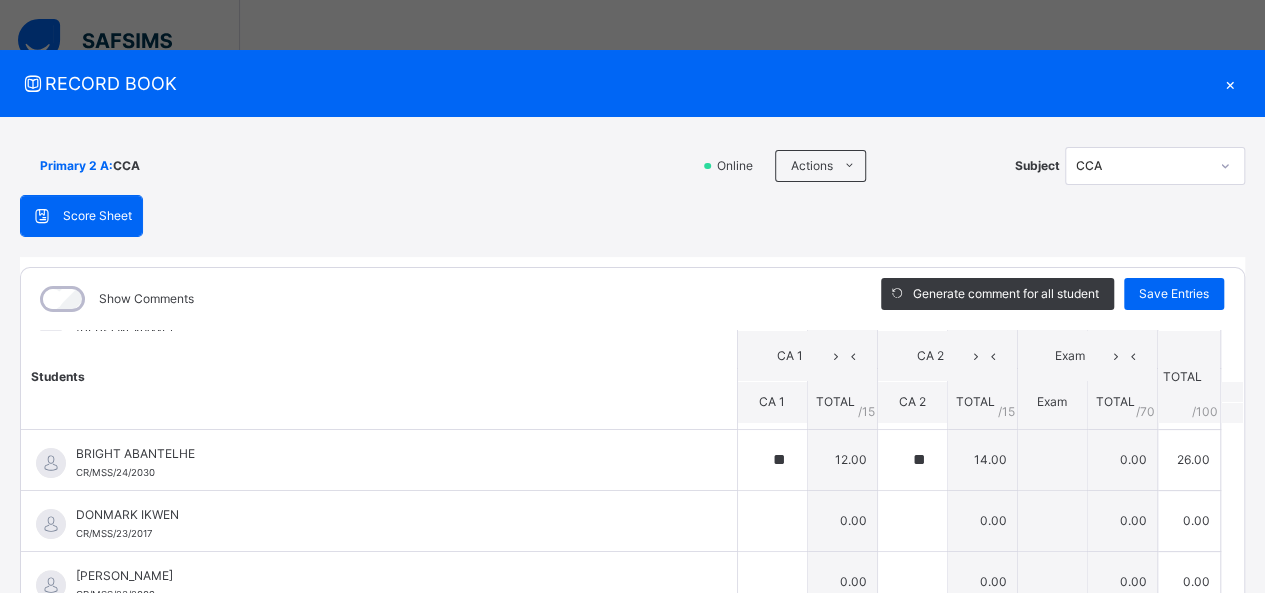scroll, scrollTop: 240, scrollLeft: 0, axis: vertical 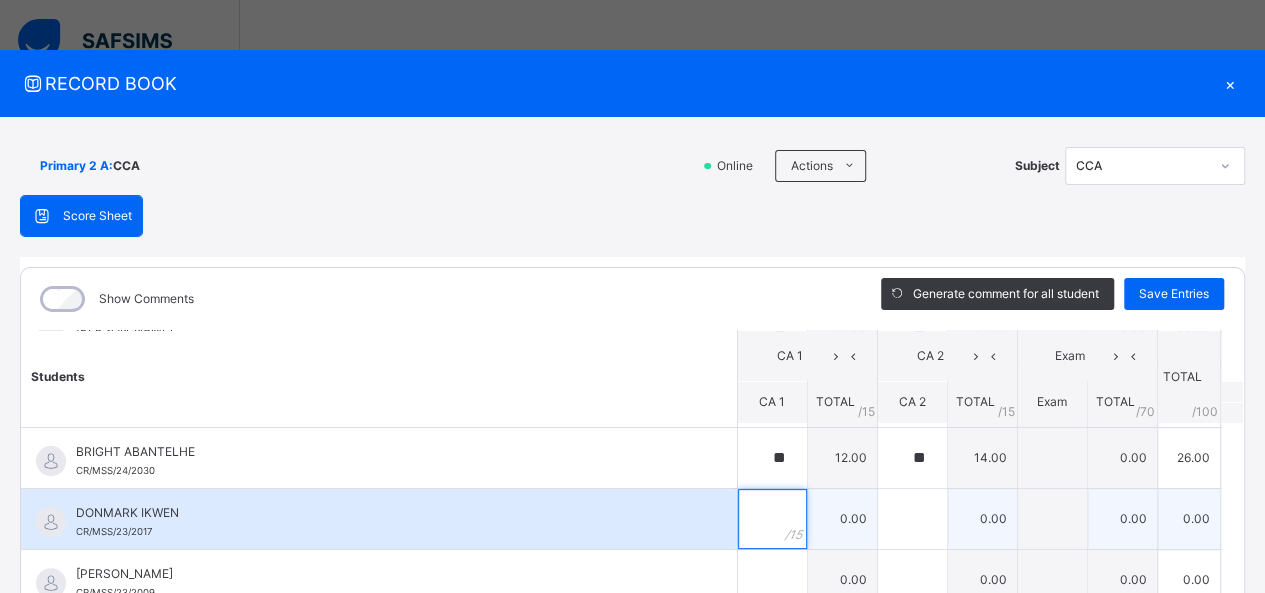click at bounding box center [772, 519] 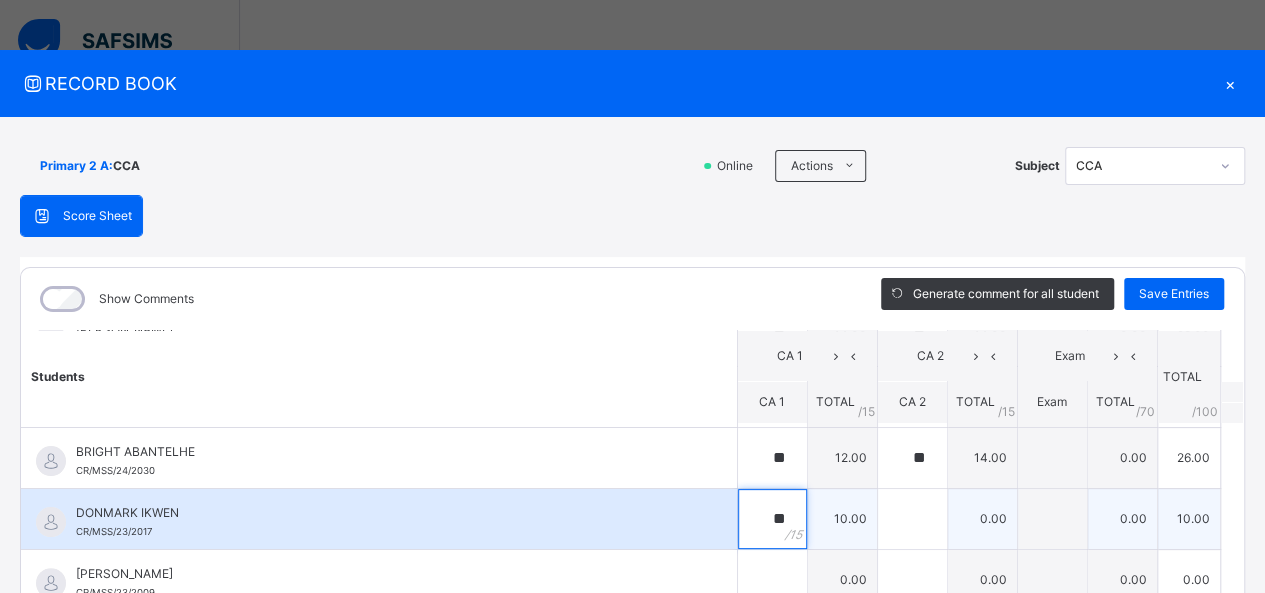 type on "**" 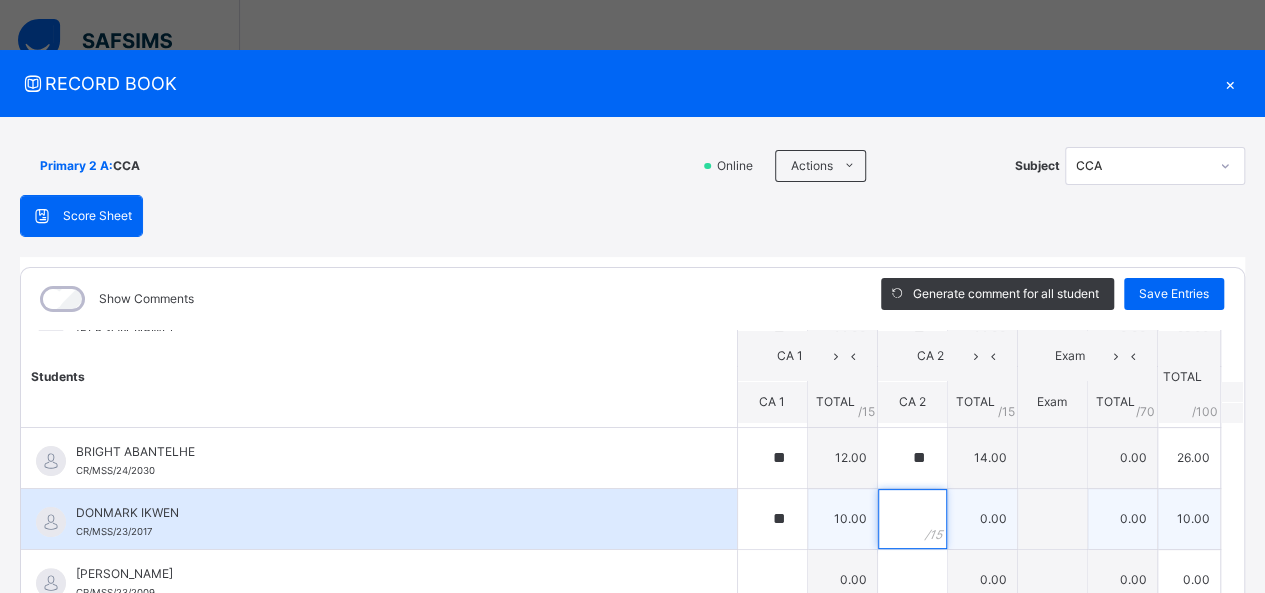 click at bounding box center (912, 519) 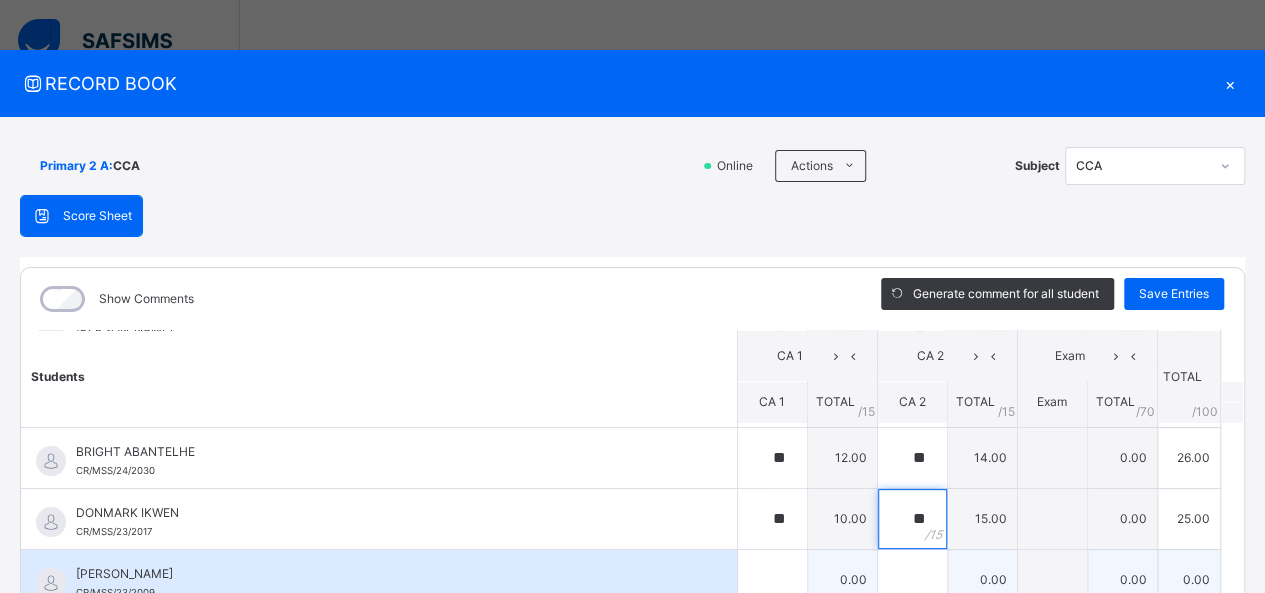 type on "**" 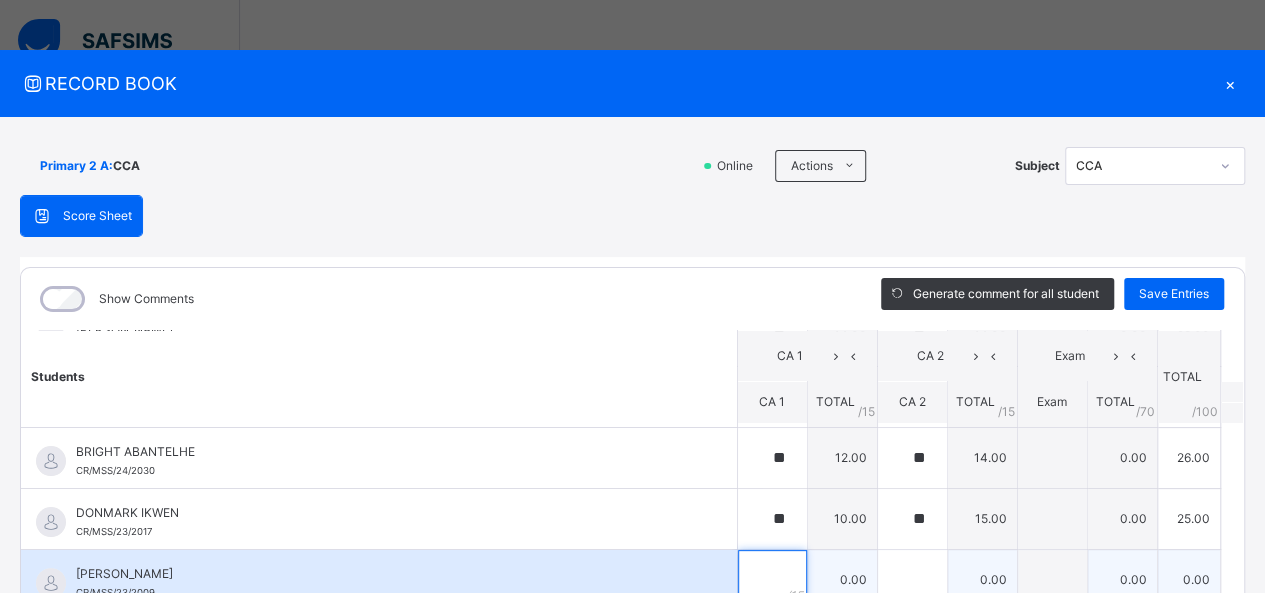 click at bounding box center [772, 580] 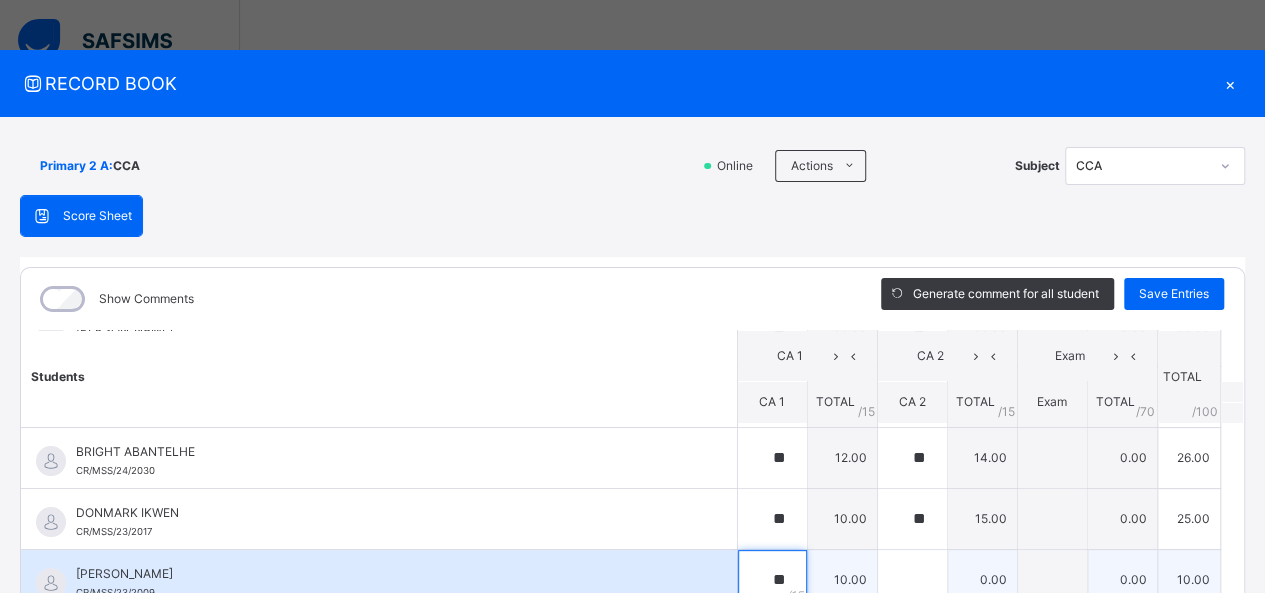 type on "**" 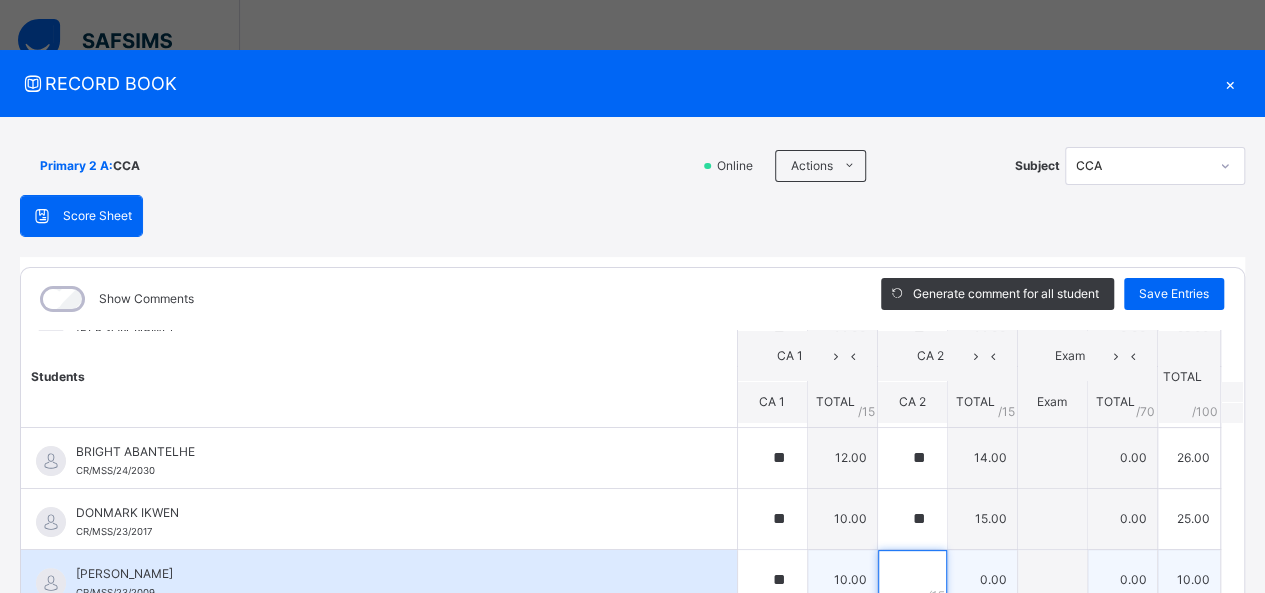 click at bounding box center (912, 580) 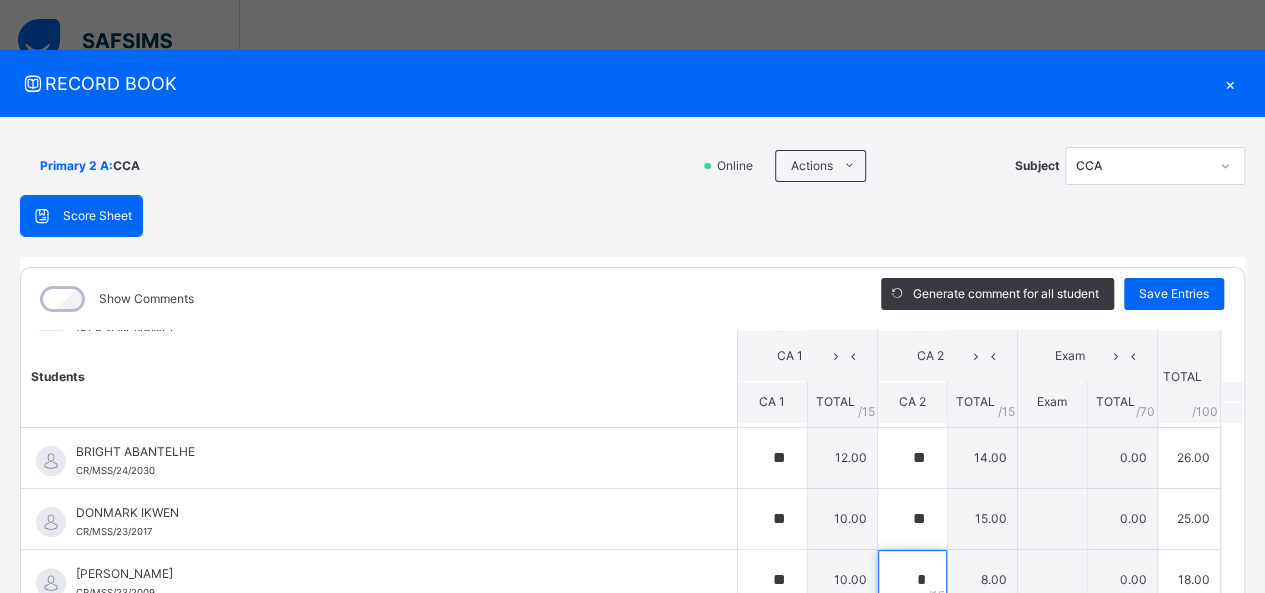 type on "*" 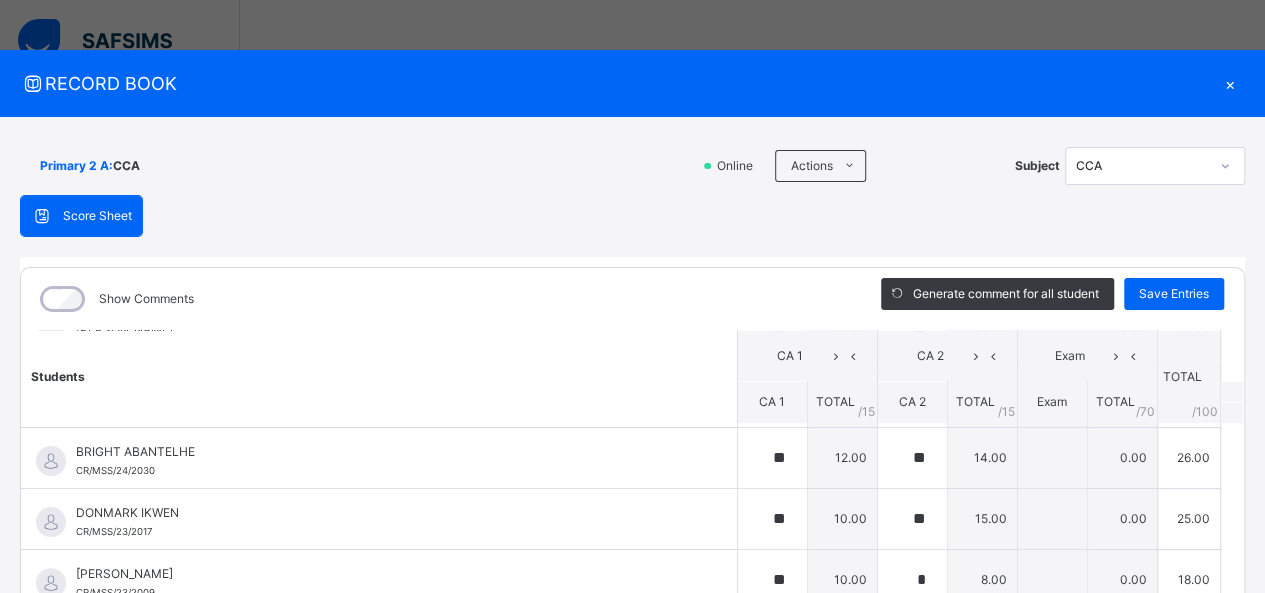click on "Students CA 1 CA 2 Exam TOTAL /100 Comment CA 1 TOTAL / 15 CA 2 TOTAL / 15 Exam TOTAL / 70 AKAN  [PERSON_NAME]/MSS/23/2007 [PERSON_NAME]/MSS/23/2007 ** 15.00 ** 13.00 0.00 28.00 Generate comment 0 / 250   ×   Subject Teacher’s Comment Generate and see in full the comment developed by the AI with an option to regenerate the comment JS [PERSON_NAME]/MSS/23/2007   Total 28.00  / 100.00 [PERSON_NAME] Bot   Regenerate     Use this comment   ALEZANDER D. AKPOUHO CR/MSS/23/2008 [PERSON_NAME] AKPOUHO CR/MSS/23/2008 ** 12.00 ** 12.00 0.00 24.00 Generate comment 0 / 250   ×   Subject Teacher’s Comment Generate and see in full the comment developed by the AI with an option to regenerate the comment [PERSON_NAME] D. AKPOUHO   CR/MSS/23/2008   Total 24.00  / 100.00 [PERSON_NAME] Bot   Regenerate     Use this comment   [PERSON_NAME] CR/MSS/23/2004 [PERSON_NAME] CR/MSS/23/2004 ** 14.00 ** 14.00 0.00 28.00 Generate comment 0 / 250   ×   Subject Teacher’s Comment JS [PERSON_NAME]   CR/MSS/23/2004   Total 28.00  / 100.00 [PERSON_NAME] Bot" at bounding box center (632, 1052) 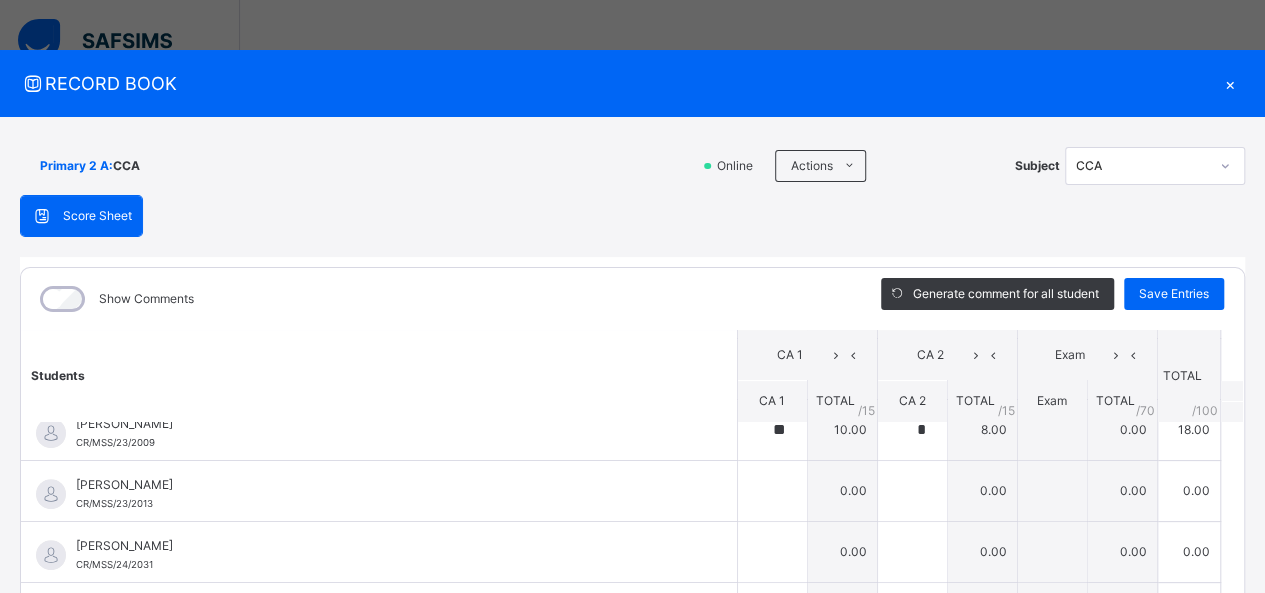 scroll, scrollTop: 400, scrollLeft: 0, axis: vertical 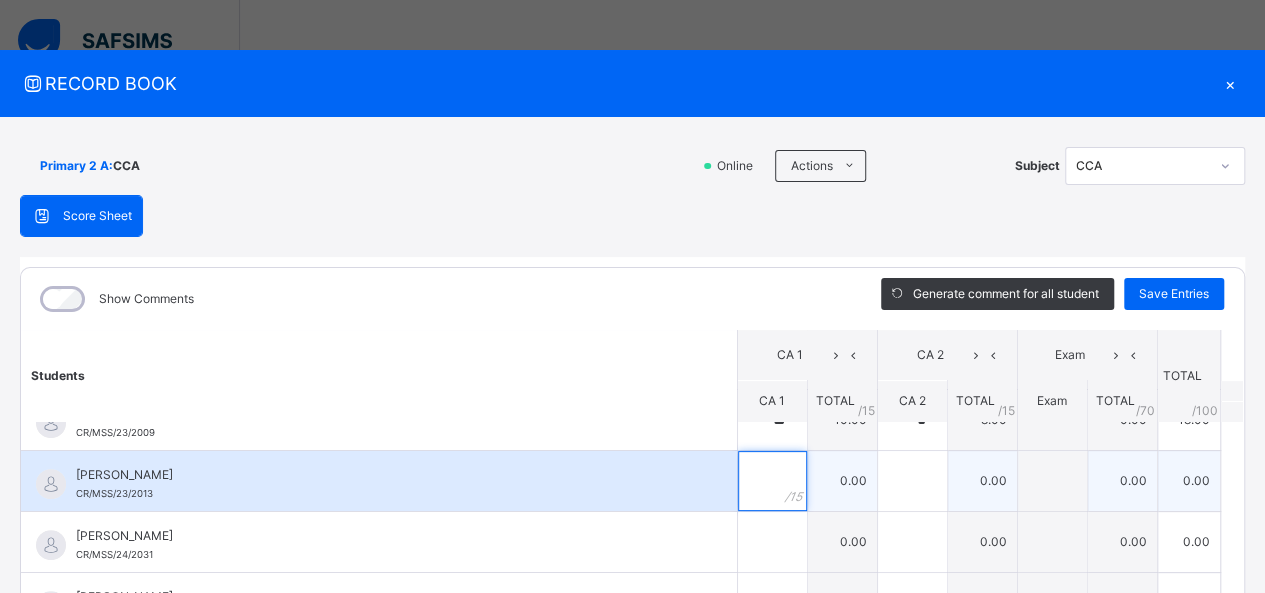 click at bounding box center (772, 481) 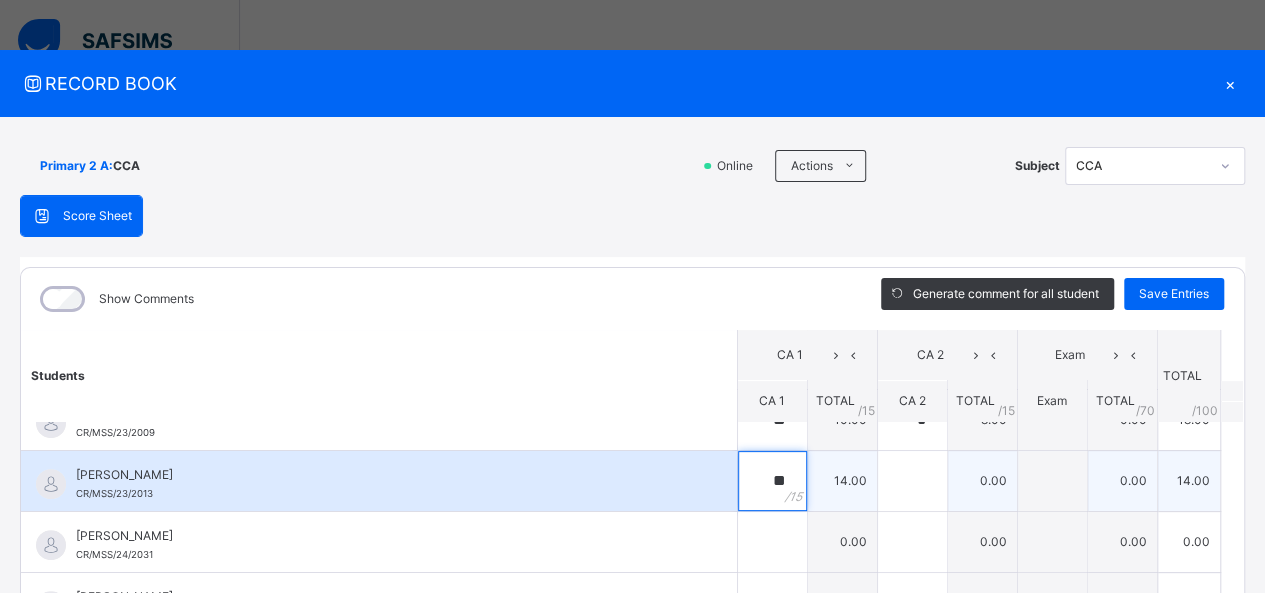 type on "**" 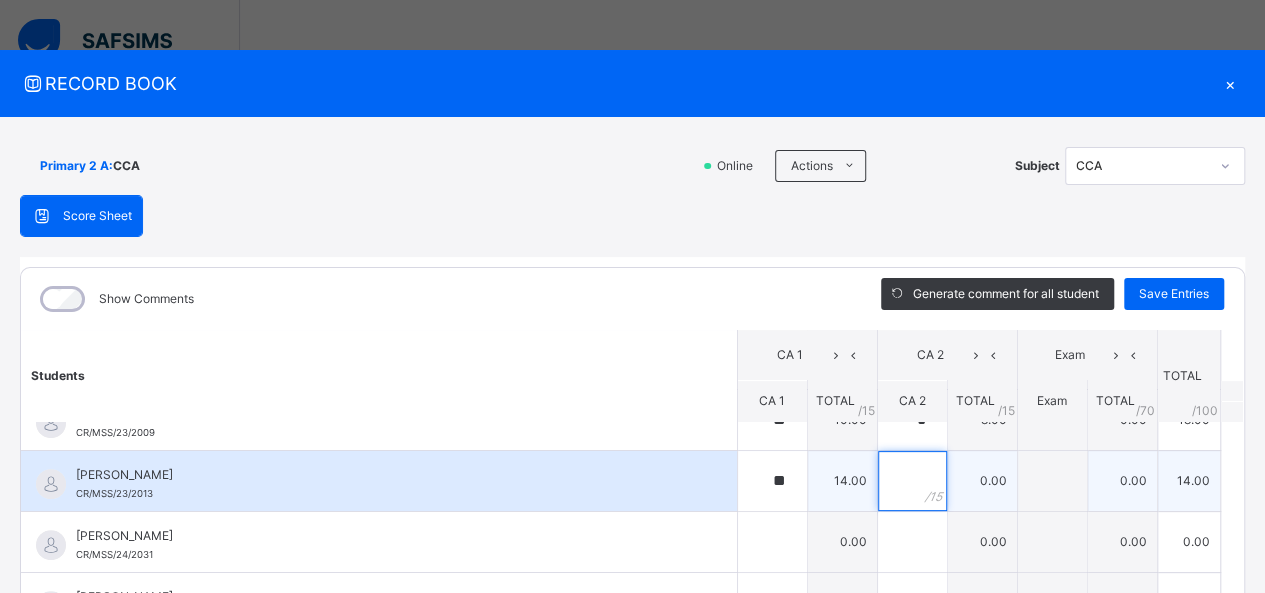 click at bounding box center [912, 481] 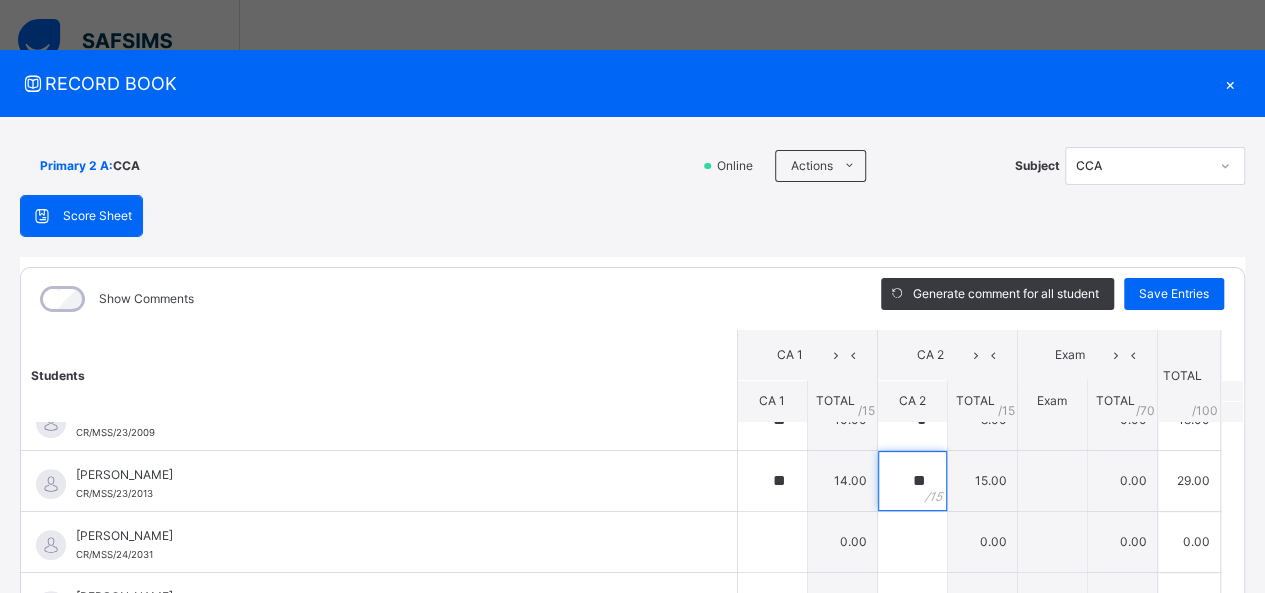 type on "**" 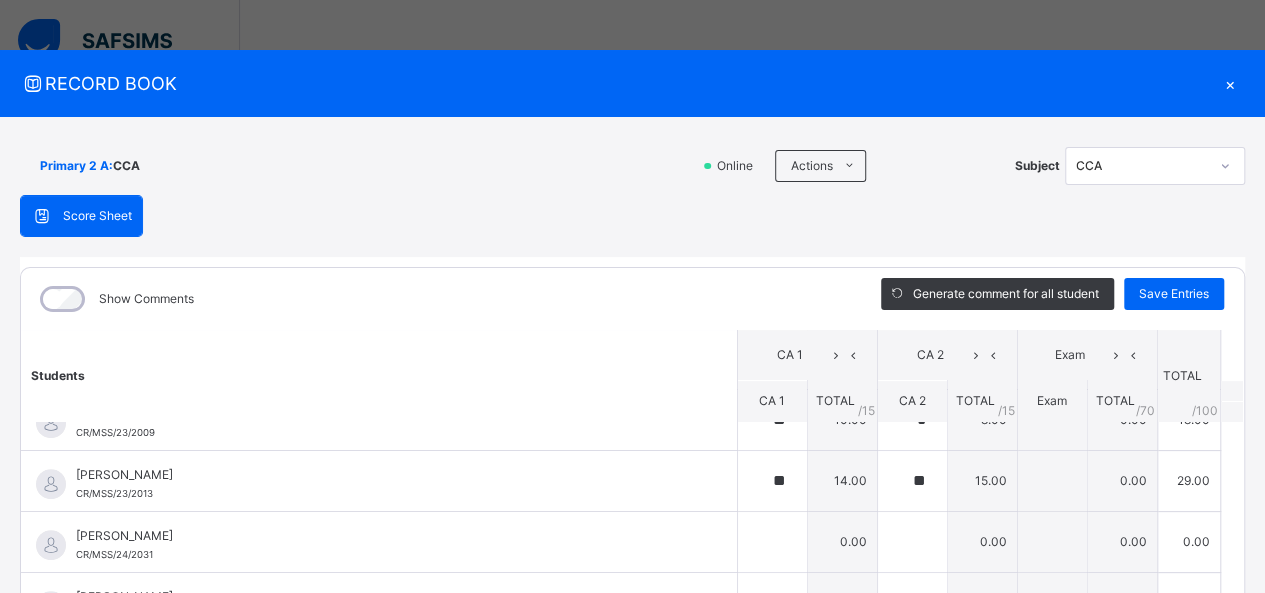 click on "Students CA 1 CA 2 Exam TOTAL /100 Comment CA 1 TOTAL / 15 CA 2 TOTAL / 15 Exam TOTAL / 70 AKAN  [PERSON_NAME]/MSS/23/2007 [PERSON_NAME]/MSS/23/2007 ** 15.00 ** 13.00 0.00 28.00 Generate comment 0 / 250   ×   Subject Teacher’s Comment Generate and see in full the comment developed by the AI with an option to regenerate the comment JS [PERSON_NAME]/MSS/23/2007   Total 28.00  / 100.00 [PERSON_NAME] Bot   Regenerate     Use this comment   ALEZANDER D. AKPOUHO CR/MSS/23/2008 [PERSON_NAME] AKPOUHO CR/MSS/23/2008 ** 12.00 ** 12.00 0.00 24.00 Generate comment 0 / 250   ×   Subject Teacher’s Comment Generate and see in full the comment developed by the AI with an option to regenerate the comment [PERSON_NAME] D. AKPOUHO   CR/MSS/23/2008   Total 24.00  / 100.00 [PERSON_NAME] Bot   Regenerate     Use this comment   [PERSON_NAME] CR/MSS/23/2004 [PERSON_NAME] CR/MSS/23/2004 ** 14.00 ** 14.00 0.00 28.00 Generate comment 0 / 250   ×   Subject Teacher’s Comment JS [PERSON_NAME]   CR/MSS/23/2004   Total 28.00  / 100.00 [PERSON_NAME] Bot" at bounding box center [632, 892] 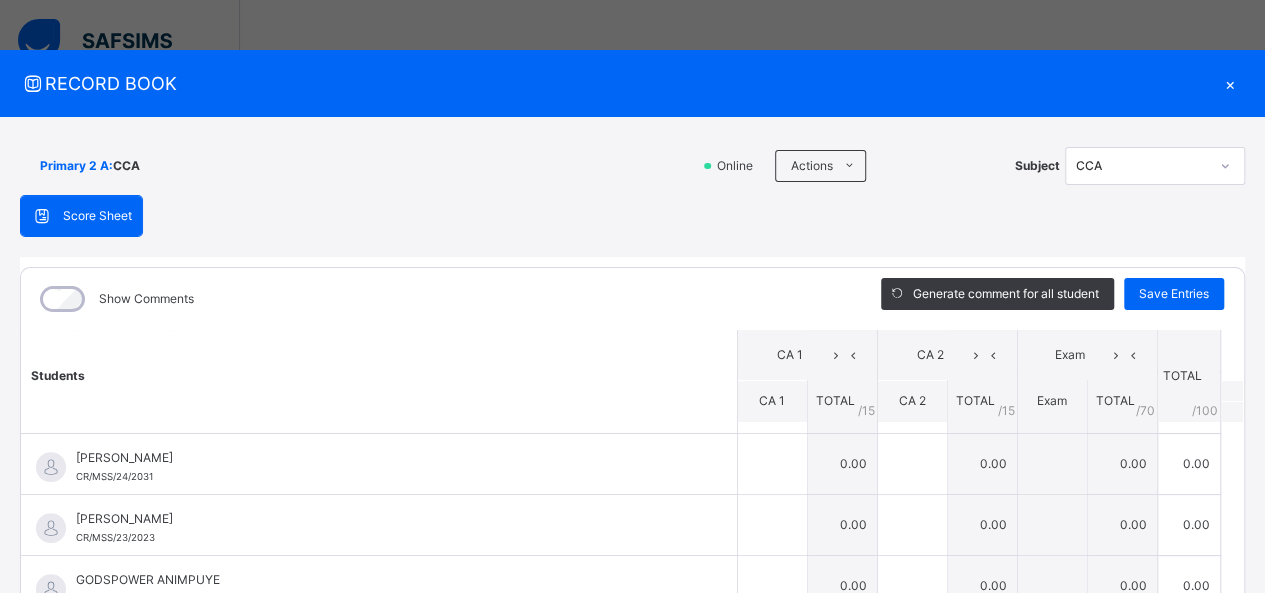scroll, scrollTop: 480, scrollLeft: 0, axis: vertical 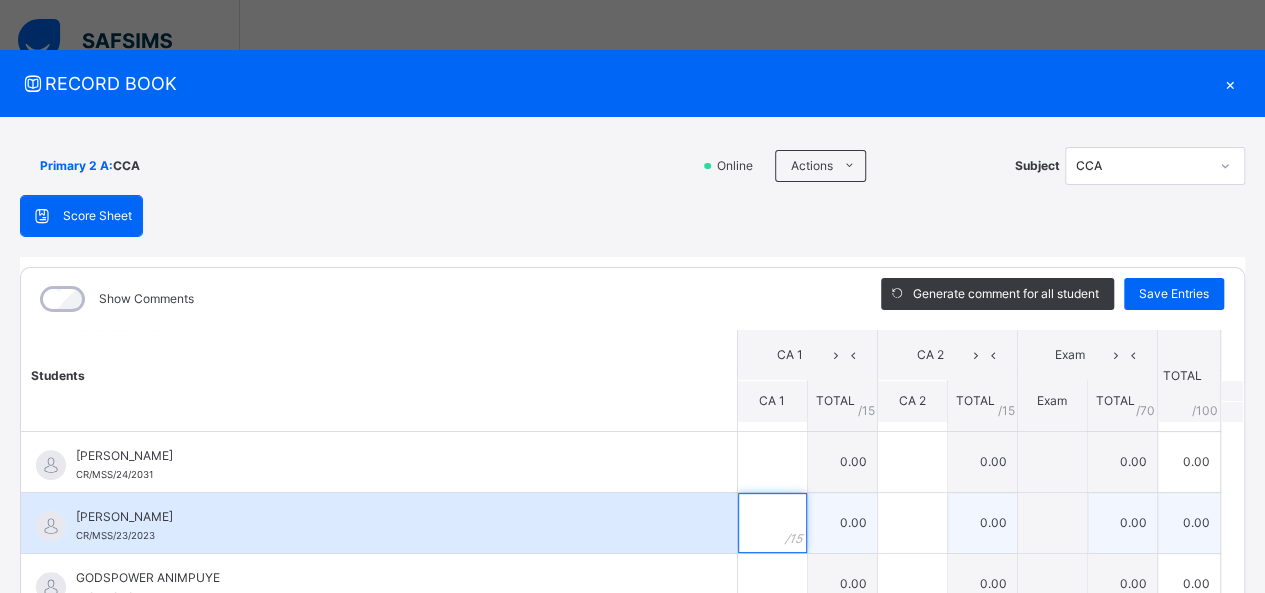 click at bounding box center [772, 523] 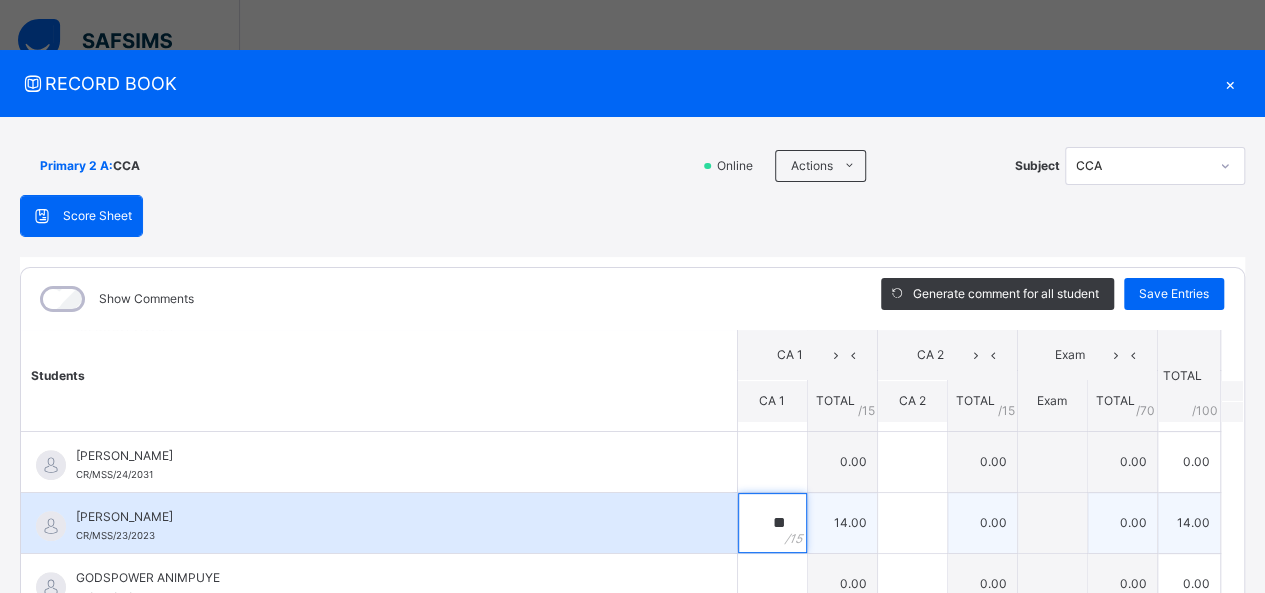 type on "**" 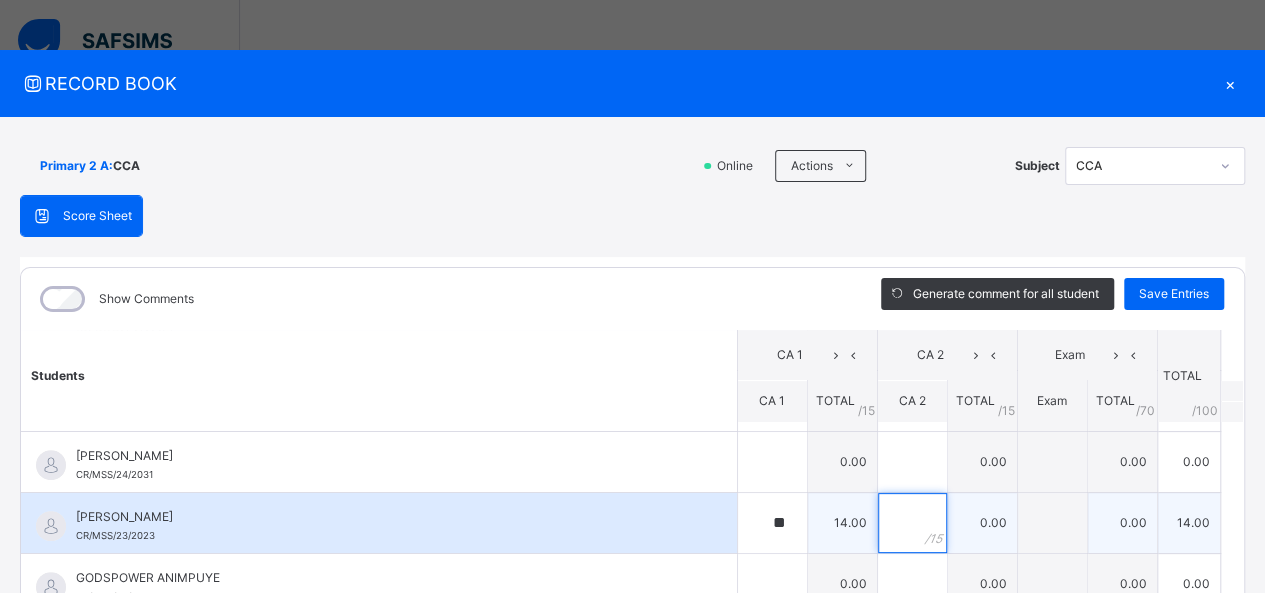 click at bounding box center [912, 523] 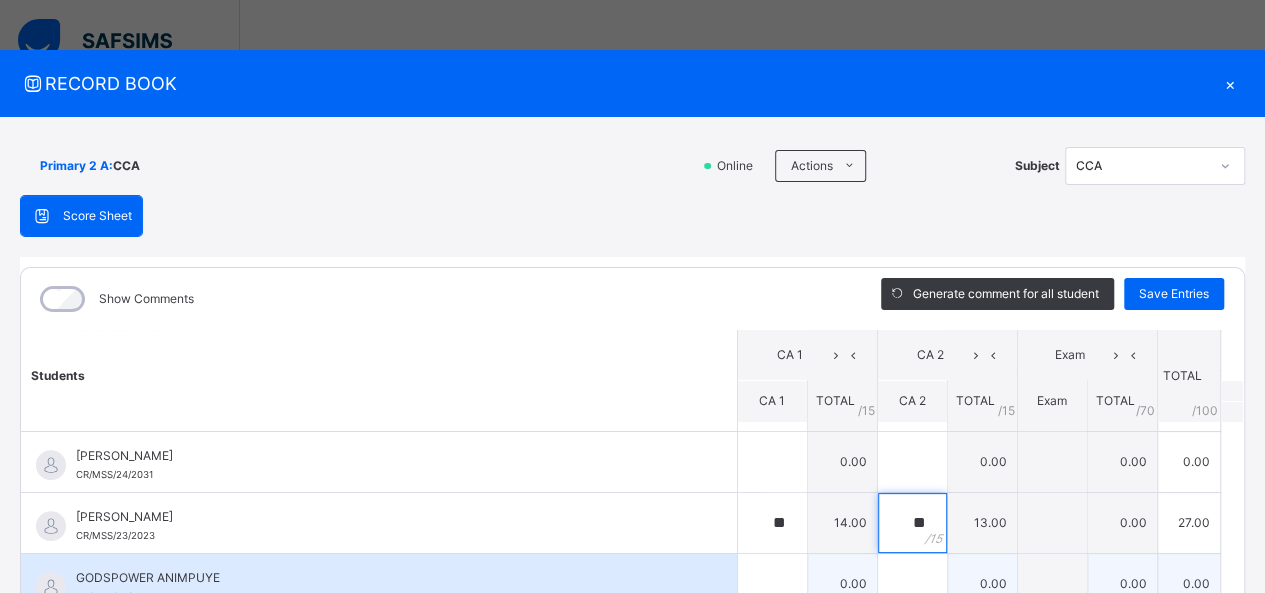 type on "**" 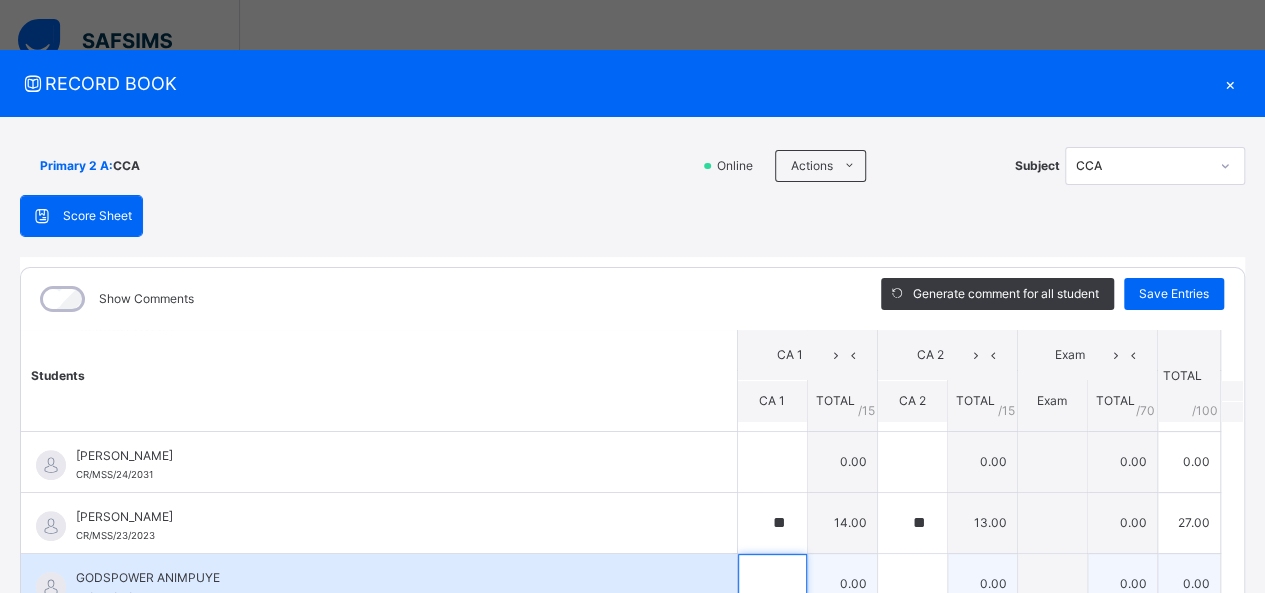 click at bounding box center [772, 584] 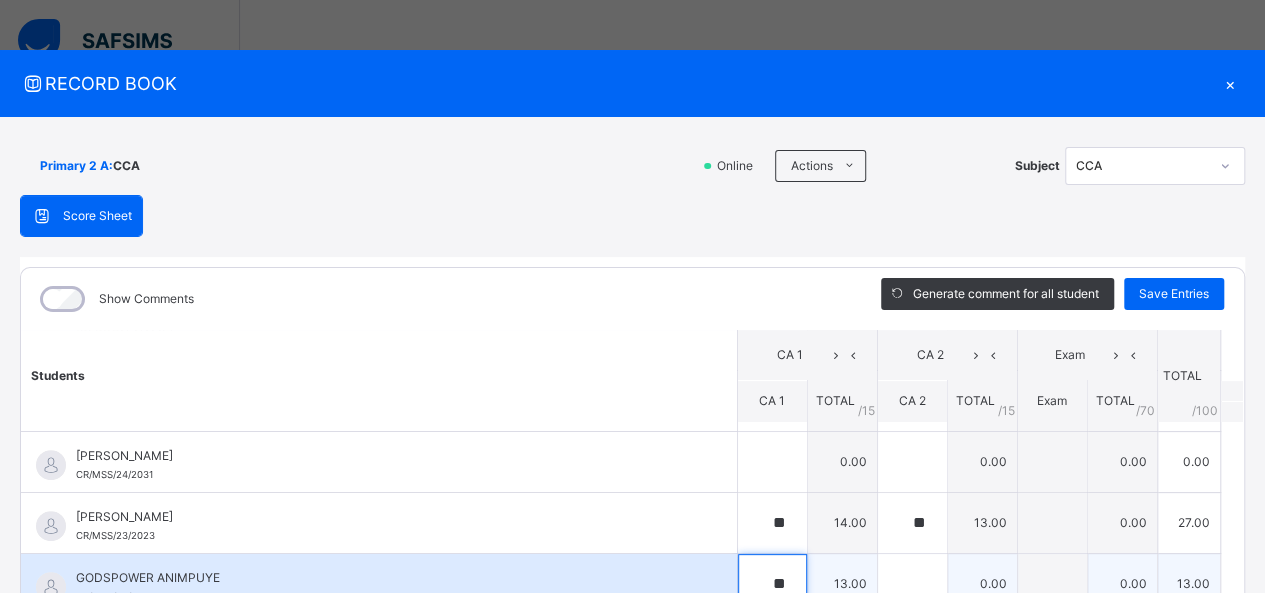 type on "**" 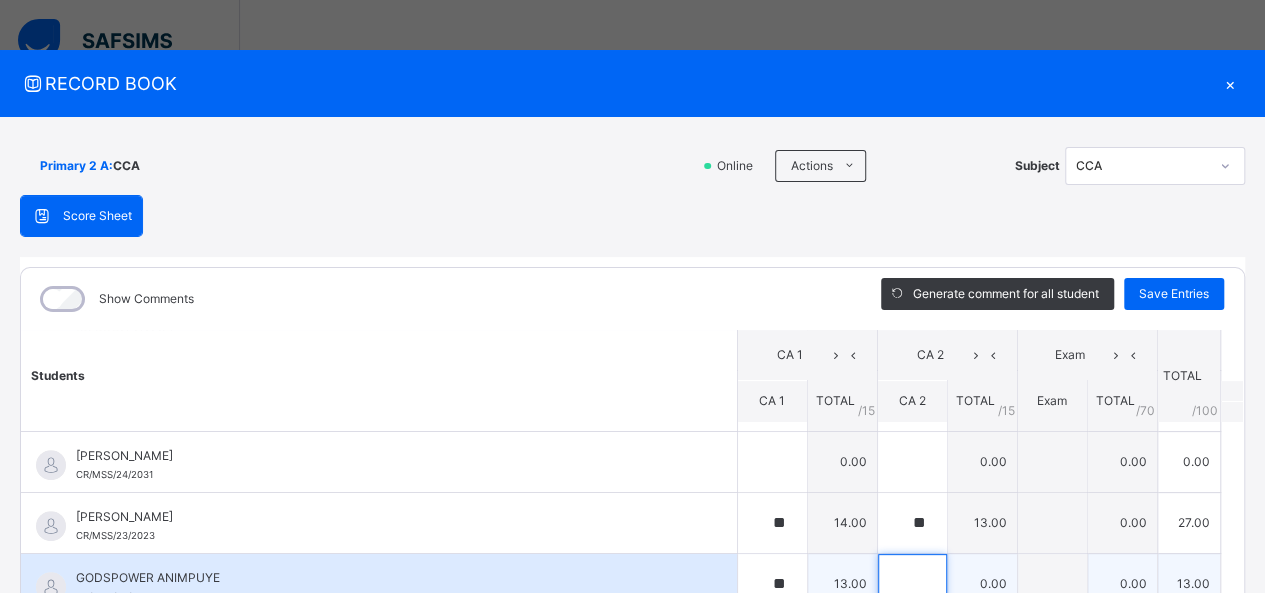 click at bounding box center (912, 584) 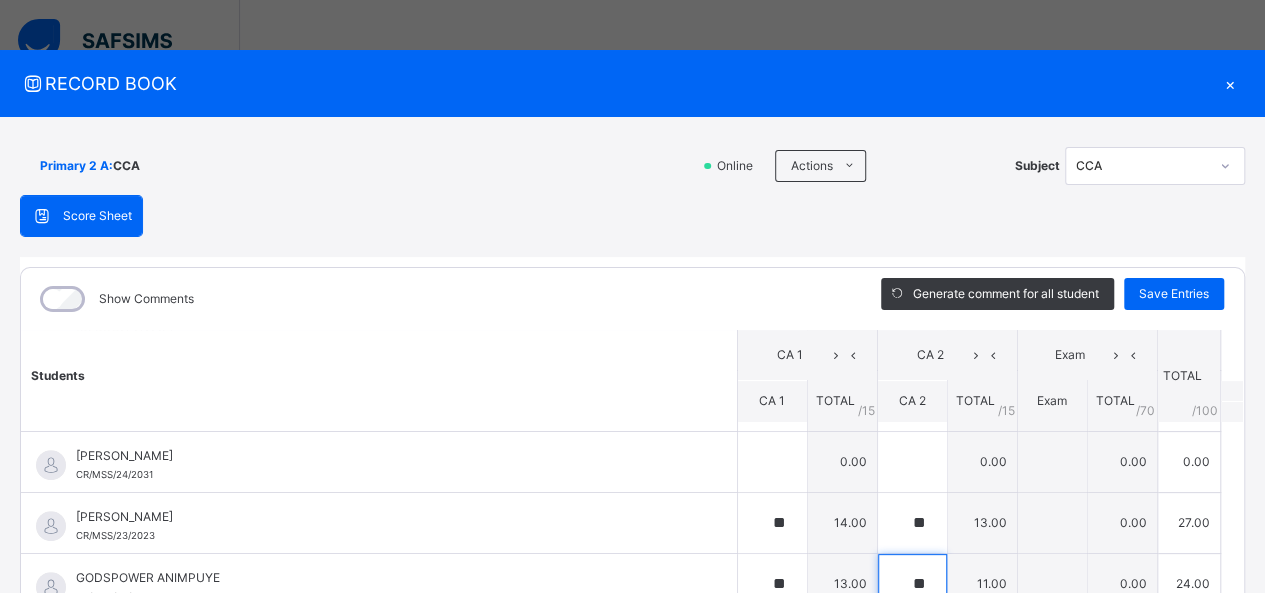 type on "**" 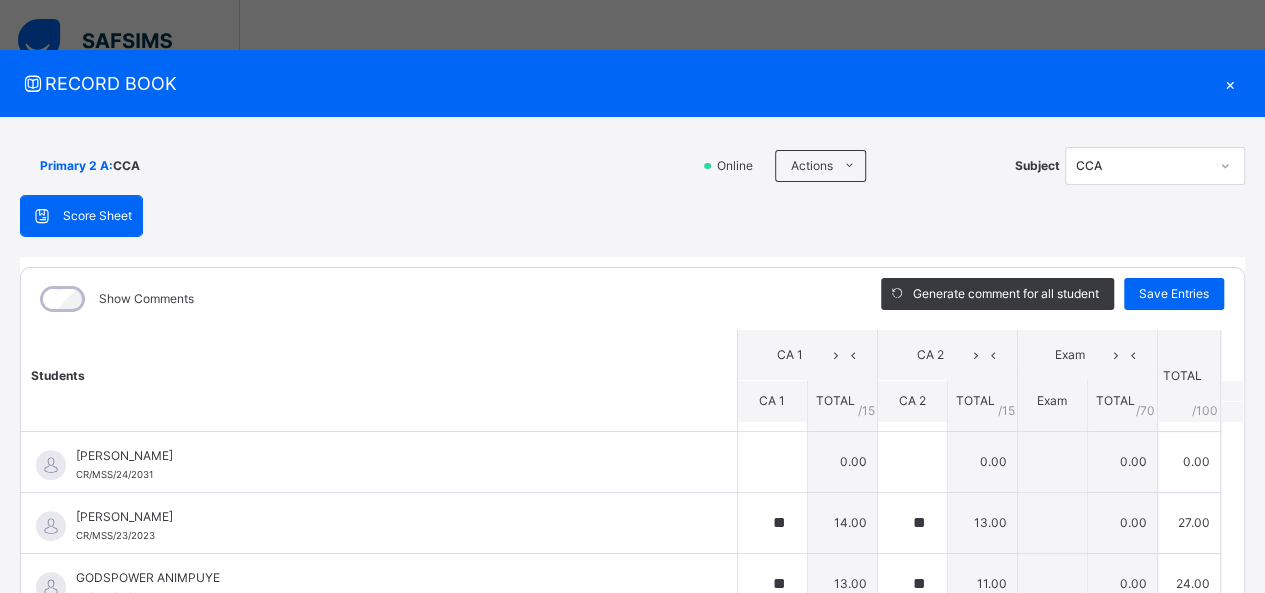 click on "Students CA 1 CA 2 Exam TOTAL /100 Comment CA 1 TOTAL / 15 CA 2 TOTAL / 15 Exam TOTAL / 70 AKAN  [PERSON_NAME]/MSS/23/2007 [PERSON_NAME]/MSS/23/2007 ** 15.00 ** 13.00 0.00 28.00 Generate comment 0 / 250   ×   Subject Teacher’s Comment Generate and see in full the comment developed by the AI with an option to regenerate the comment JS [PERSON_NAME]/MSS/23/2007   Total 28.00  / 100.00 [PERSON_NAME] Bot   Regenerate     Use this comment   ALEZANDER D. AKPOUHO CR/MSS/23/2008 [PERSON_NAME] AKPOUHO CR/MSS/23/2008 ** 12.00 ** 12.00 0.00 24.00 Generate comment 0 / 250   ×   Subject Teacher’s Comment Generate and see in full the comment developed by the AI with an option to regenerate the comment [PERSON_NAME] D. AKPOUHO   CR/MSS/23/2008   Total 24.00  / 100.00 [PERSON_NAME] Bot   Regenerate     Use this comment   [PERSON_NAME] CR/MSS/23/2004 [PERSON_NAME] CR/MSS/23/2004 ** 14.00 ** 14.00 0.00 28.00 Generate comment 0 / 250   ×   Subject Teacher’s Comment JS [PERSON_NAME]   CR/MSS/23/2004   Total 28.00  / 100.00 [PERSON_NAME] Bot" at bounding box center [632, 812] 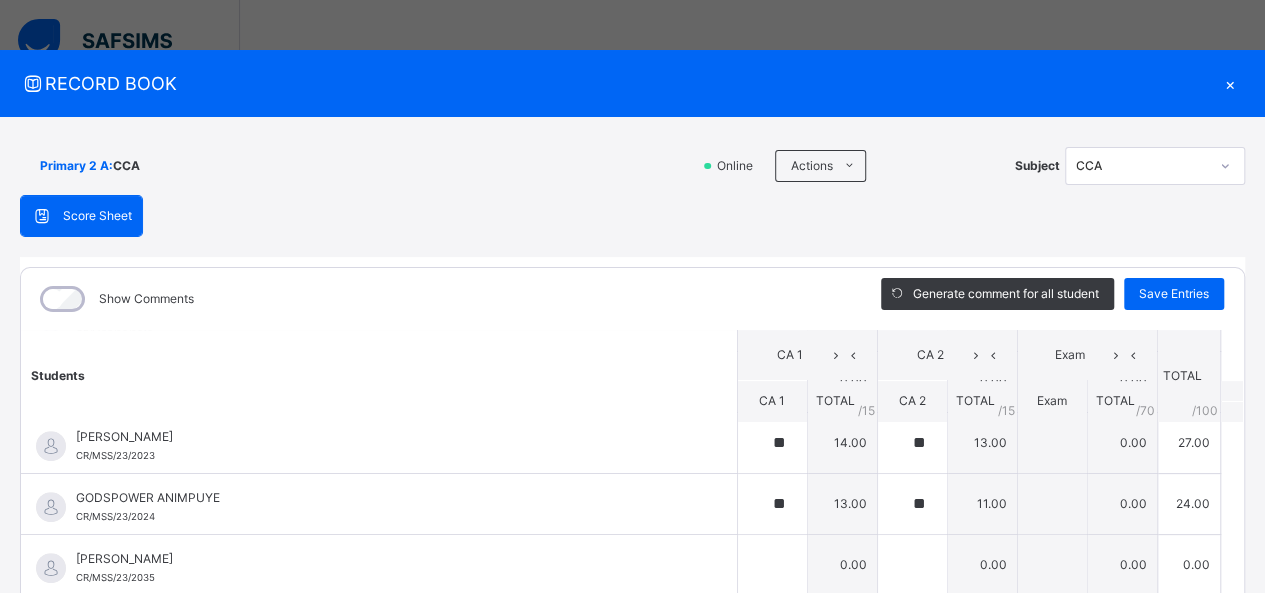 scroll, scrollTop: 600, scrollLeft: 0, axis: vertical 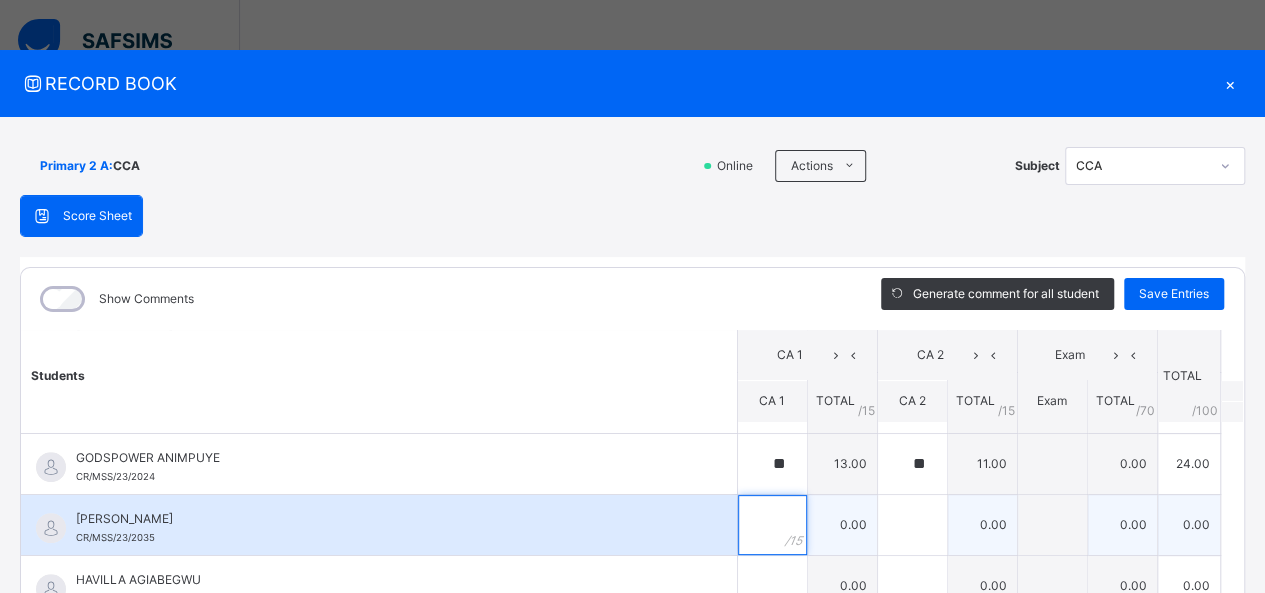 click at bounding box center (772, 525) 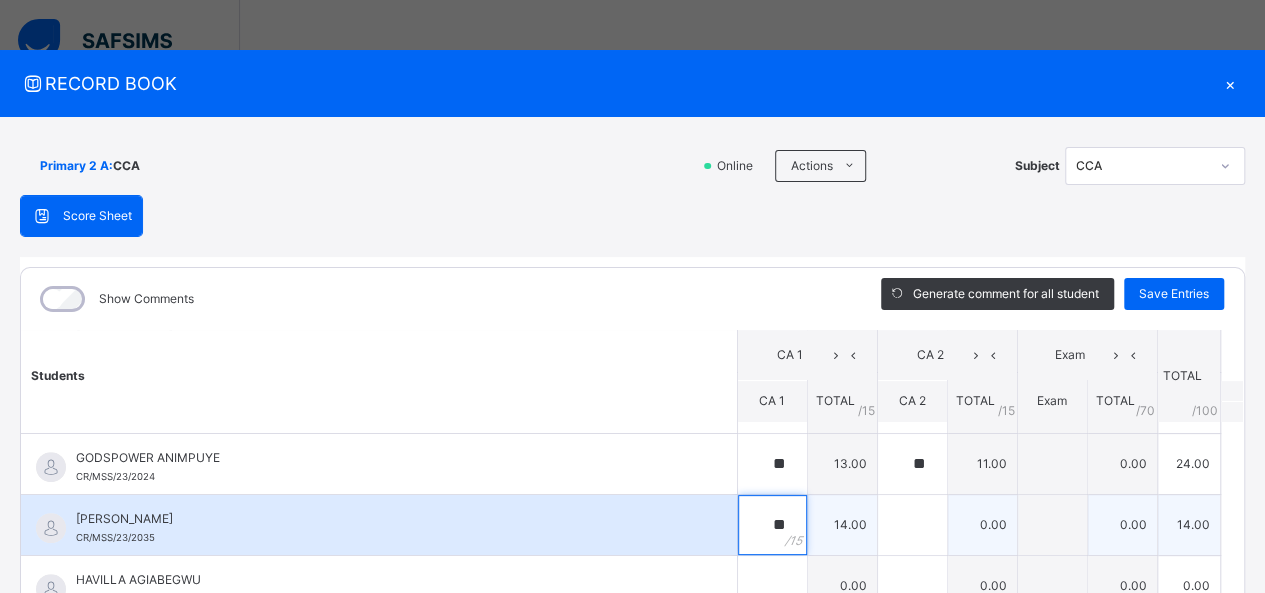 type on "**" 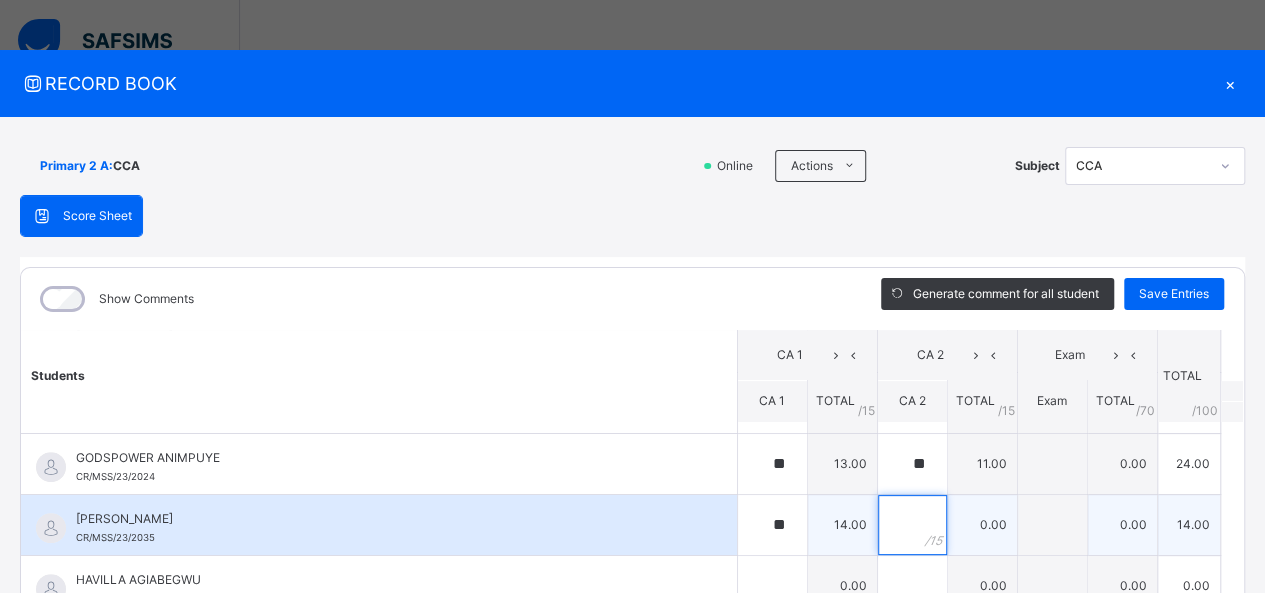 click at bounding box center (912, 525) 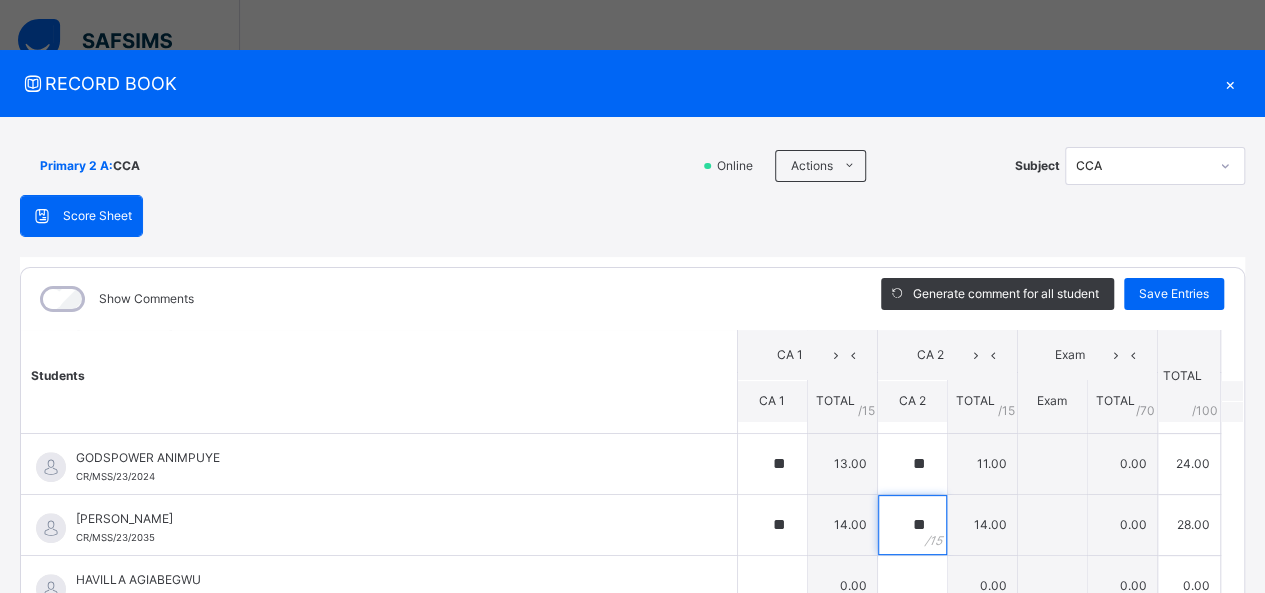 type on "**" 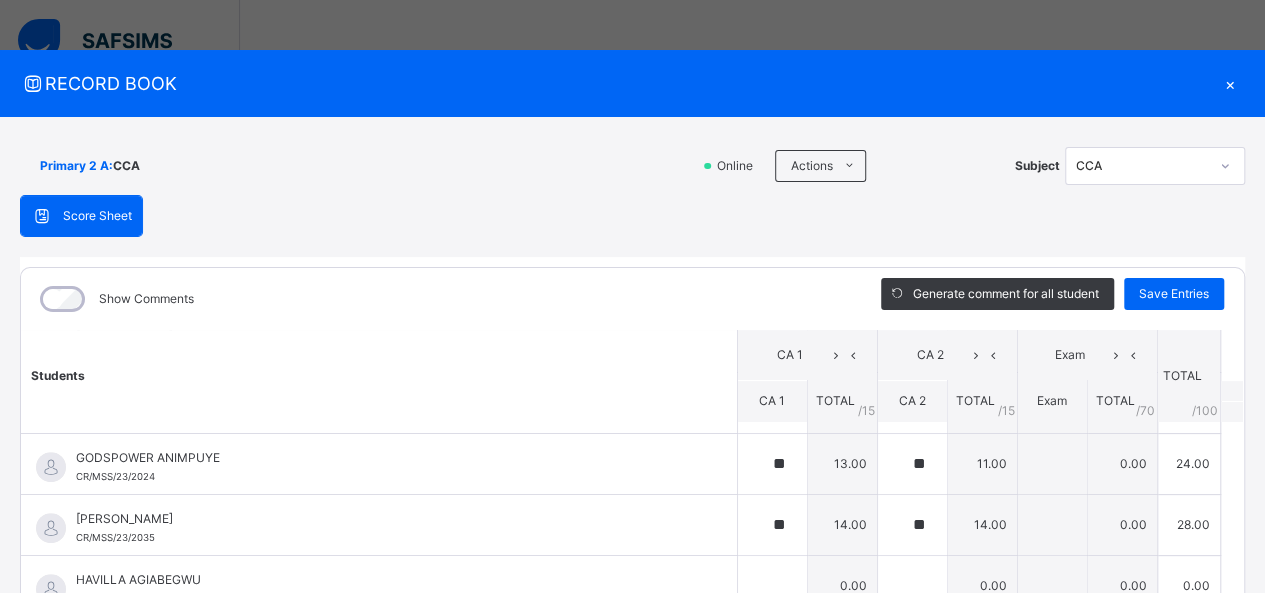 click on "Students CA 1 CA 2 Exam TOTAL /100 Comment CA 1 TOTAL / 15 CA 2 TOTAL / 15 Exam TOTAL / 70 AKAN  [PERSON_NAME]/MSS/23/2007 [PERSON_NAME]/MSS/23/2007 ** 15.00 ** 13.00 0.00 28.00 Generate comment 0 / 250   ×   Subject Teacher’s Comment Generate and see in full the comment developed by the AI with an option to regenerate the comment JS [PERSON_NAME]/MSS/23/2007   Total 28.00  / 100.00 [PERSON_NAME] Bot   Regenerate     Use this comment   ALEZANDER D. AKPOUHO CR/MSS/23/2008 [PERSON_NAME] AKPOUHO CR/MSS/23/2008 ** 12.00 ** 12.00 0.00 24.00 Generate comment 0 / 250   ×   Subject Teacher’s Comment Generate and see in full the comment developed by the AI with an option to regenerate the comment [PERSON_NAME] D. AKPOUHO   CR/MSS/23/2008   Total 24.00  / 100.00 [PERSON_NAME] Bot   Regenerate     Use this comment   [PERSON_NAME] CR/MSS/23/2004 [PERSON_NAME] CR/MSS/23/2004 ** 14.00 ** 14.00 0.00 28.00 Generate comment 0 / 250   ×   Subject Teacher’s Comment JS [PERSON_NAME]   CR/MSS/23/2004   Total 28.00  / 100.00 [PERSON_NAME] Bot" at bounding box center [632, 692] 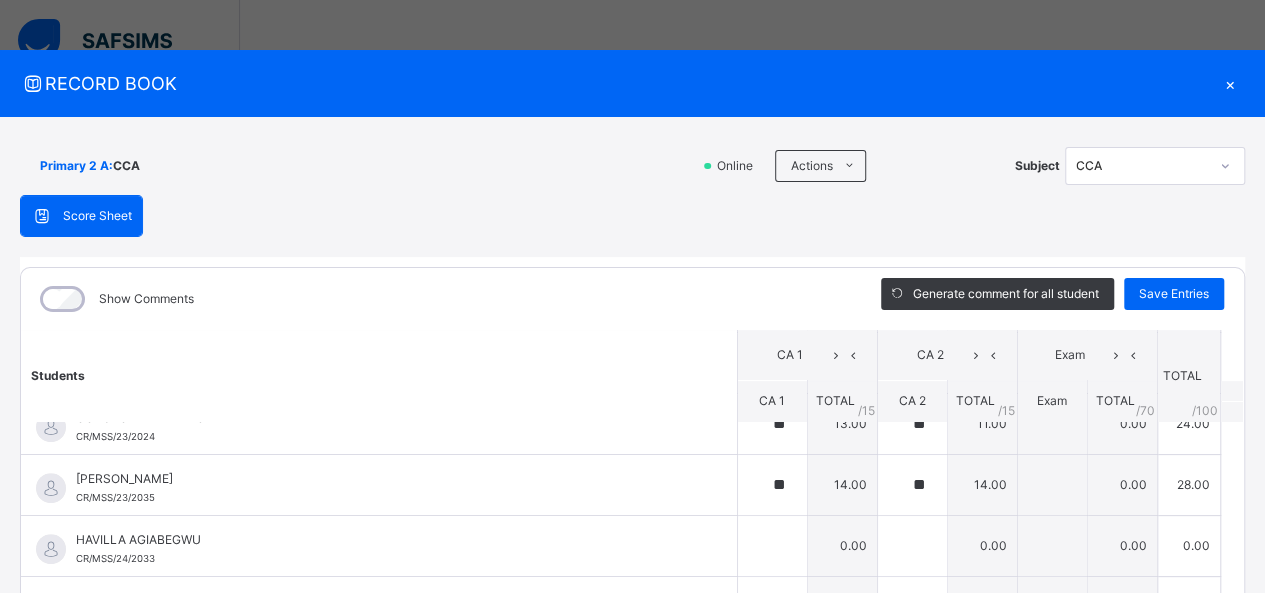 scroll, scrollTop: 680, scrollLeft: 0, axis: vertical 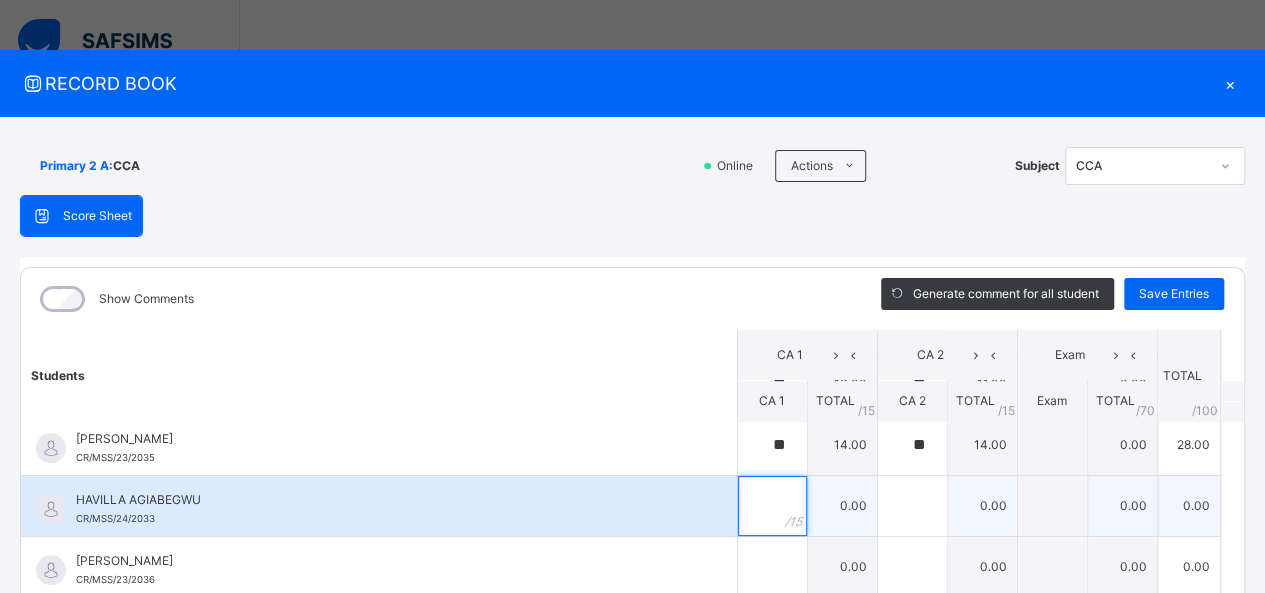 click at bounding box center [772, 506] 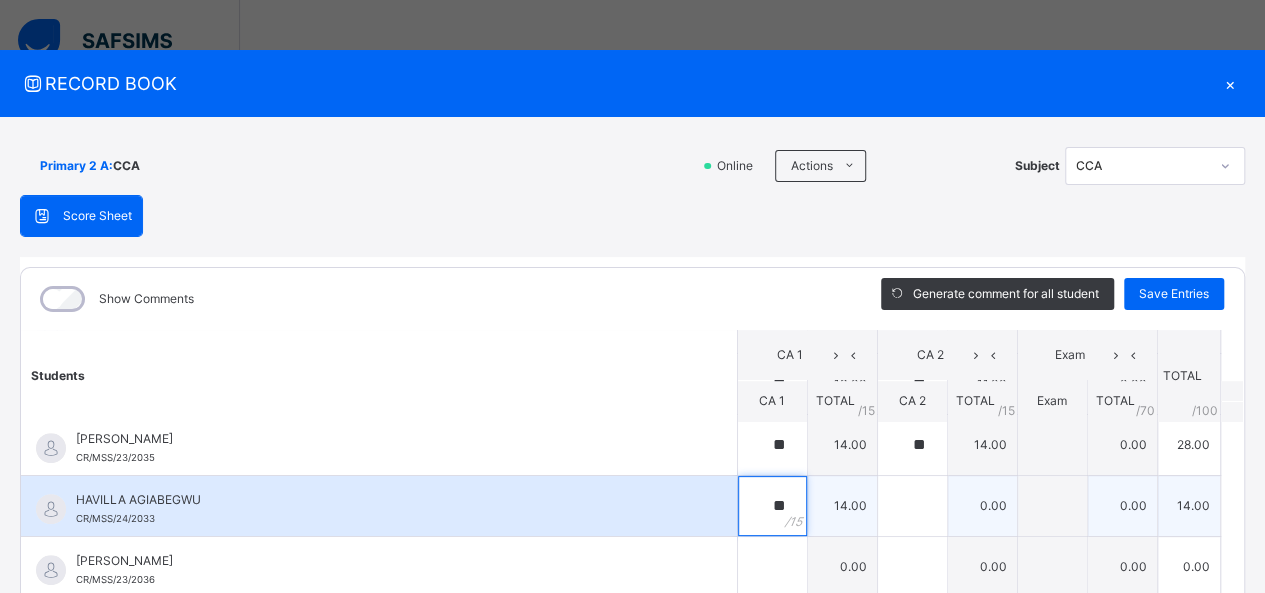 type on "**" 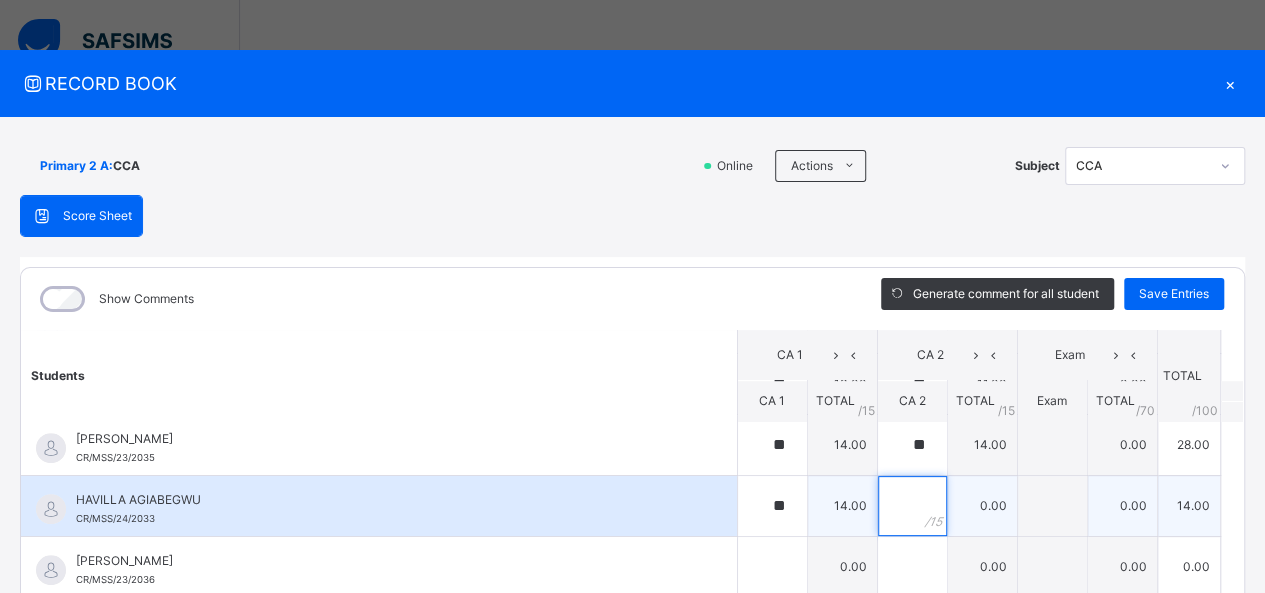 click at bounding box center [912, 506] 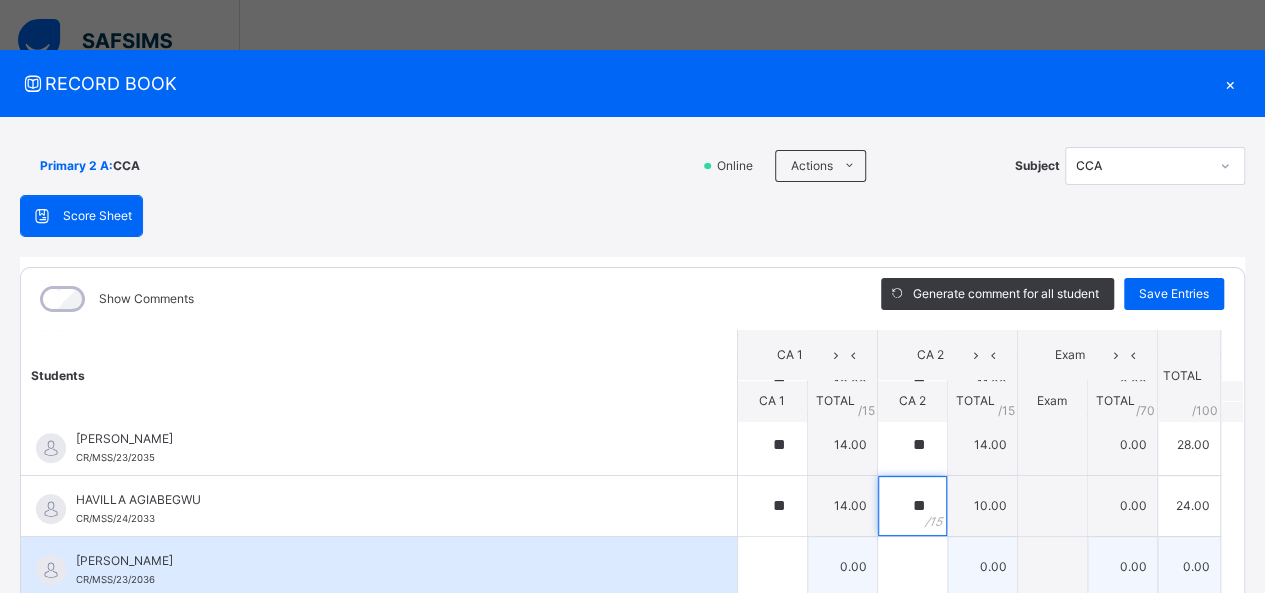 type on "**" 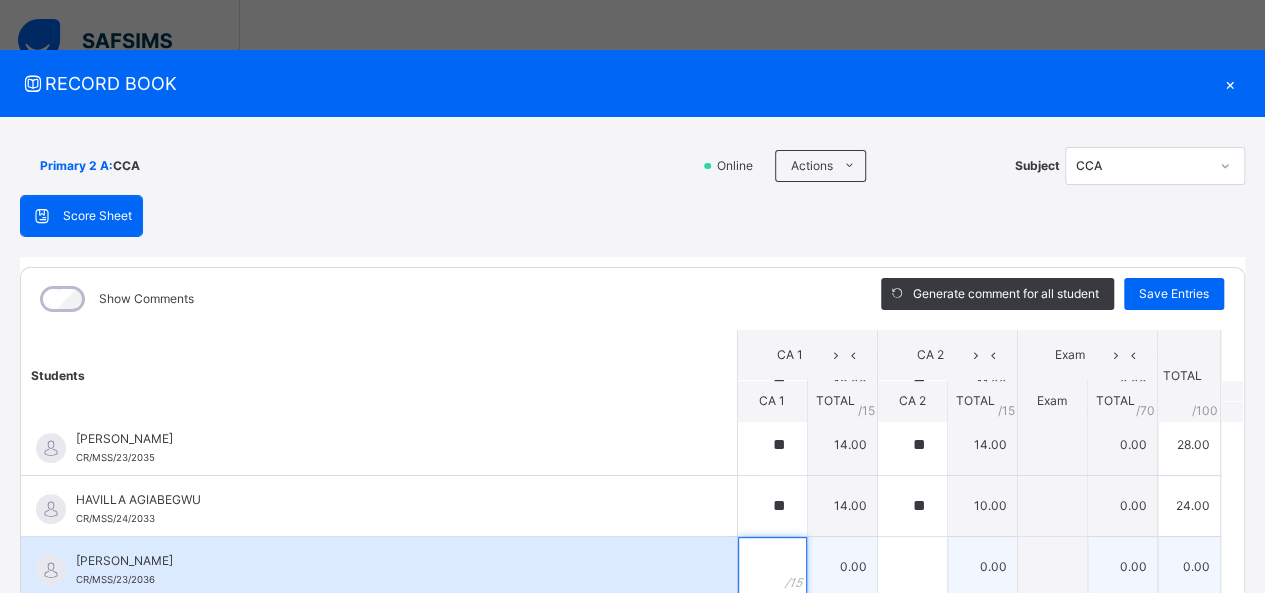 click at bounding box center (772, 567) 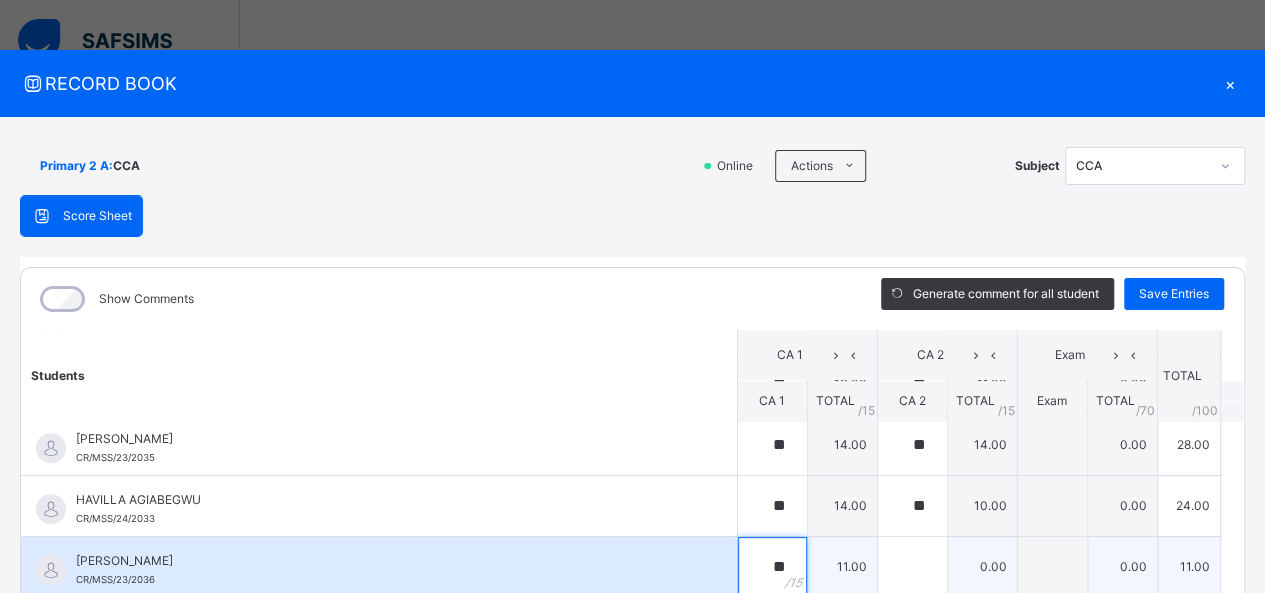 type on "**" 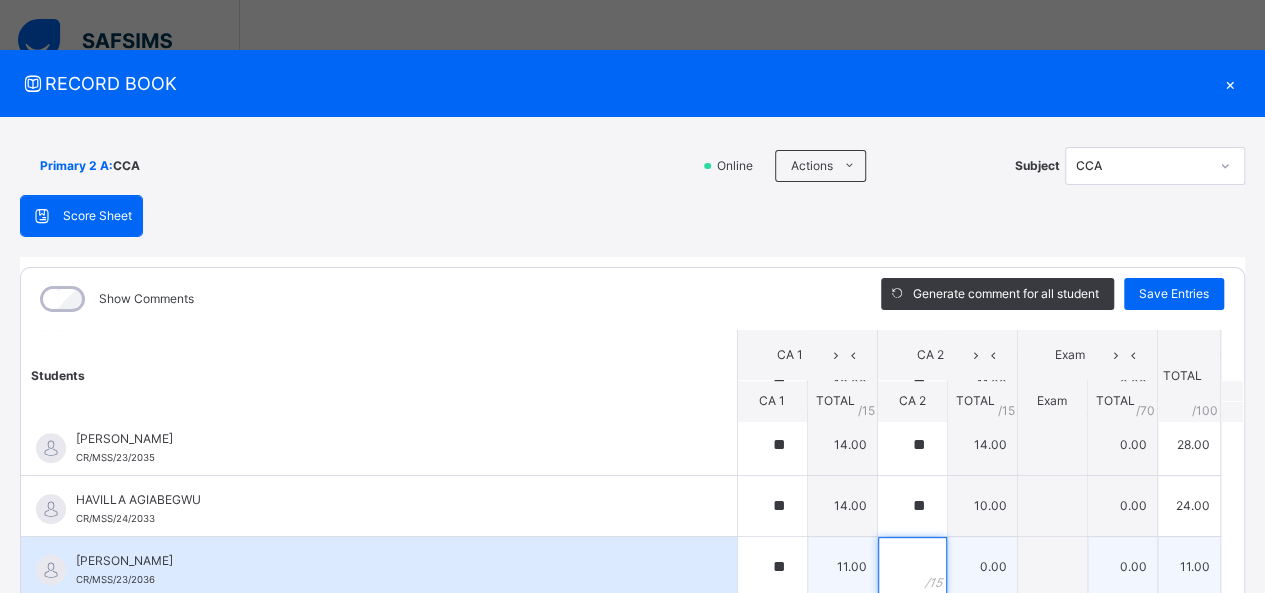 click at bounding box center [912, 567] 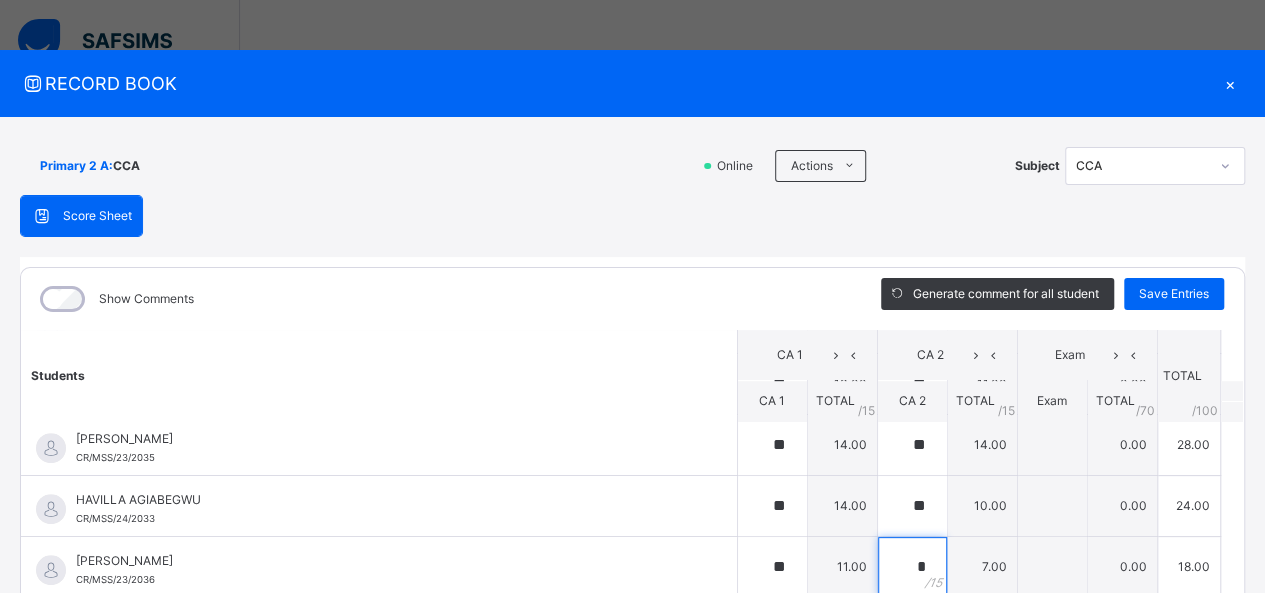 type on "*" 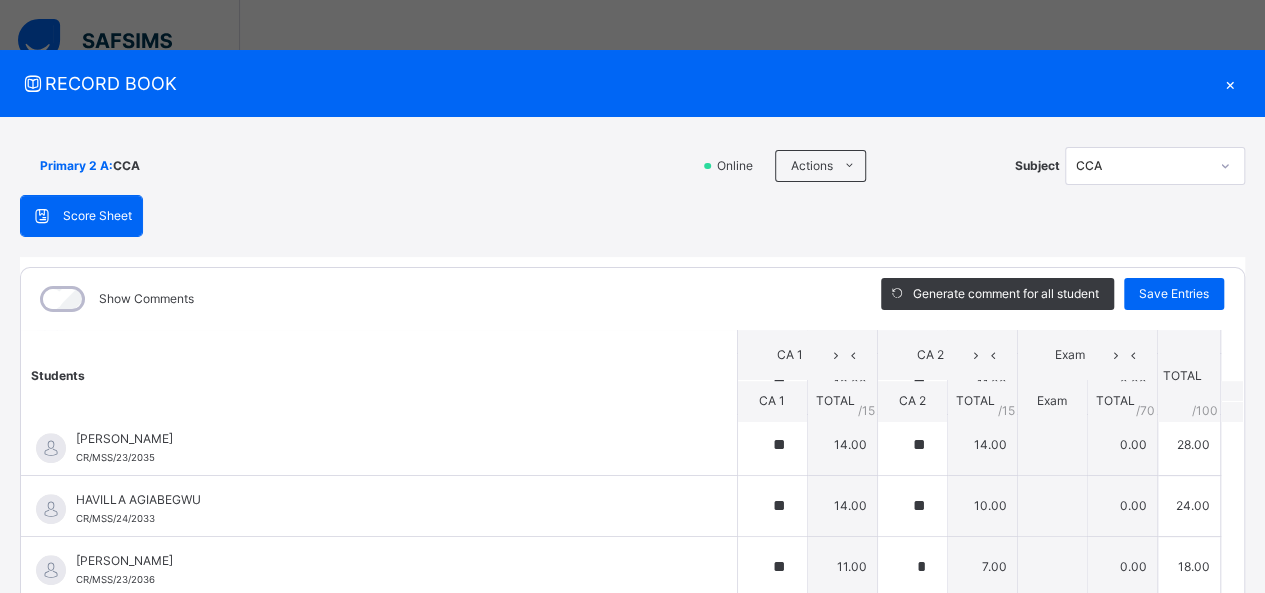 click on "Students CA 1 CA 2 Exam TOTAL /100 Comment CA 1 TOTAL / 15 CA 2 TOTAL / 15 Exam TOTAL / 70 AKAN  [PERSON_NAME]/MSS/23/2007 [PERSON_NAME]/MSS/23/2007 ** 15.00 ** 13.00 0.00 28.00 Generate comment 0 / 250   ×   Subject Teacher’s Comment Generate and see in full the comment developed by the AI with an option to regenerate the comment JS [PERSON_NAME]/MSS/23/2007   Total 28.00  / 100.00 [PERSON_NAME] Bot   Regenerate     Use this comment   ALEZANDER D. AKPOUHO CR/MSS/23/2008 [PERSON_NAME] AKPOUHO CR/MSS/23/2008 ** 12.00 ** 12.00 0.00 24.00 Generate comment 0 / 250   ×   Subject Teacher’s Comment Generate and see in full the comment developed by the AI with an option to regenerate the comment [PERSON_NAME] D. AKPOUHO   CR/MSS/23/2008   Total 24.00  / 100.00 [PERSON_NAME] Bot   Regenerate     Use this comment   [PERSON_NAME] CR/MSS/23/2004 [PERSON_NAME] CR/MSS/23/2004 ** 14.00 ** 14.00 0.00 28.00 Generate comment 0 / 250   ×   Subject Teacher’s Comment JS [PERSON_NAME]   CR/MSS/23/2004   Total 28.00  / 100.00 [PERSON_NAME] Bot" at bounding box center (632, 612) 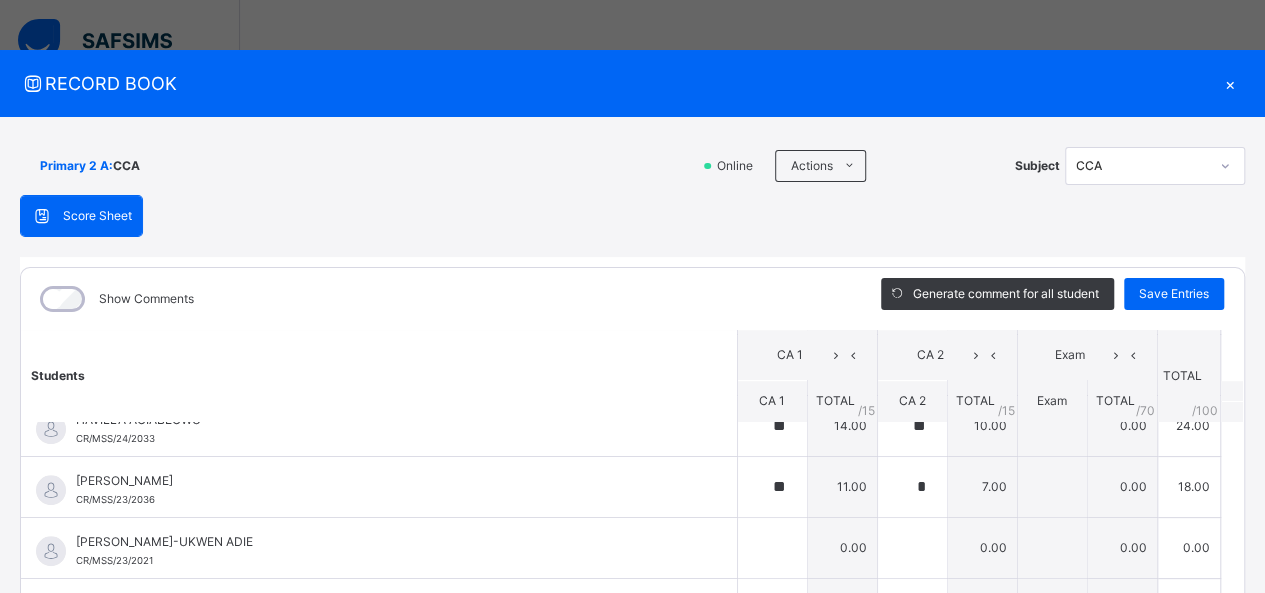 scroll, scrollTop: 800, scrollLeft: 0, axis: vertical 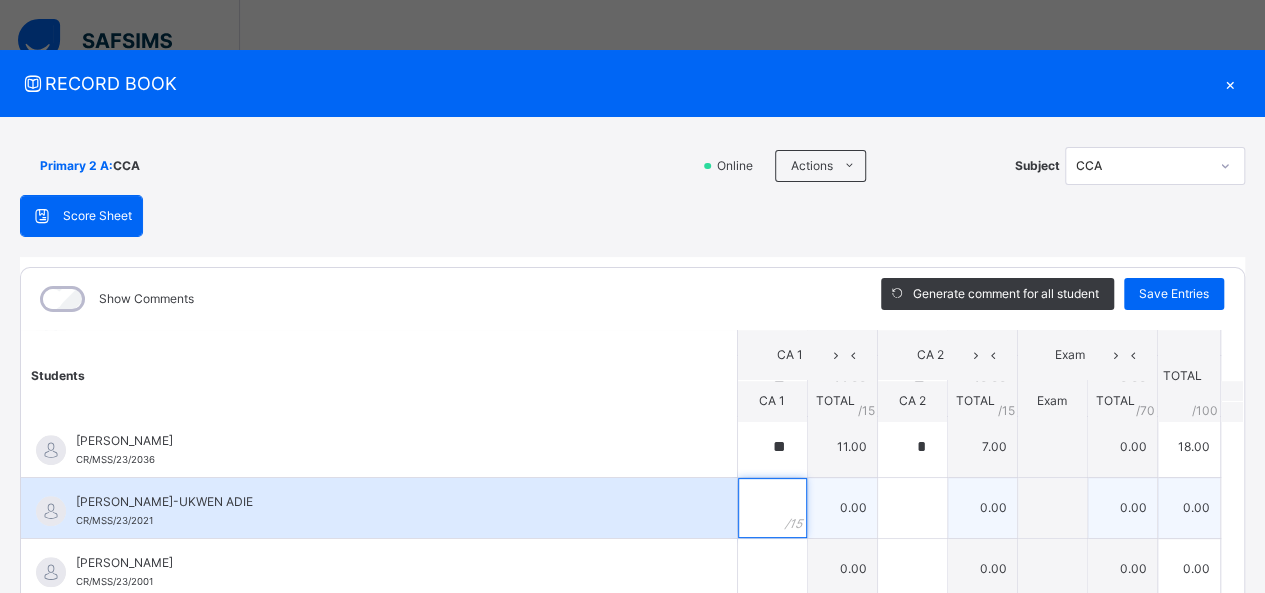 click at bounding box center (772, 508) 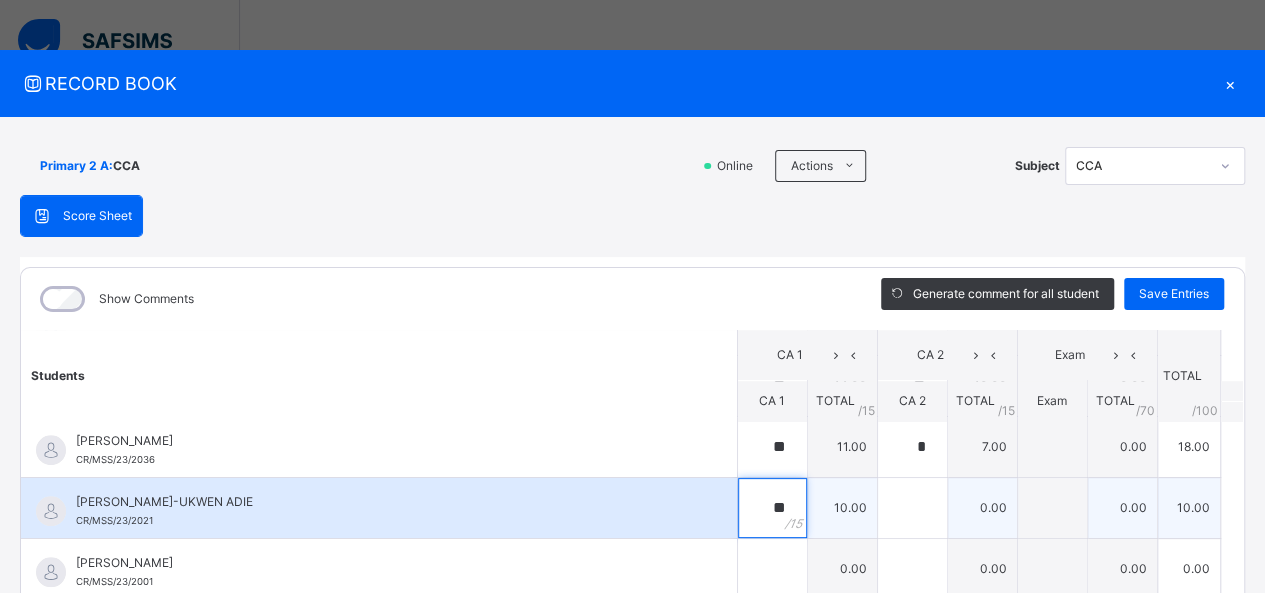 type on "**" 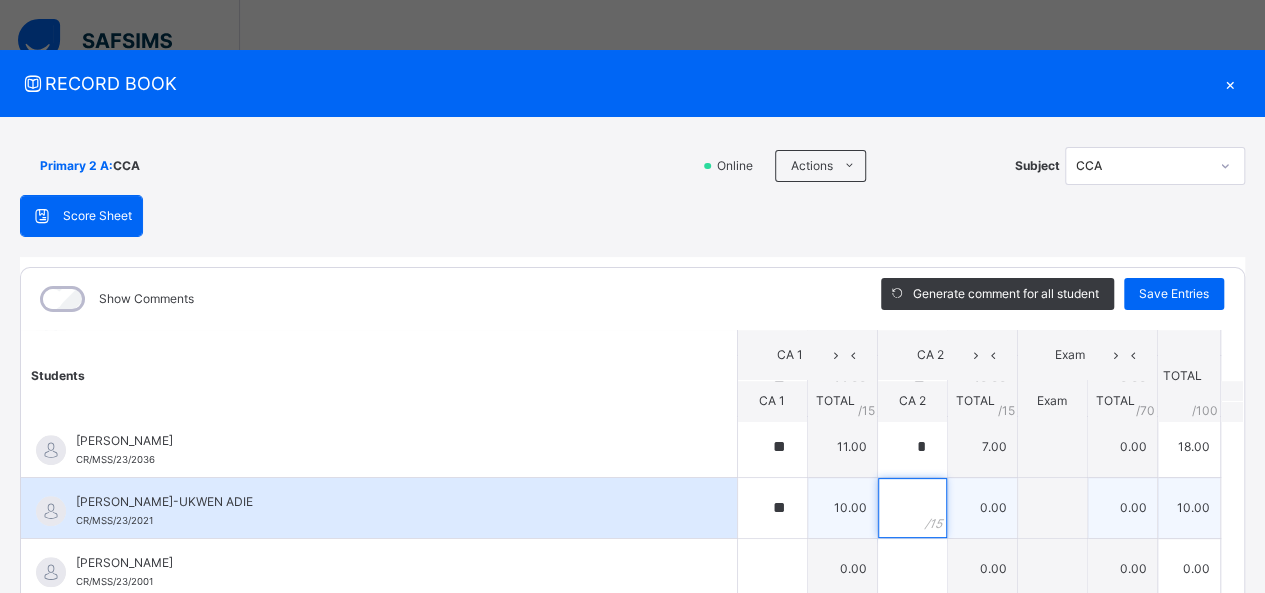 click at bounding box center [912, 508] 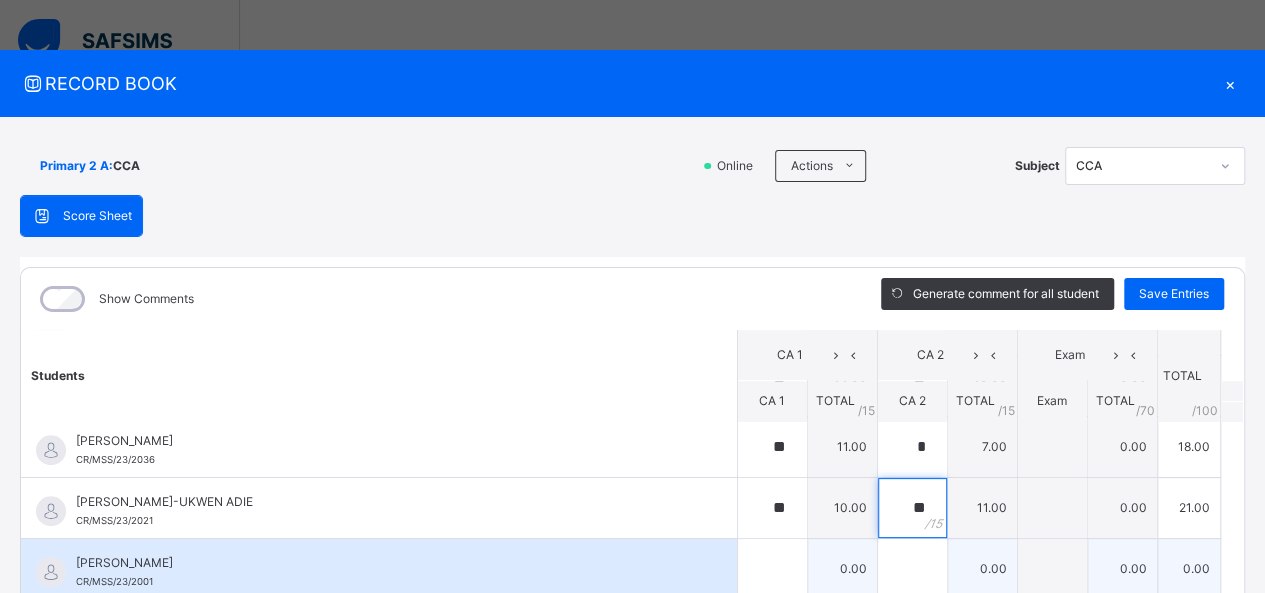 type on "**" 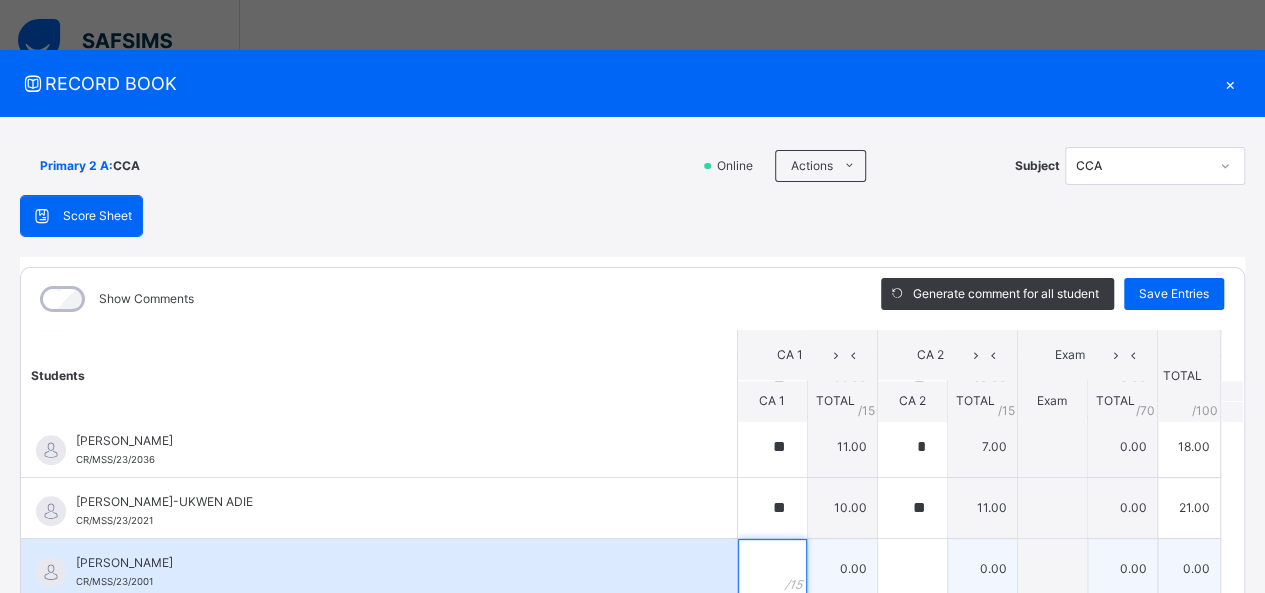 click at bounding box center (772, 569) 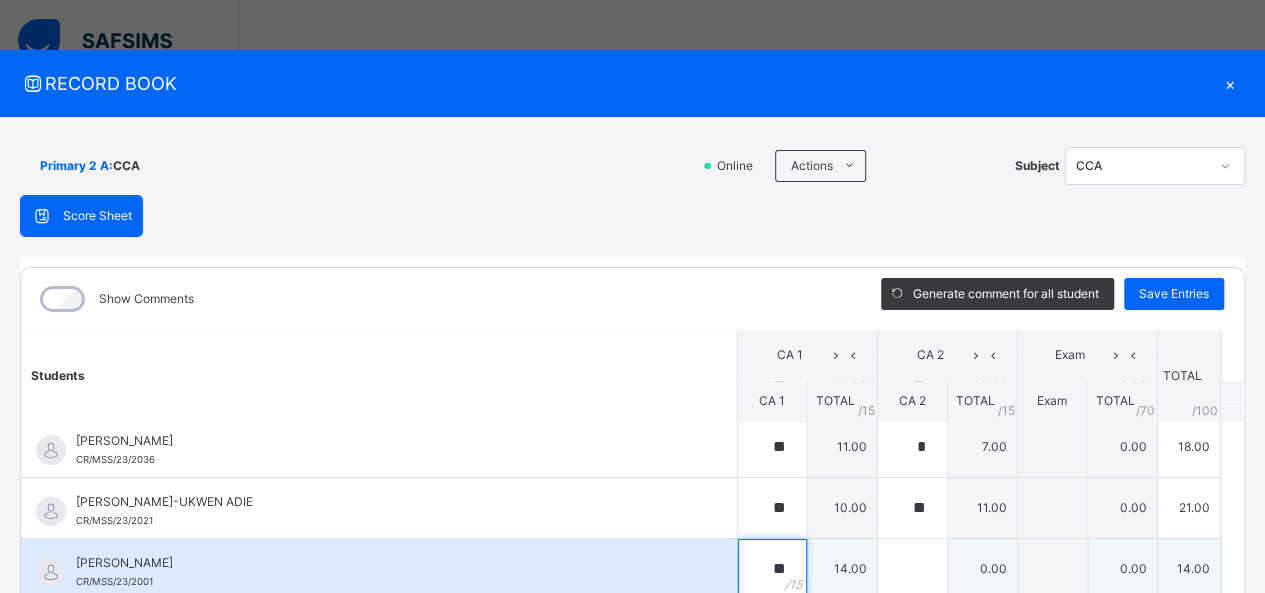 type on "**" 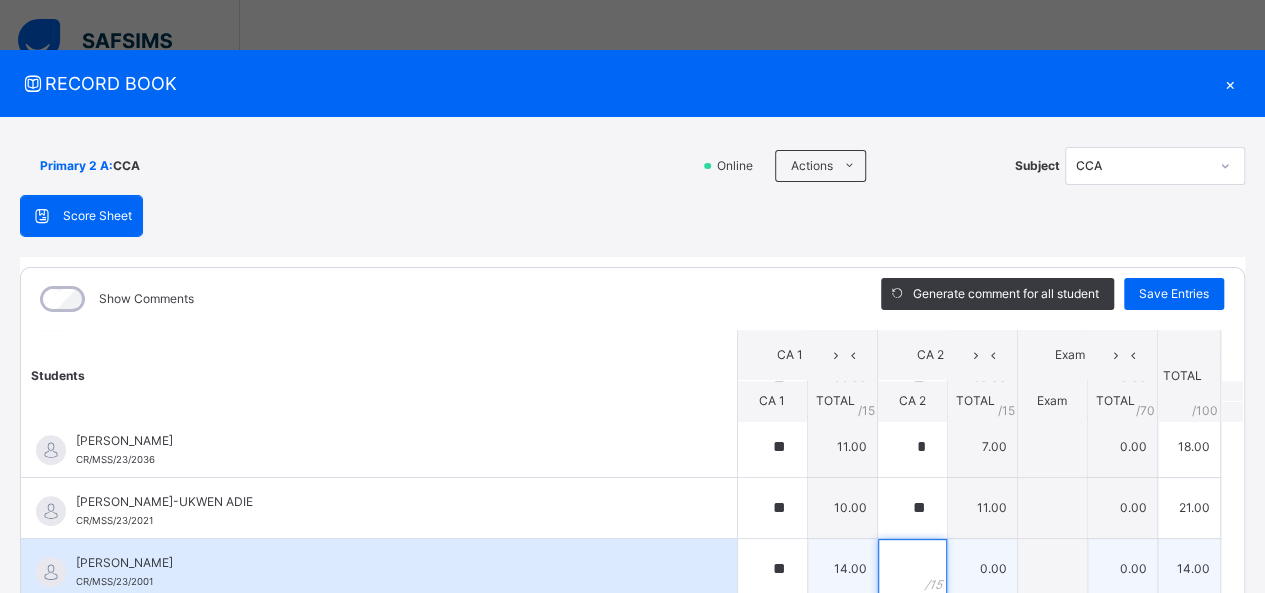 click at bounding box center [912, 569] 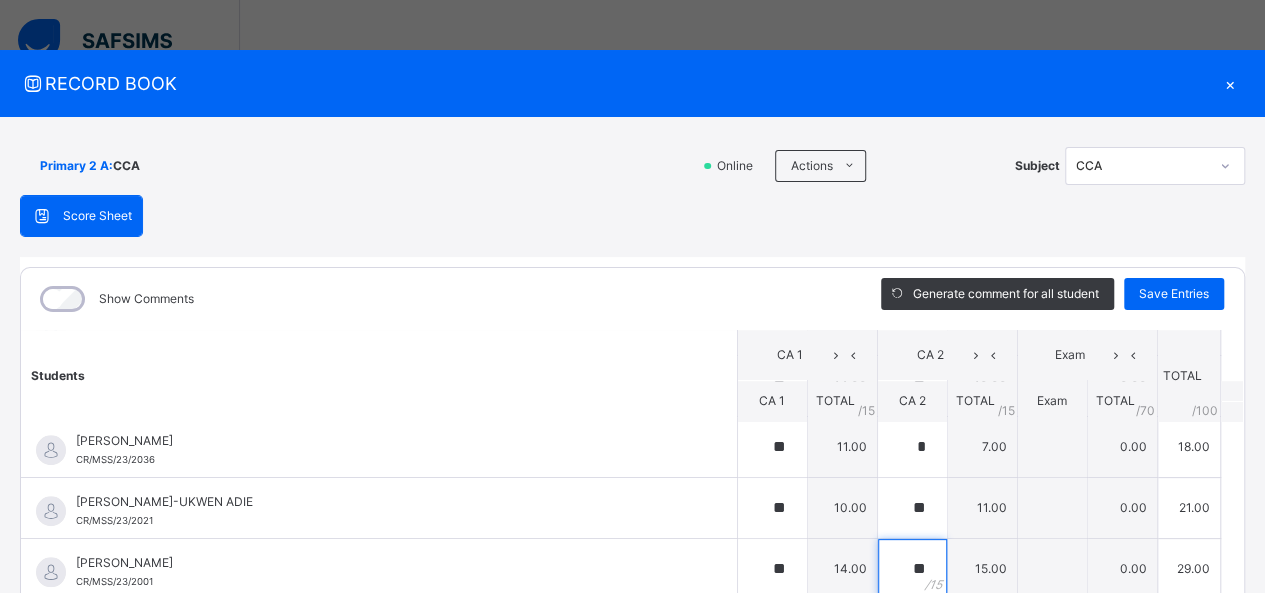 type on "**" 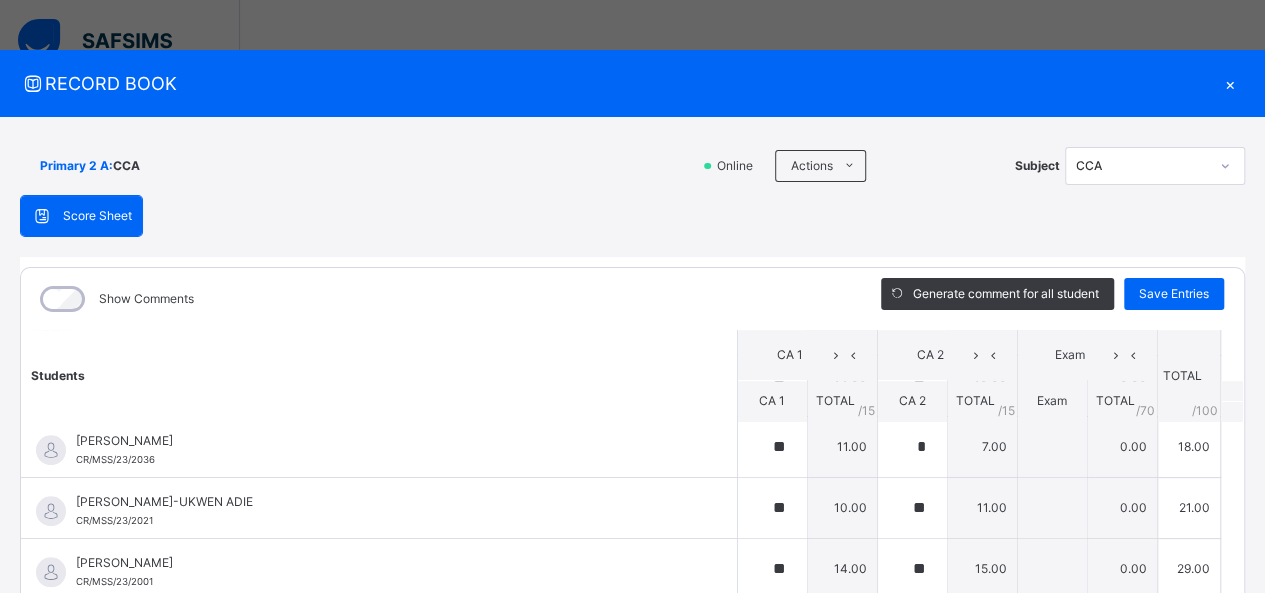 click on "Students CA 1 CA 2 Exam TOTAL /100 Comment CA 1 TOTAL / 15 CA 2 TOTAL / 15 Exam TOTAL / 70 AKAN  [PERSON_NAME]/MSS/23/2007 [PERSON_NAME]/MSS/23/2007 ** 15.00 ** 13.00 0.00 28.00 Generate comment 0 / 250   ×   Subject Teacher’s Comment Generate and see in full the comment developed by the AI with an option to regenerate the comment JS [PERSON_NAME]/MSS/23/2007   Total 28.00  / 100.00 [PERSON_NAME] Bot   Regenerate     Use this comment   ALEZANDER D. AKPOUHO CR/MSS/23/2008 [PERSON_NAME] AKPOUHO CR/MSS/23/2008 ** 12.00 ** 12.00 0.00 24.00 Generate comment 0 / 250   ×   Subject Teacher’s Comment Generate and see in full the comment developed by the AI with an option to regenerate the comment [PERSON_NAME] D. AKPOUHO   CR/MSS/23/2008   Total 24.00  / 100.00 [PERSON_NAME] Bot   Regenerate     Use this comment   [PERSON_NAME] CR/MSS/23/2004 [PERSON_NAME] CR/MSS/23/2004 ** 14.00 ** 14.00 0.00 28.00 Generate comment 0 / 250   ×   Subject Teacher’s Comment JS [PERSON_NAME]   CR/MSS/23/2004   Total 28.00  / 100.00 [PERSON_NAME] Bot" at bounding box center (632, 492) 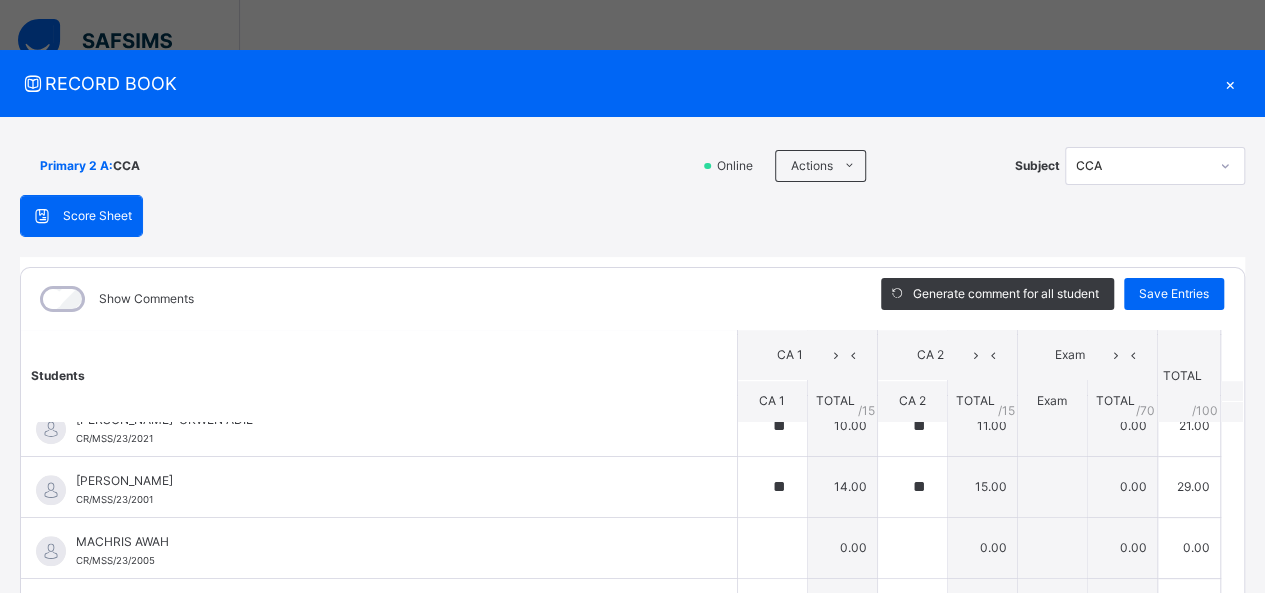 scroll, scrollTop: 880, scrollLeft: 0, axis: vertical 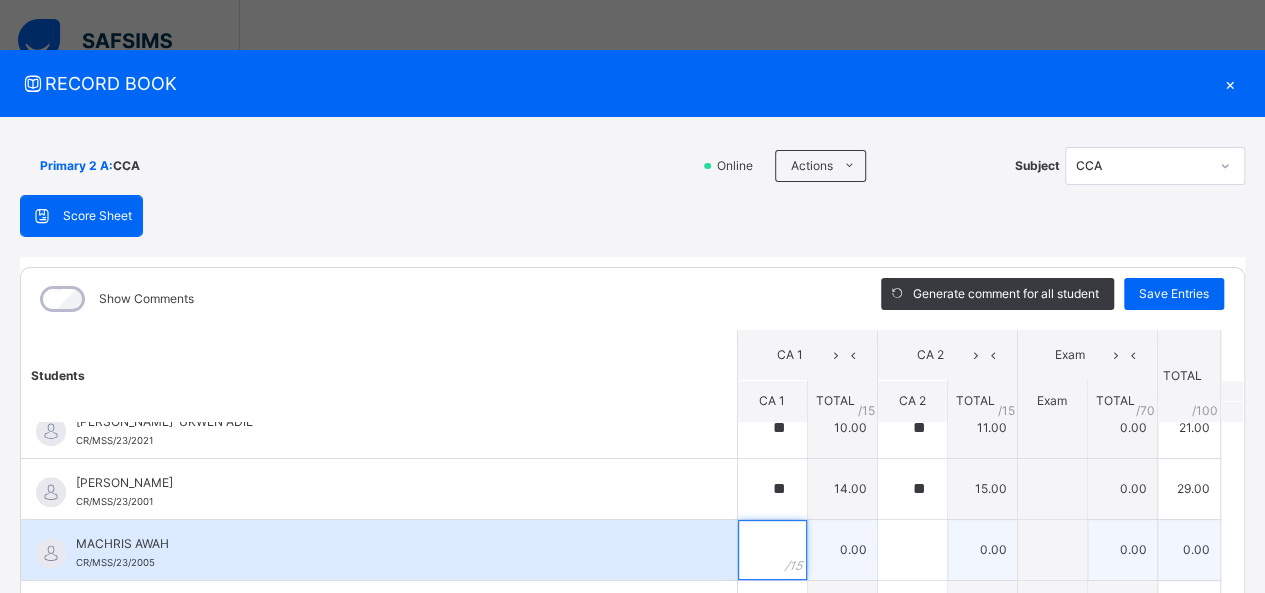 click at bounding box center (772, 550) 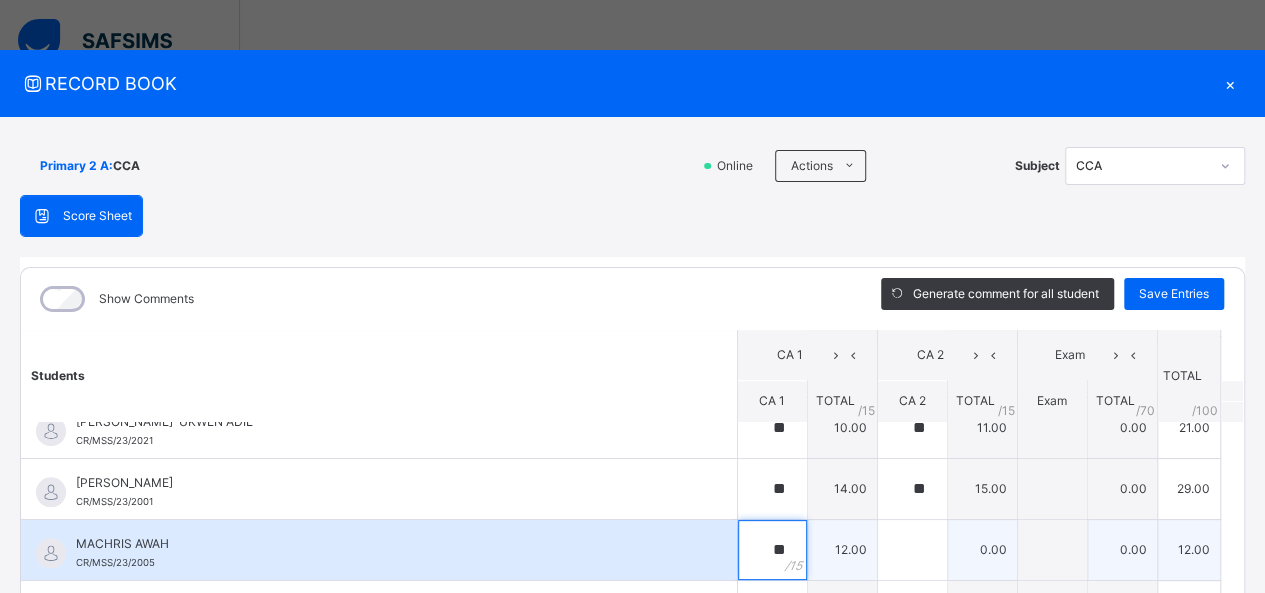 type on "**" 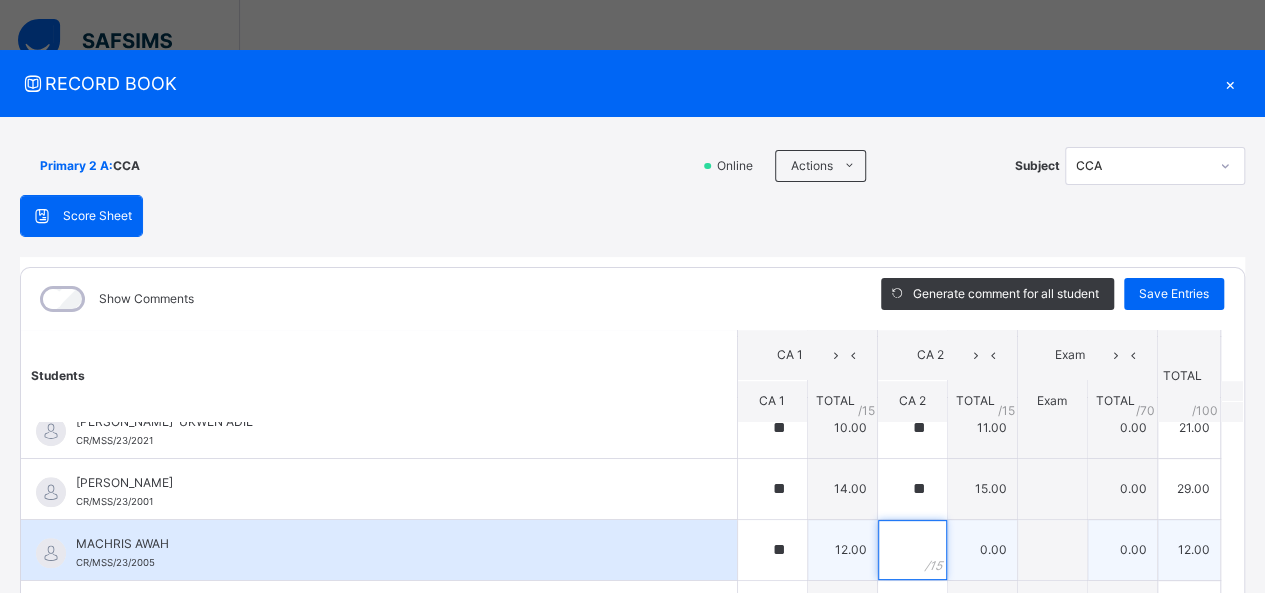 click at bounding box center (912, 550) 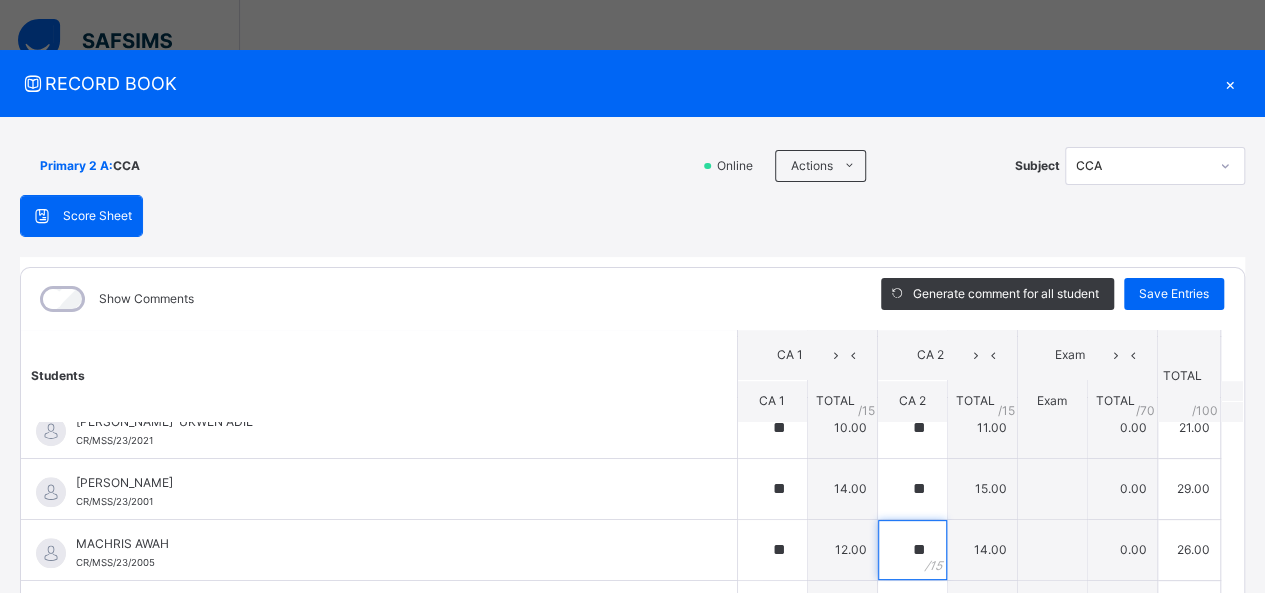 type on "**" 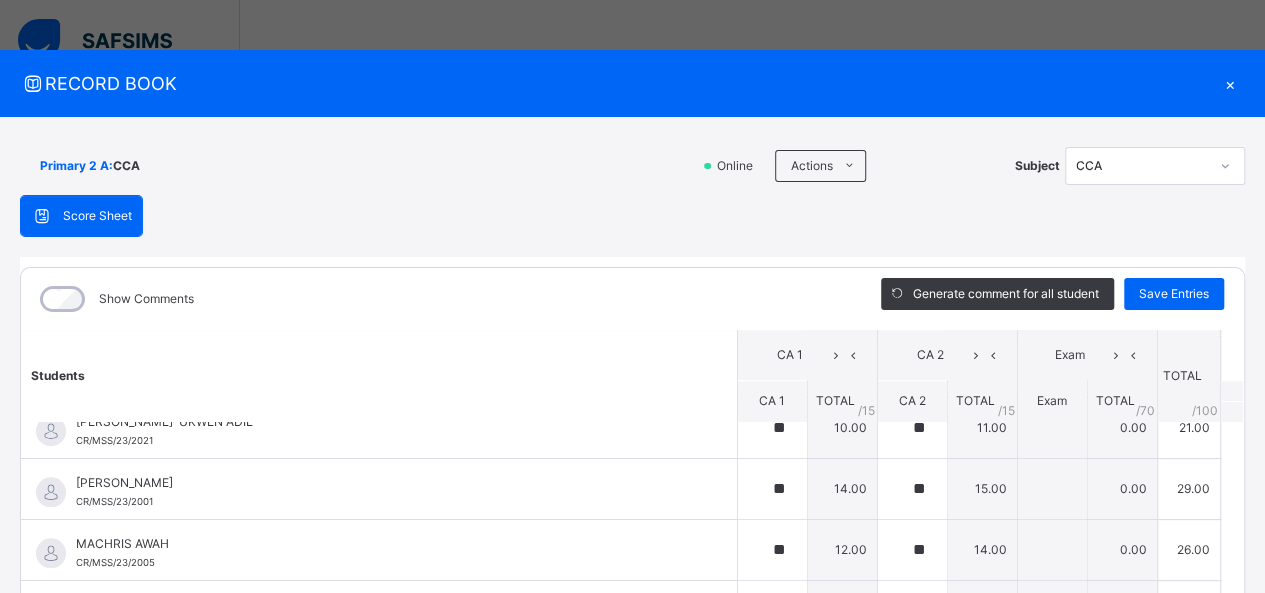 click on "Students CA 1 CA 2 Exam TOTAL /100 Comment CA 1 TOTAL / 15 CA 2 TOTAL / 15 Exam TOTAL / 70 AKAN  [PERSON_NAME]/MSS/23/2007 [PERSON_NAME]/MSS/23/2007 ** 15.00 ** 13.00 0.00 28.00 Generate comment 0 / 250   ×   Subject Teacher’s Comment Generate and see in full the comment developed by the AI with an option to regenerate the comment JS [PERSON_NAME]/MSS/23/2007   Total 28.00  / 100.00 [PERSON_NAME] Bot   Regenerate     Use this comment   ALEZANDER D. AKPOUHO CR/MSS/23/2008 [PERSON_NAME] AKPOUHO CR/MSS/23/2008 ** 12.00 ** 12.00 0.00 24.00 Generate comment 0 / 250   ×   Subject Teacher’s Comment Generate and see in full the comment developed by the AI with an option to regenerate the comment [PERSON_NAME] D. AKPOUHO   CR/MSS/23/2008   Total 24.00  / 100.00 [PERSON_NAME] Bot   Regenerate     Use this comment   [PERSON_NAME] CR/MSS/23/2004 [PERSON_NAME] CR/MSS/23/2004 ** 14.00 ** 14.00 0.00 28.00 Generate comment 0 / 250   ×   Subject Teacher’s Comment JS [PERSON_NAME]   CR/MSS/23/2004   Total 28.00  / 100.00 [PERSON_NAME] Bot" at bounding box center [632, 412] 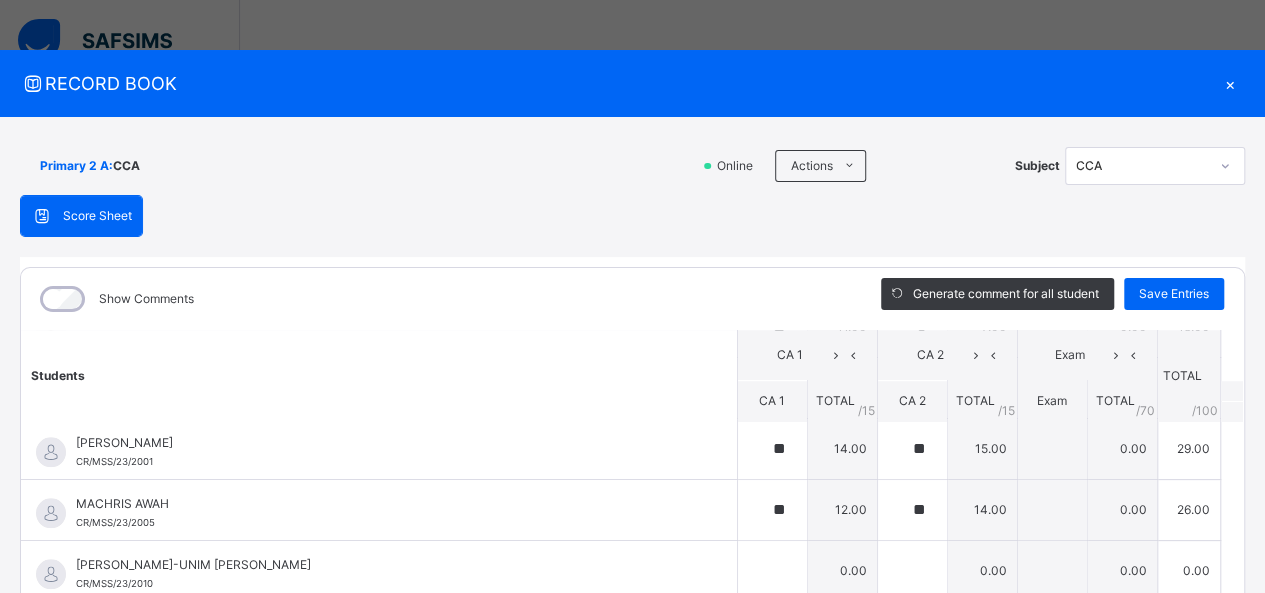 scroll, scrollTop: 960, scrollLeft: 0, axis: vertical 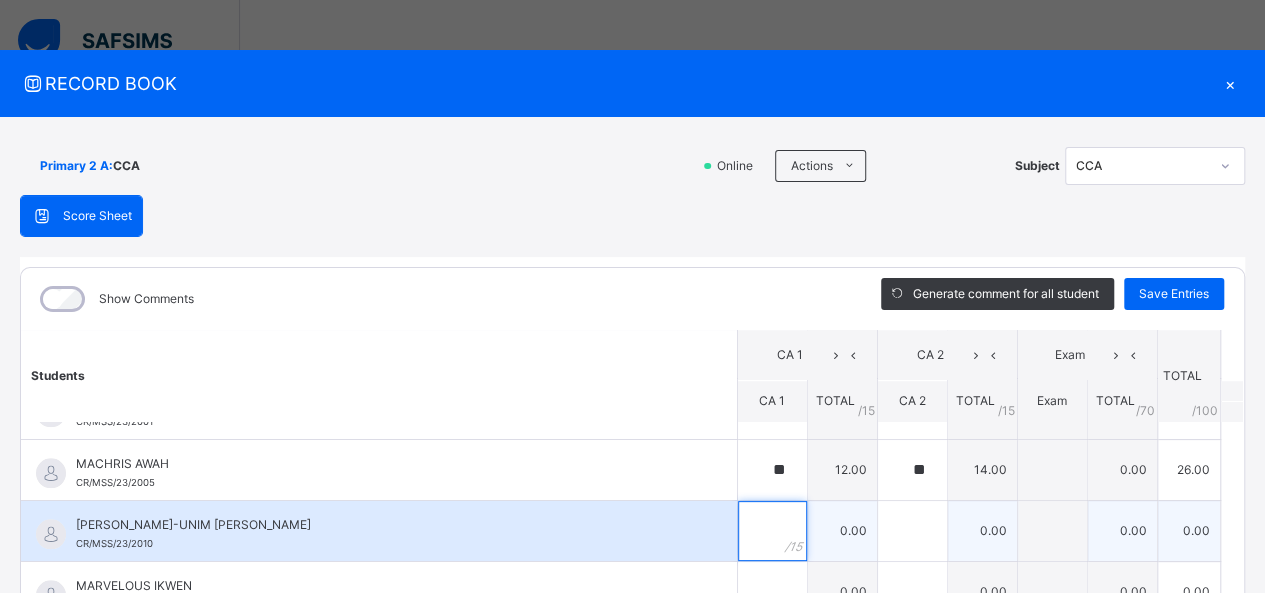 click at bounding box center [772, 531] 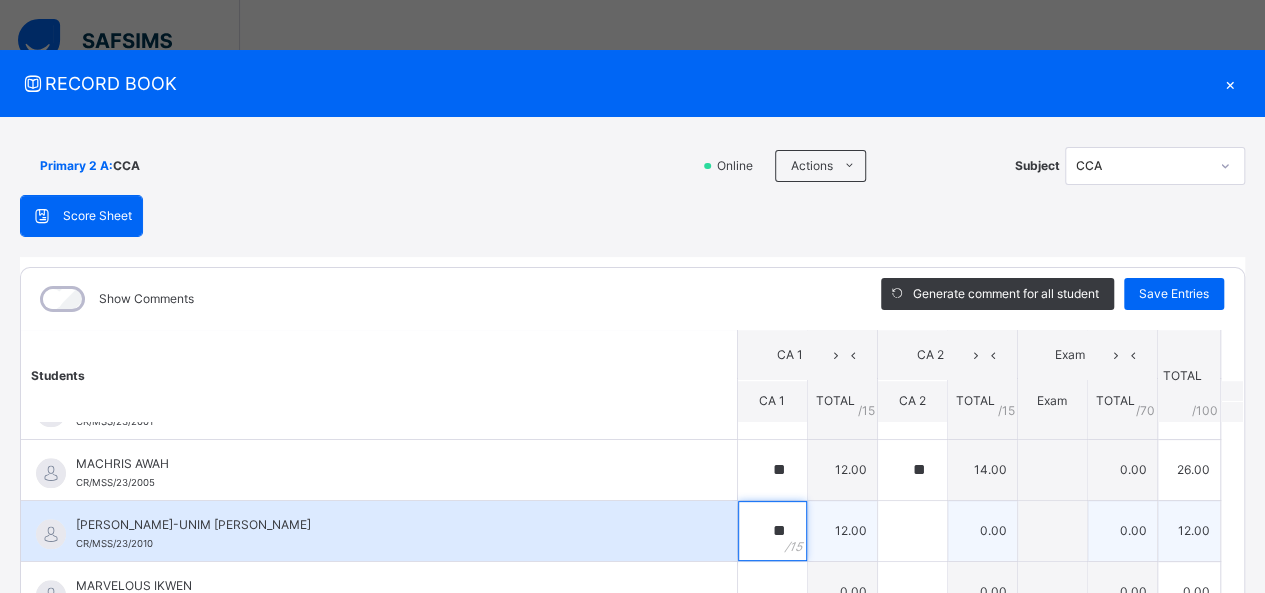 type on "**" 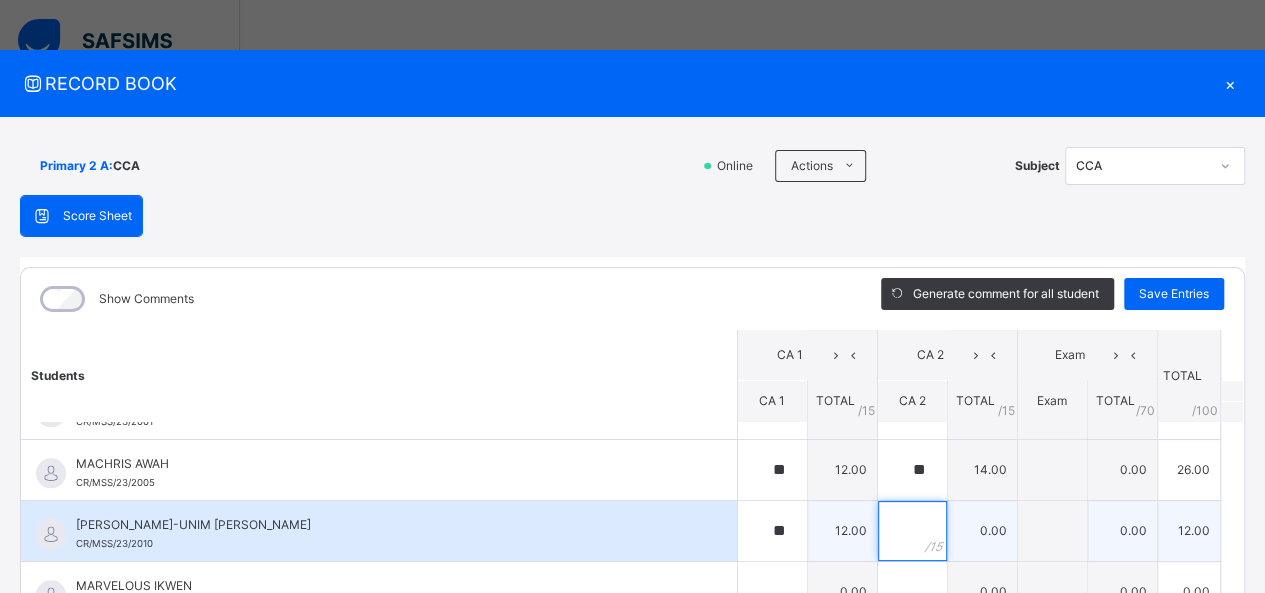 click at bounding box center (912, 531) 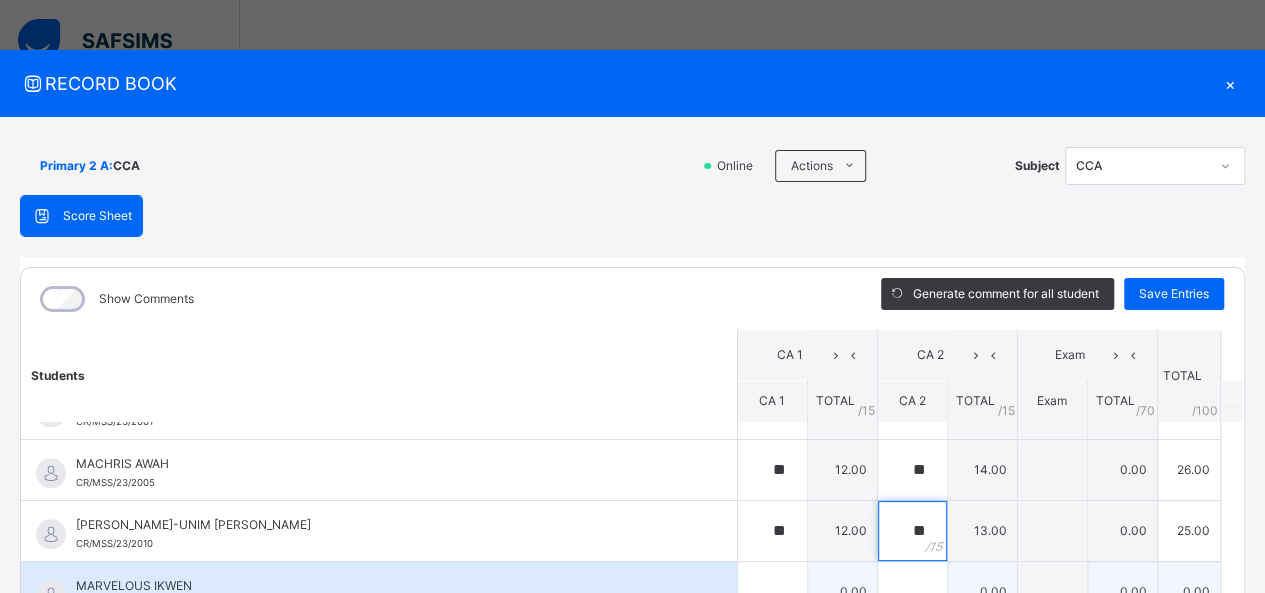 type on "**" 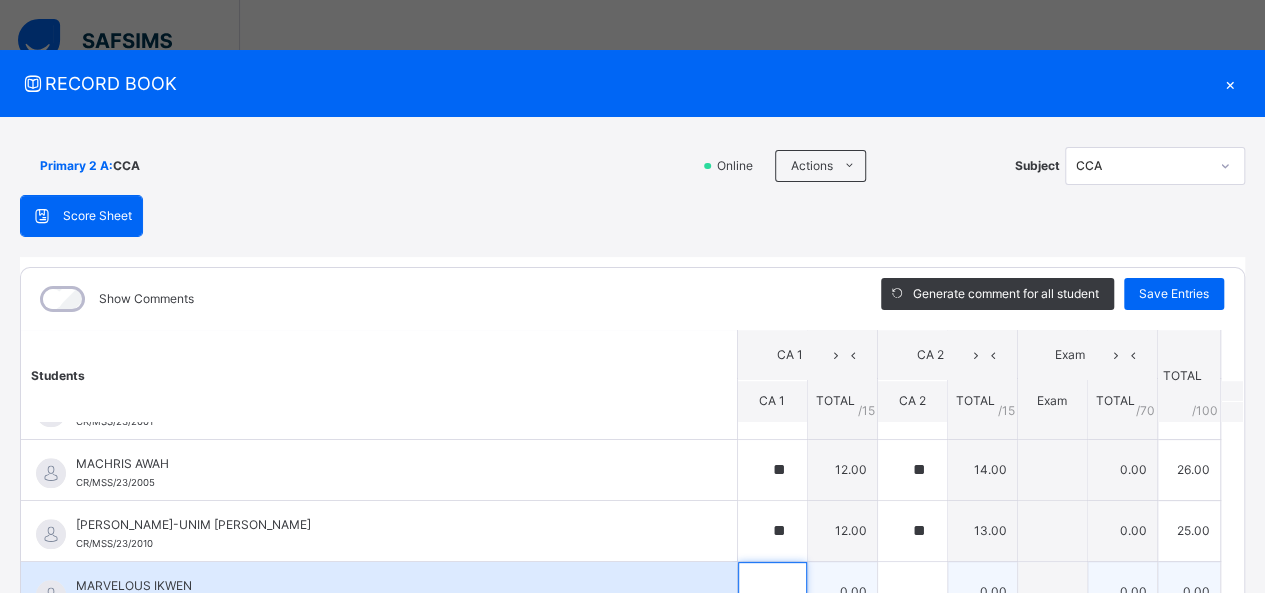 click at bounding box center [772, 592] 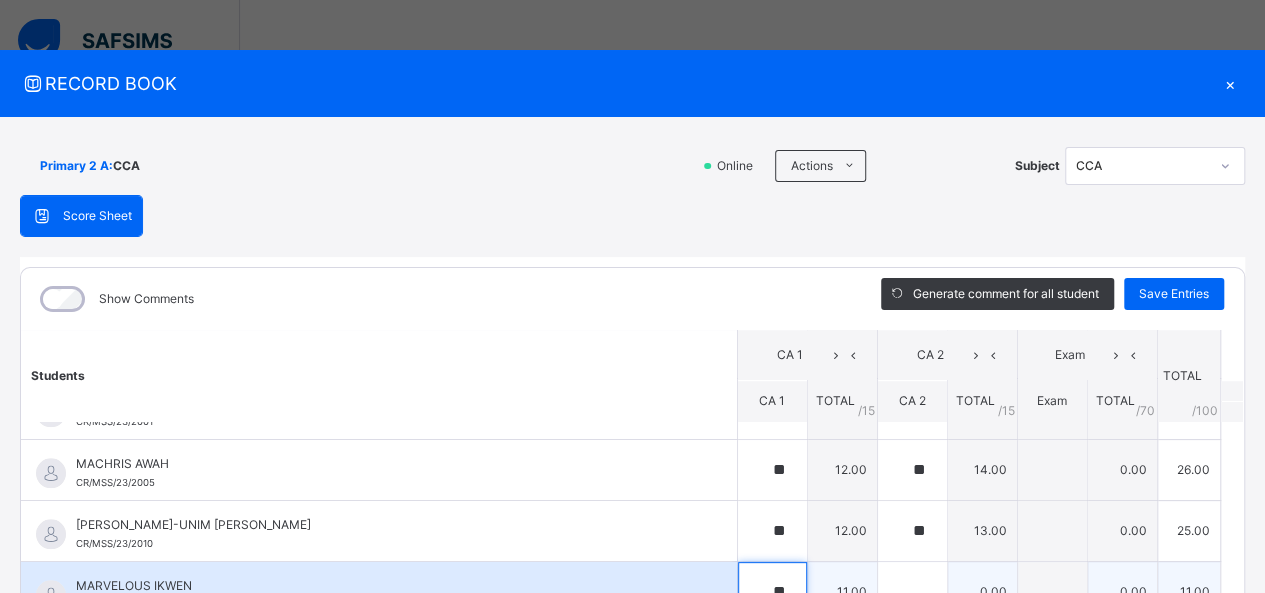 type on "**" 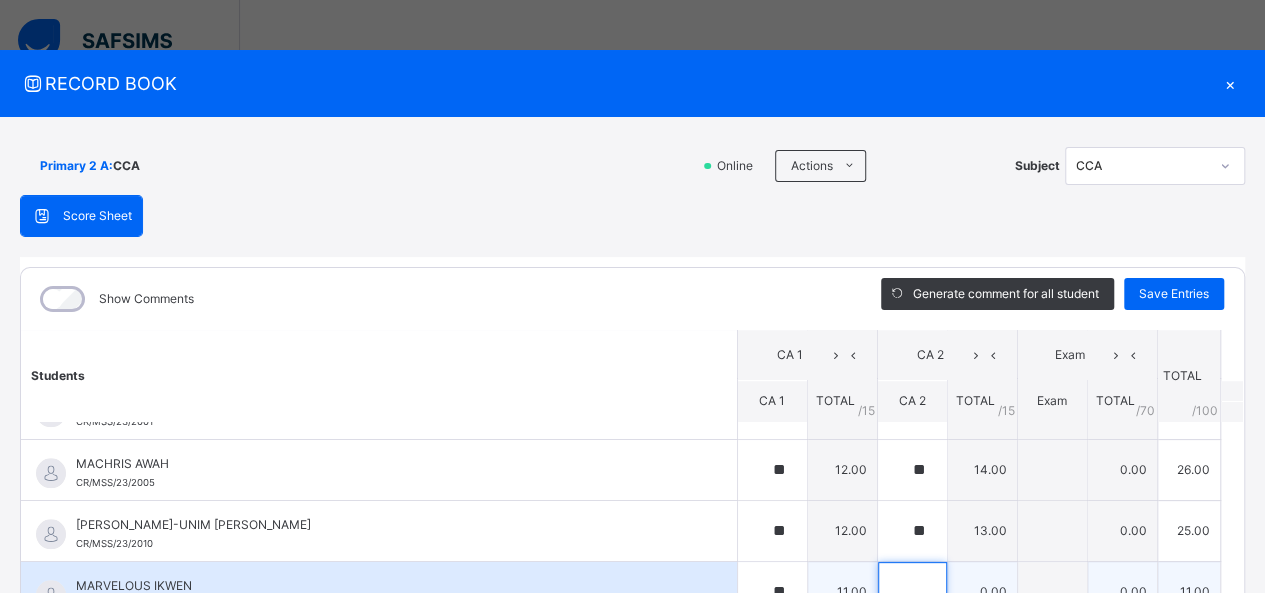 click at bounding box center [912, 592] 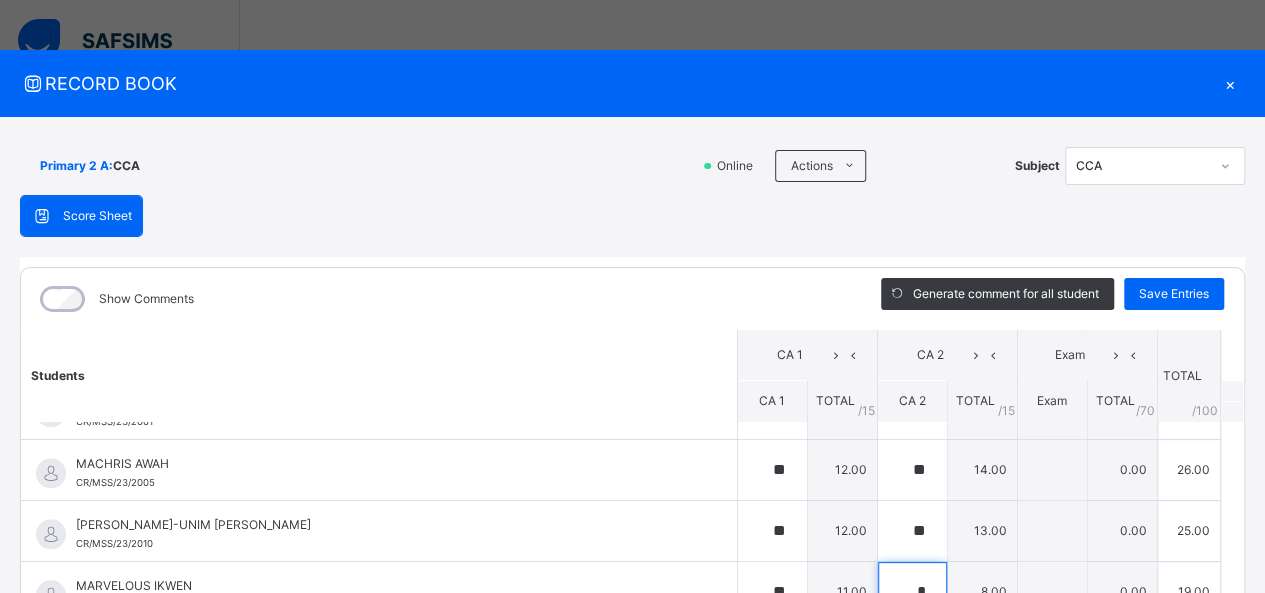 type on "*" 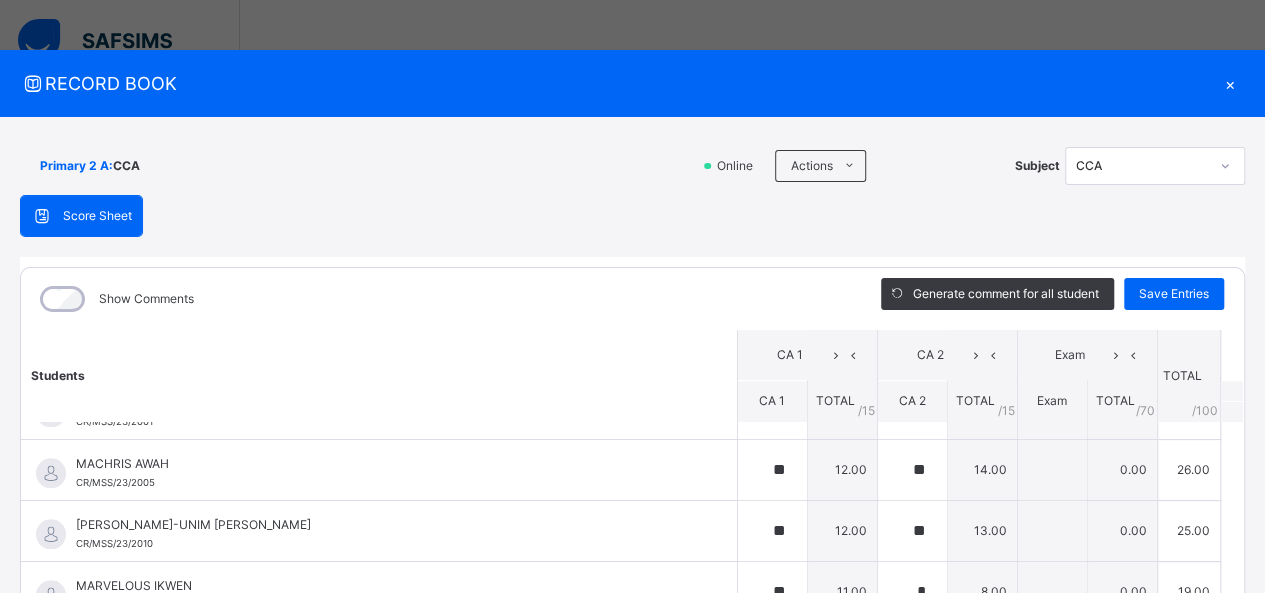 click on "Students CA 1 CA 2 Exam TOTAL /100 Comment CA 1 TOTAL / 15 CA 2 TOTAL / 15 Exam TOTAL / 70 AKAN  [PERSON_NAME]/MSS/23/2007 [PERSON_NAME]/MSS/23/2007 ** 15.00 ** 13.00 0.00 28.00 Generate comment 0 / 250   ×   Subject Teacher’s Comment Generate and see in full the comment developed by the AI with an option to regenerate the comment JS [PERSON_NAME]/MSS/23/2007   Total 28.00  / 100.00 [PERSON_NAME] Bot   Regenerate     Use this comment   ALEZANDER D. AKPOUHO CR/MSS/23/2008 [PERSON_NAME] AKPOUHO CR/MSS/23/2008 ** 12.00 ** 12.00 0.00 24.00 Generate comment 0 / 250   ×   Subject Teacher’s Comment Generate and see in full the comment developed by the AI with an option to regenerate the comment [PERSON_NAME] D. AKPOUHO   CR/MSS/23/2008   Total 24.00  / 100.00 [PERSON_NAME] Bot   Regenerate     Use this comment   [PERSON_NAME] CR/MSS/23/2004 [PERSON_NAME] CR/MSS/23/2004 ** 14.00 ** 14.00 0.00 28.00 Generate comment 0 / 250   ×   Subject Teacher’s Comment JS [PERSON_NAME]   CR/MSS/23/2004   Total 28.00  / 100.00 [PERSON_NAME] Bot" at bounding box center (632, 332) 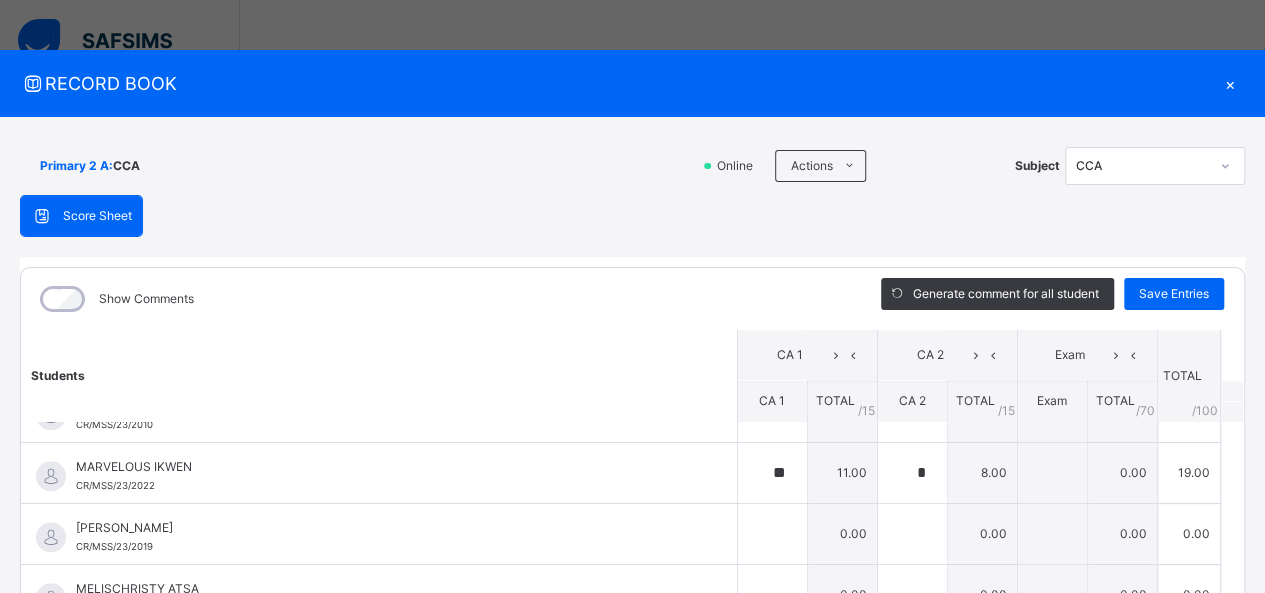 scroll, scrollTop: 1080, scrollLeft: 0, axis: vertical 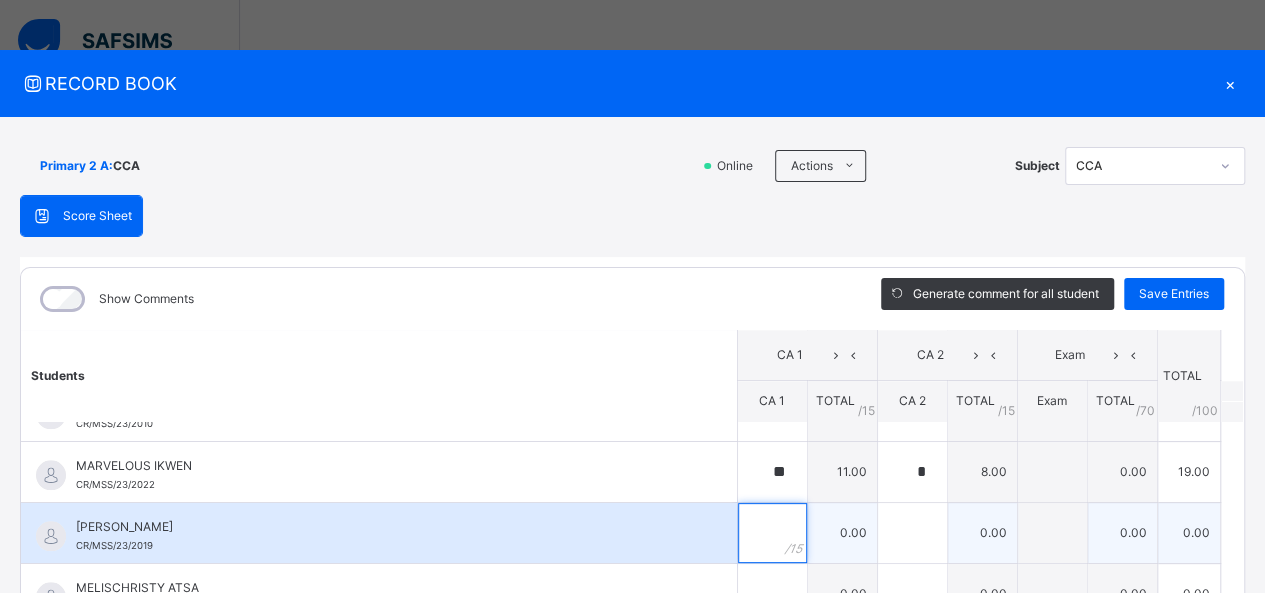 click at bounding box center (772, 533) 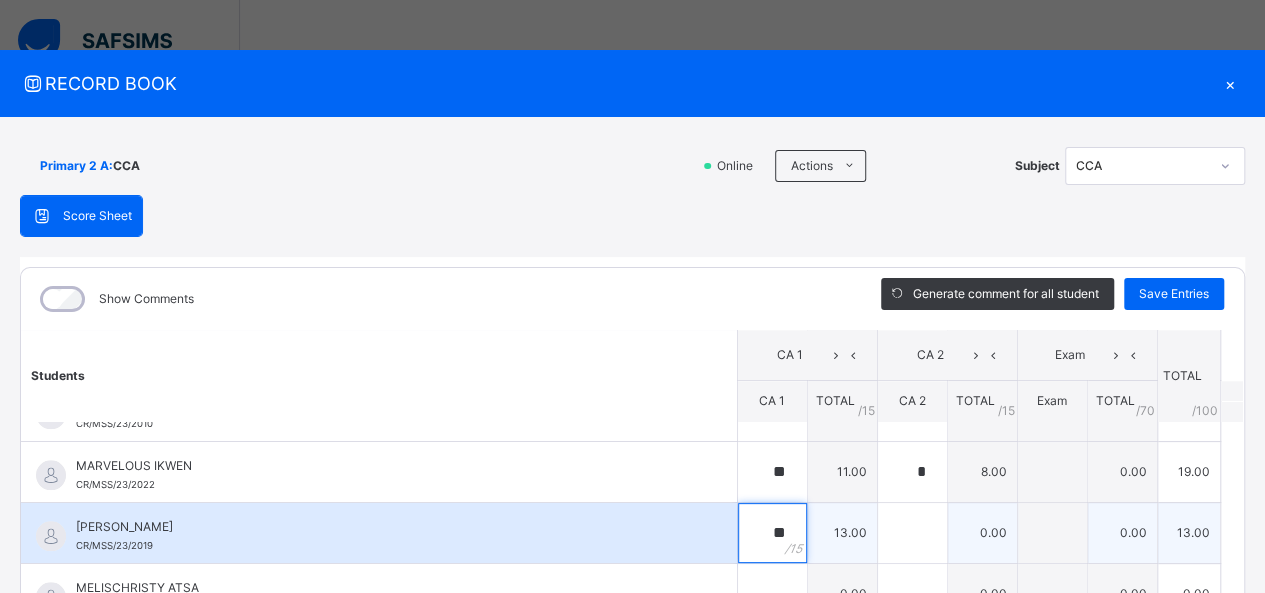 type on "**" 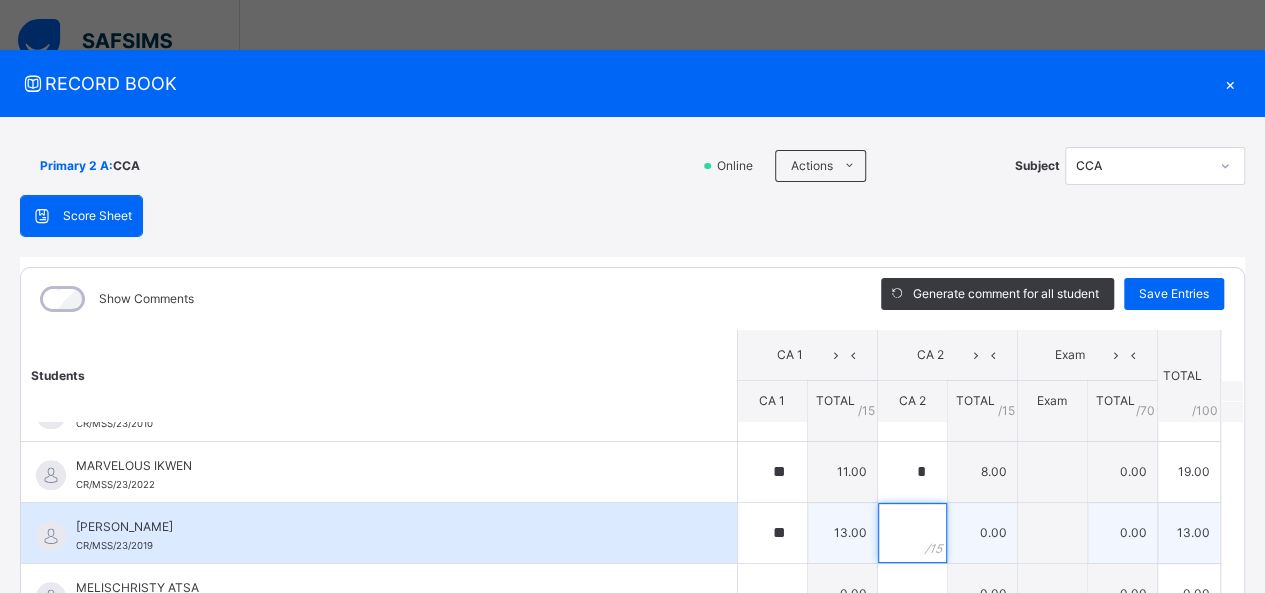 click at bounding box center (912, 533) 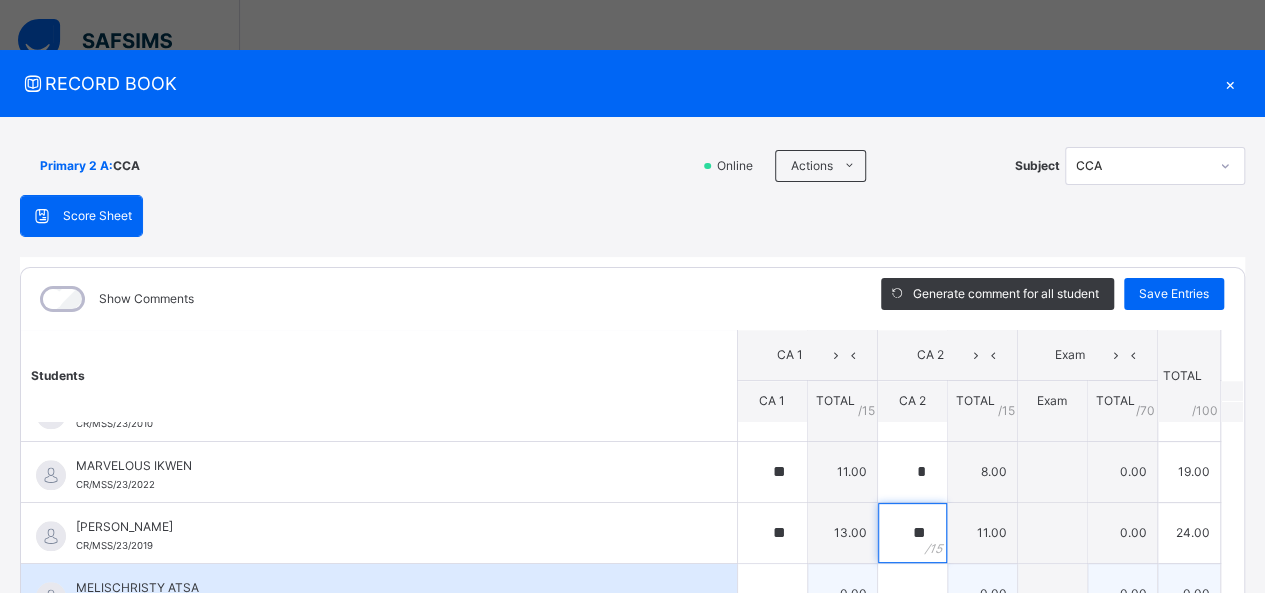 type on "**" 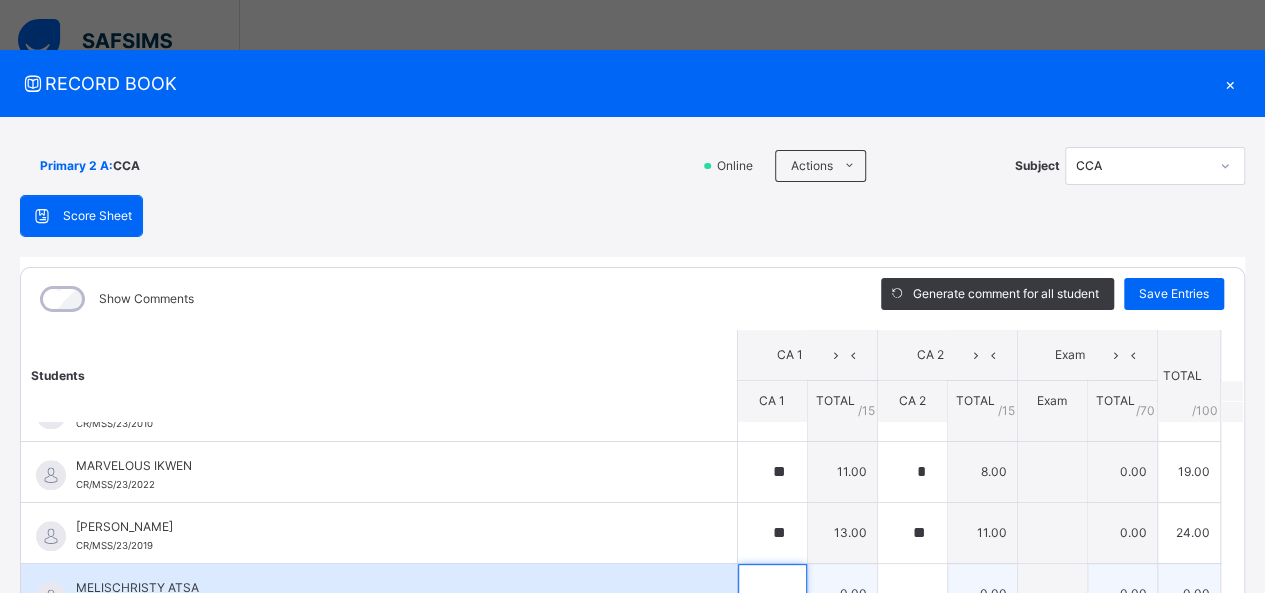 click at bounding box center [772, 594] 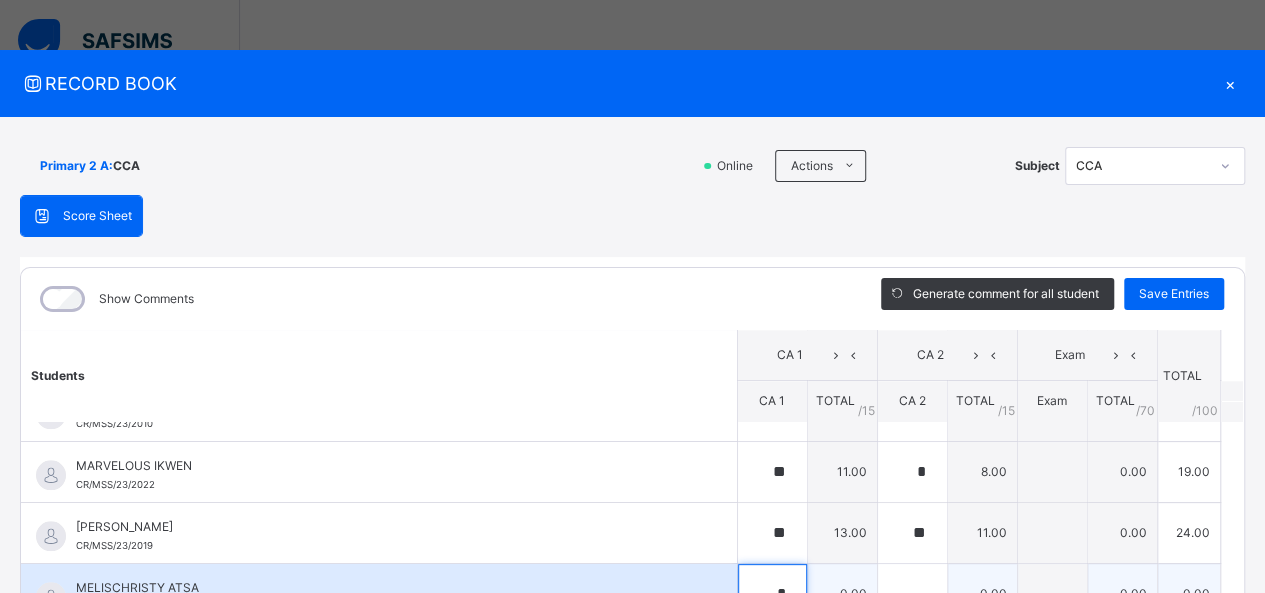 scroll, scrollTop: 1, scrollLeft: 0, axis: vertical 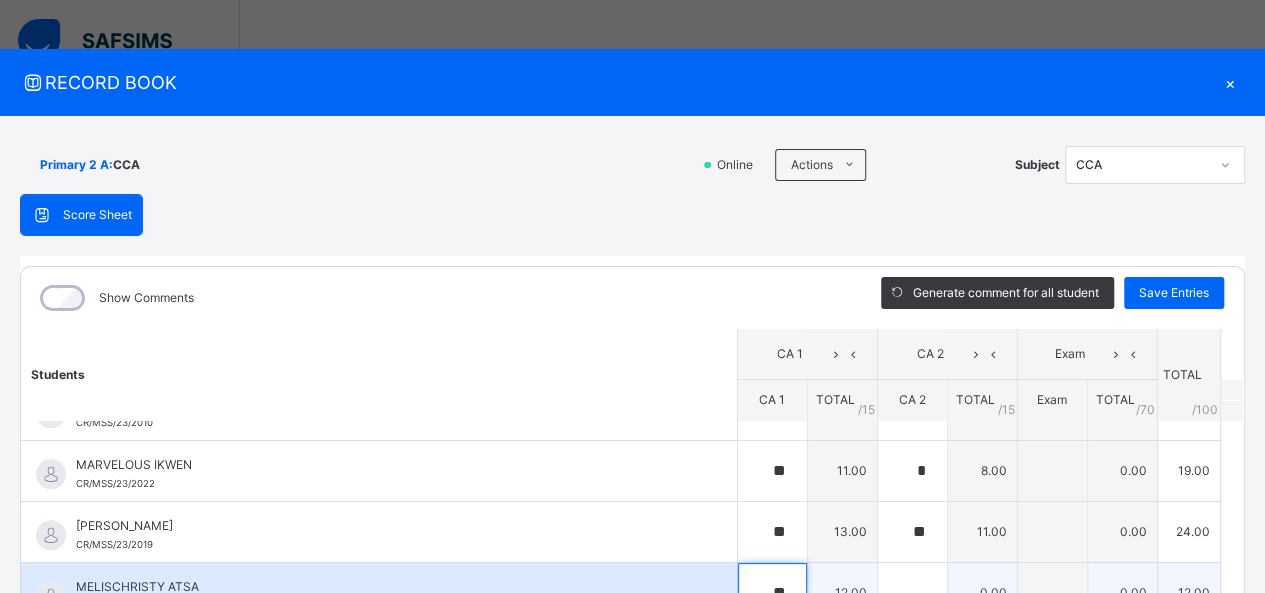 type on "**" 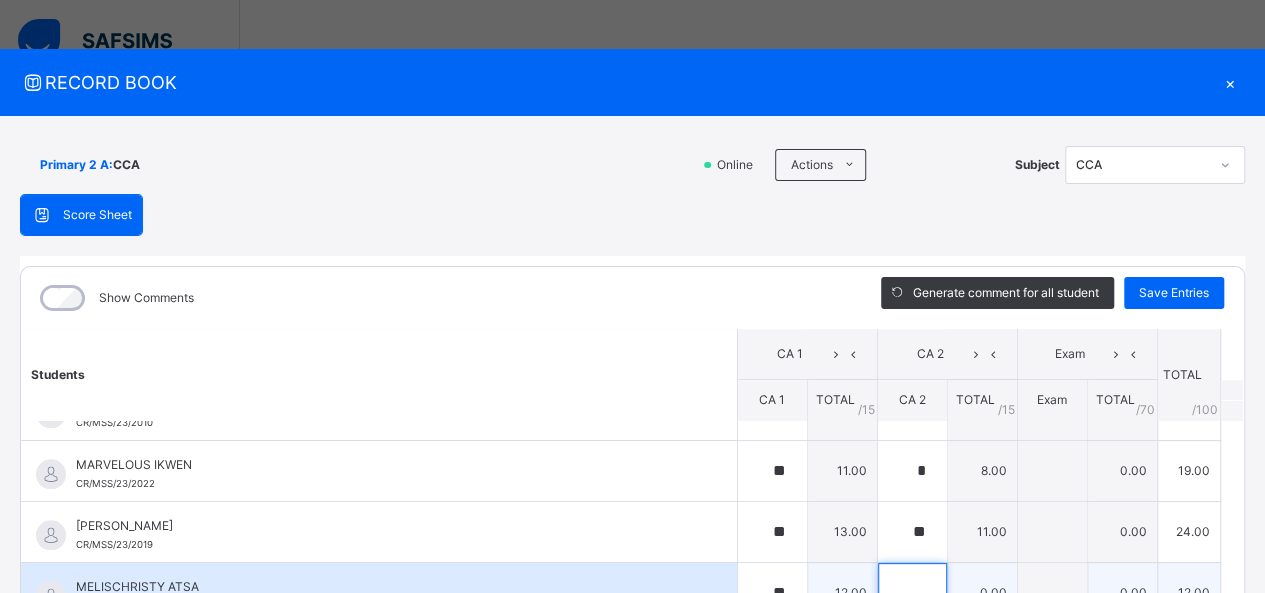 click at bounding box center (912, 593) 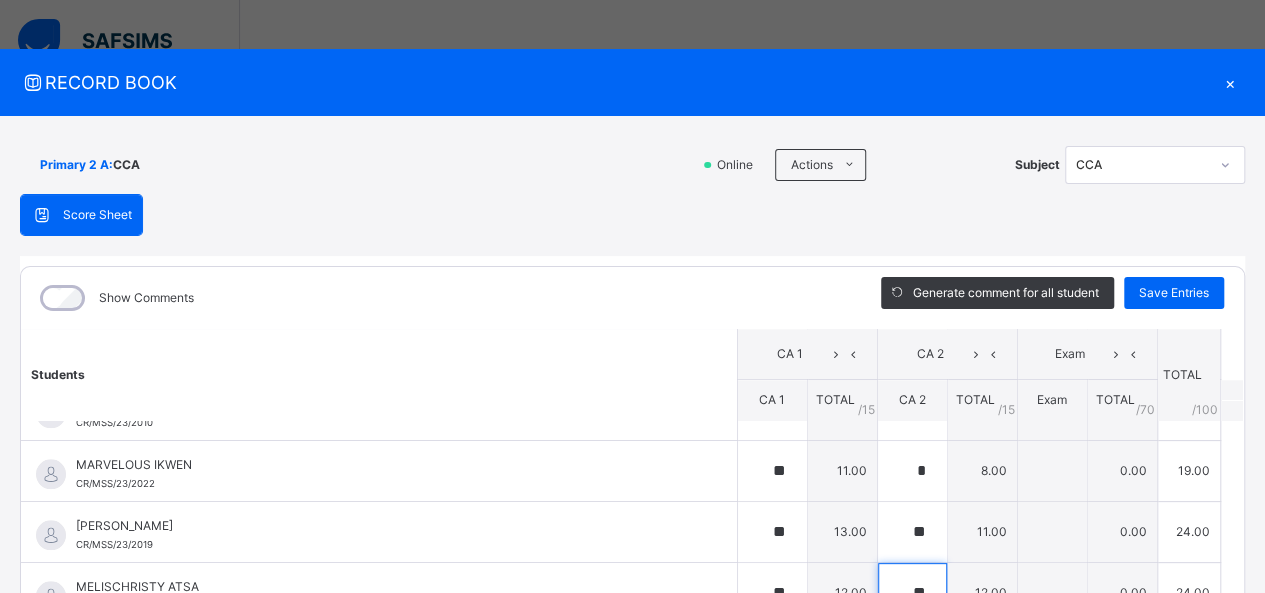 type on "**" 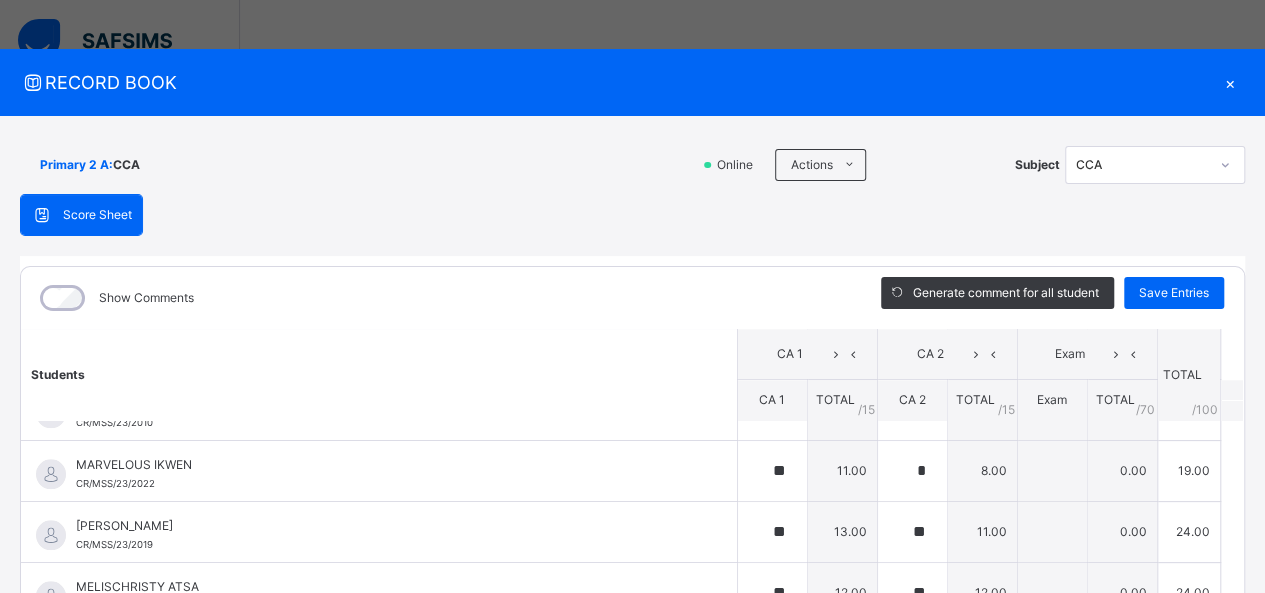 click on "Students CA 1 CA 2 Exam TOTAL /100 Comment CA 1 TOTAL / 15 CA 2 TOTAL / 15 Exam TOTAL / 70 AKAN  [PERSON_NAME]/MSS/23/2007 [PERSON_NAME]/MSS/23/2007 ** 15.00 ** 13.00 0.00 28.00 Generate comment 0 / 250   ×   Subject Teacher’s Comment Generate and see in full the comment developed by the AI with an option to regenerate the comment JS [PERSON_NAME]/MSS/23/2007   Total 28.00  / 100.00 [PERSON_NAME] Bot   Regenerate     Use this comment   ALEZANDER D. AKPOUHO CR/MSS/23/2008 [PERSON_NAME] AKPOUHO CR/MSS/23/2008 ** 12.00 ** 12.00 0.00 24.00 Generate comment 0 / 250   ×   Subject Teacher’s Comment Generate and see in full the comment developed by the AI with an option to regenerate the comment [PERSON_NAME] D. AKPOUHO   CR/MSS/23/2008   Total 24.00  / 100.00 [PERSON_NAME] Bot   Regenerate     Use this comment   [PERSON_NAME] CR/MSS/23/2004 [PERSON_NAME] CR/MSS/23/2004 ** 14.00 ** 14.00 0.00 28.00 Generate comment 0 / 250   ×   Subject Teacher’s Comment JS [PERSON_NAME]   CR/MSS/23/2004   Total 28.00  / 100.00 [PERSON_NAME] Bot" at bounding box center (632, 211) 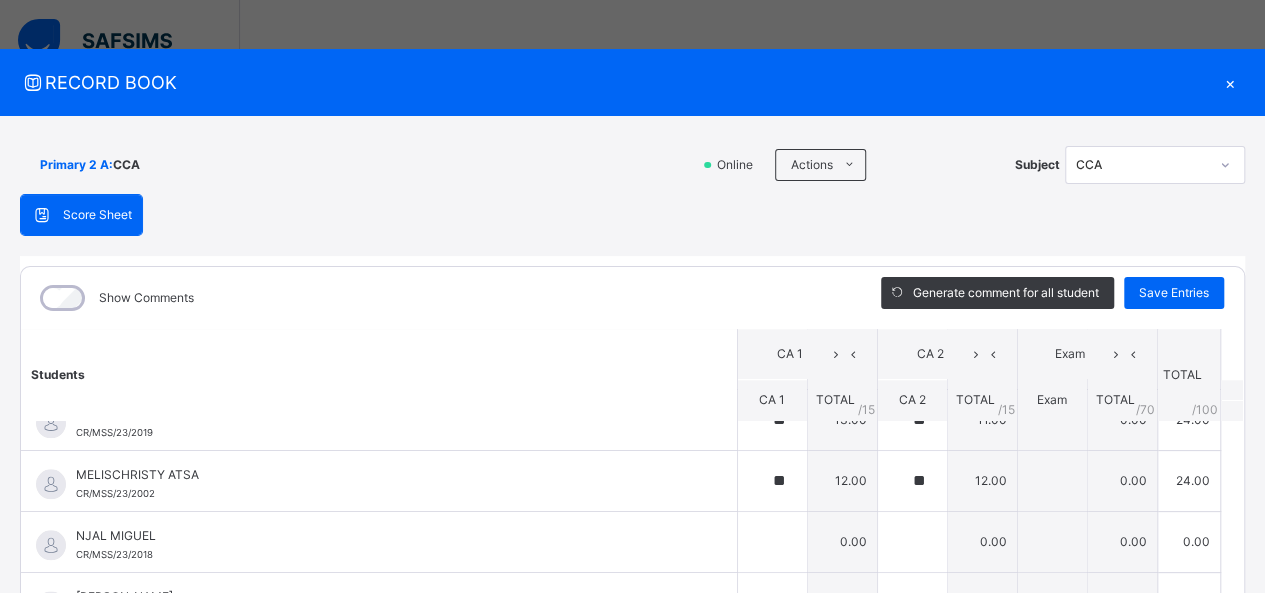 scroll, scrollTop: 1240, scrollLeft: 0, axis: vertical 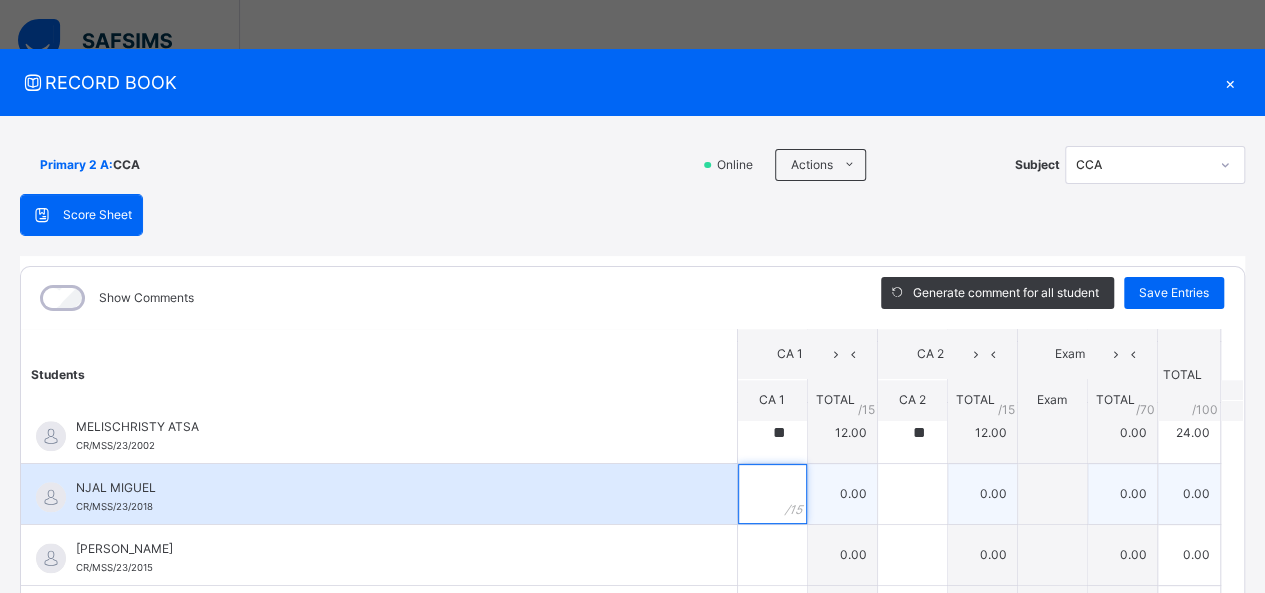 click at bounding box center [772, 494] 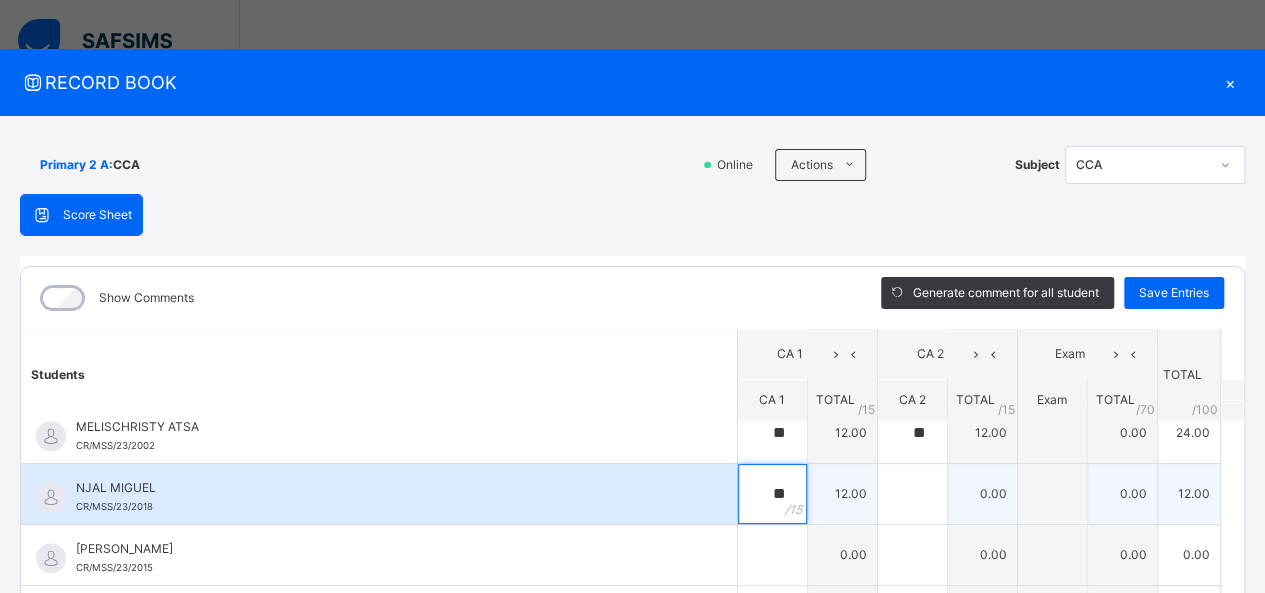 type on "**" 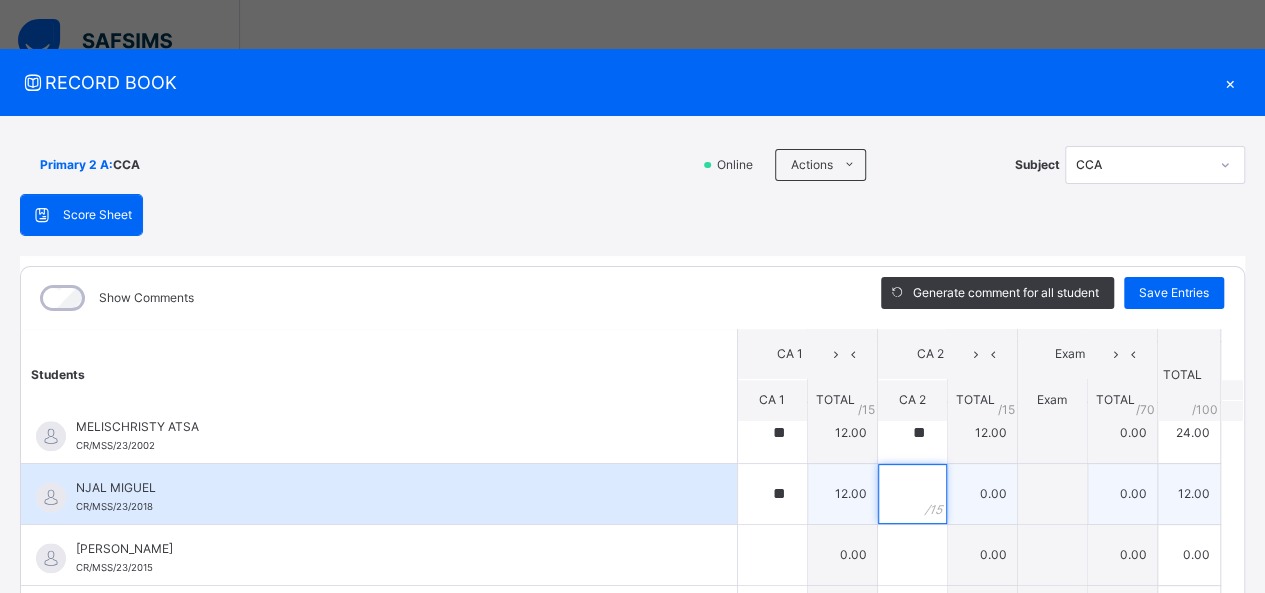 click at bounding box center (912, 494) 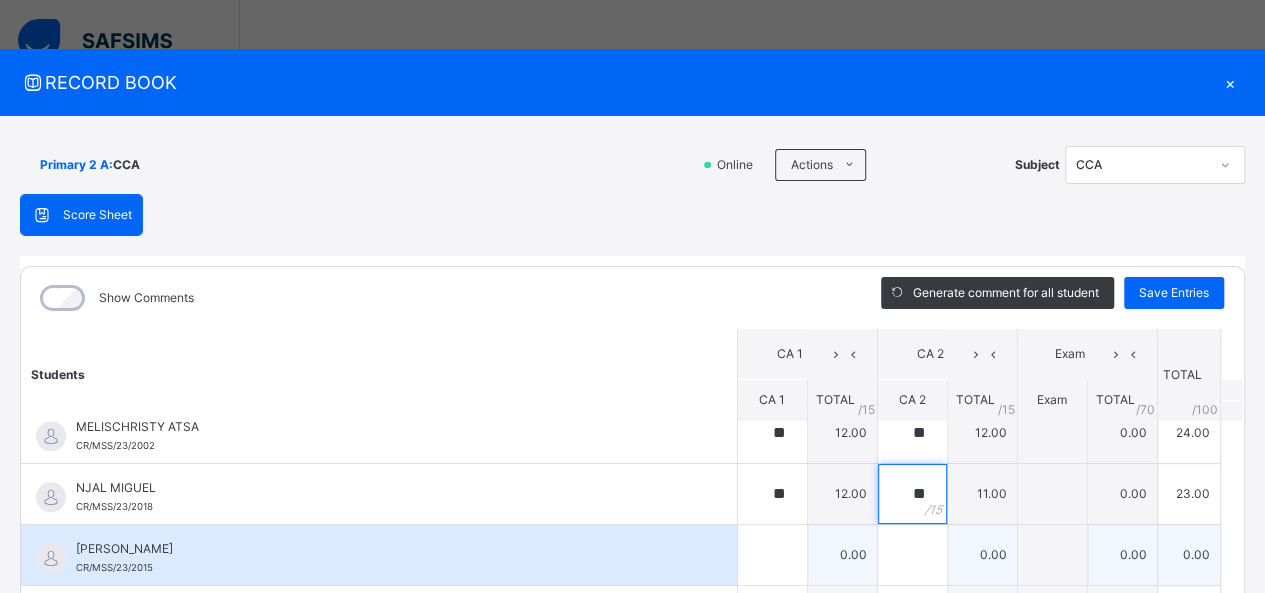 type on "**" 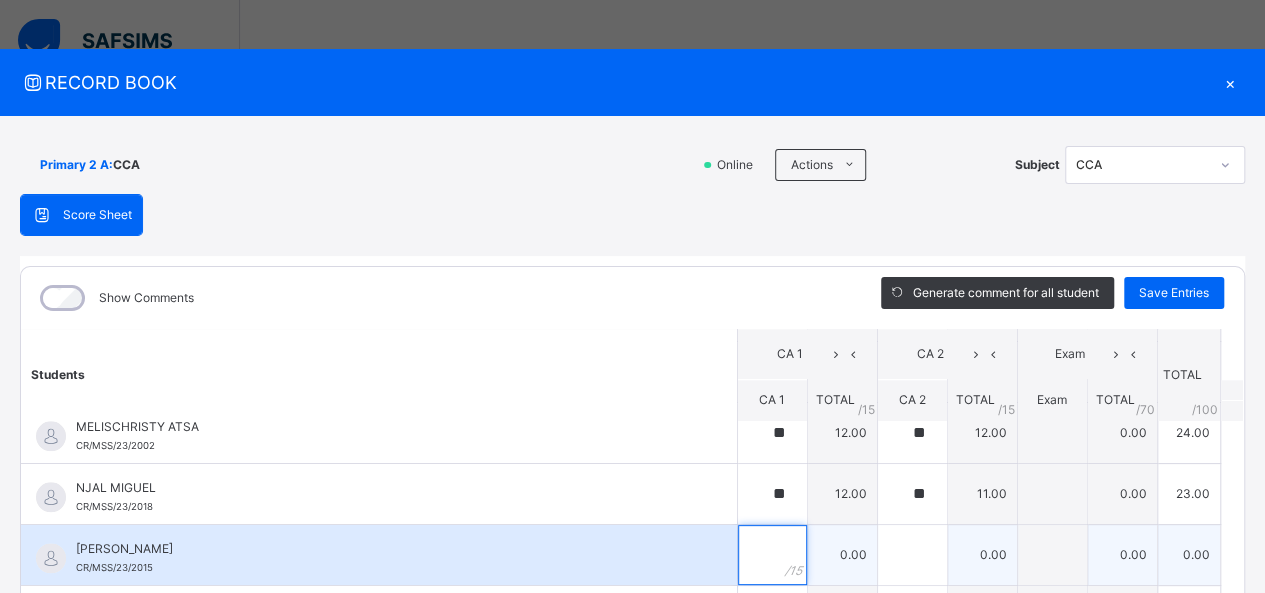 click at bounding box center [772, 555] 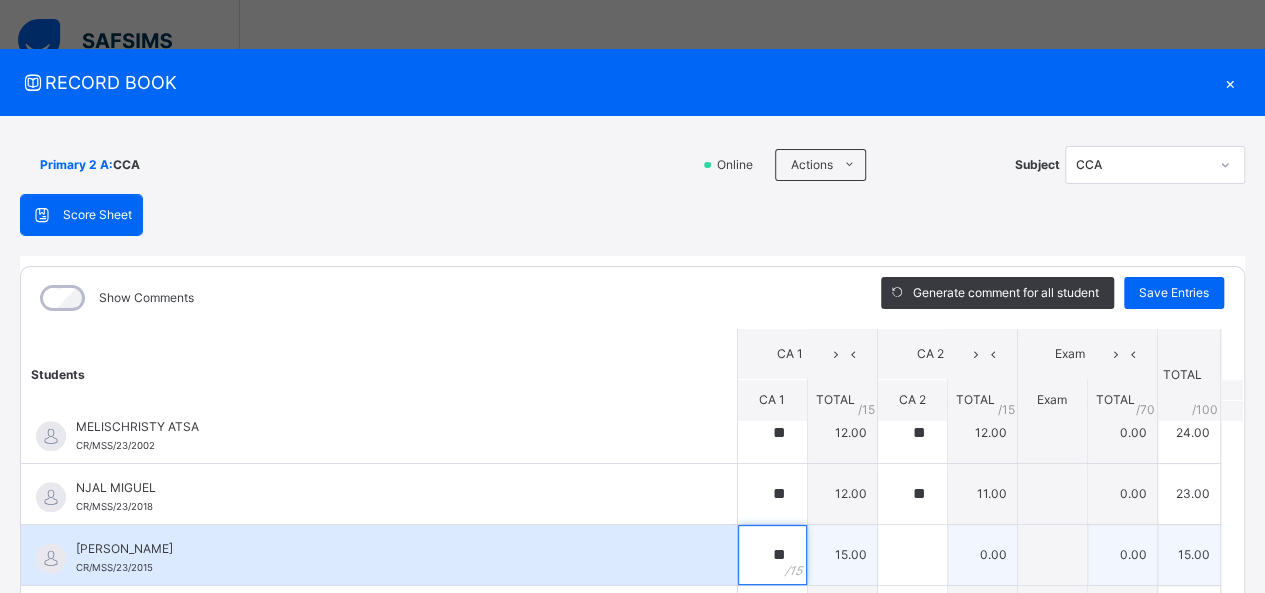 type on "**" 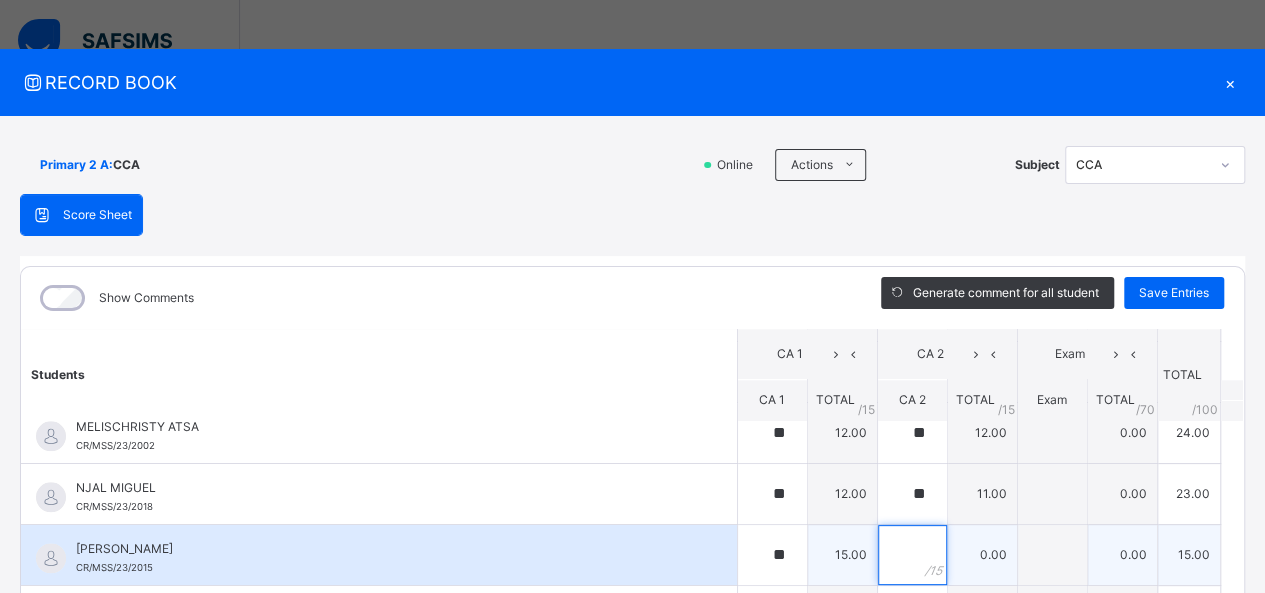 click at bounding box center [912, 555] 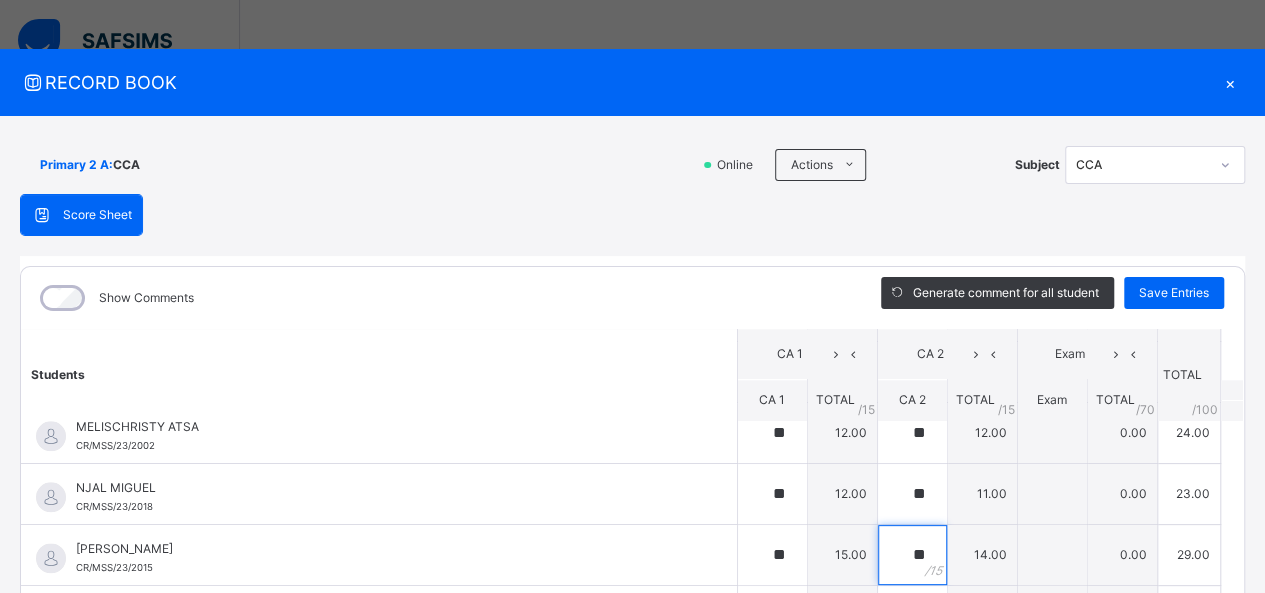 scroll, scrollTop: 802, scrollLeft: 0, axis: vertical 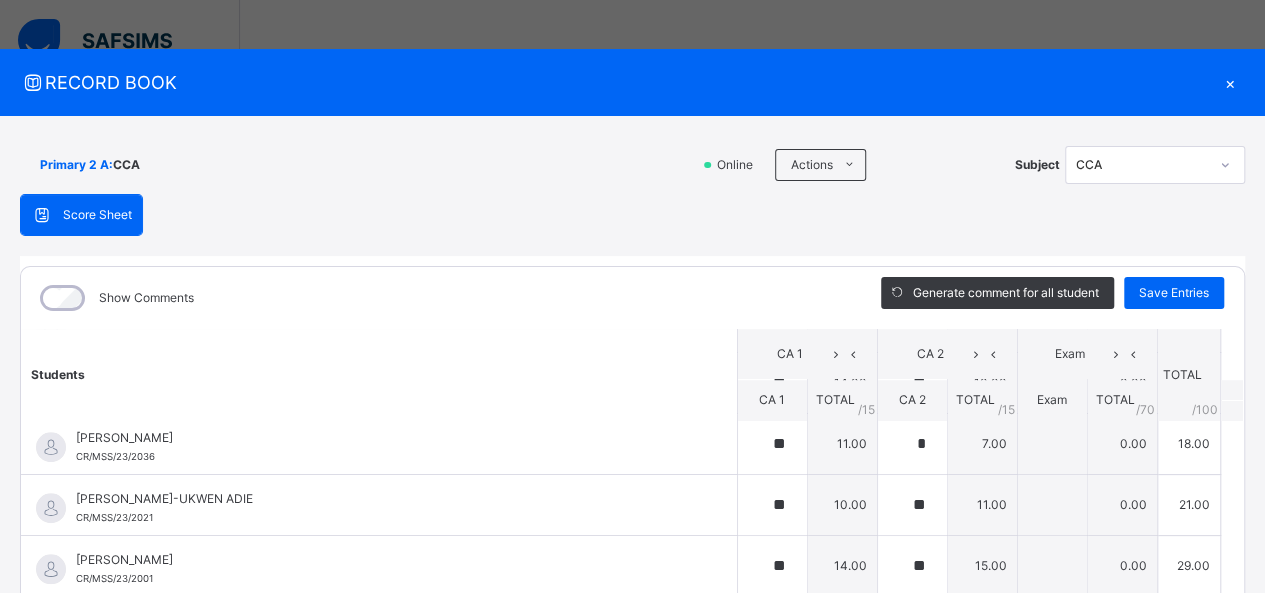 type on "**" 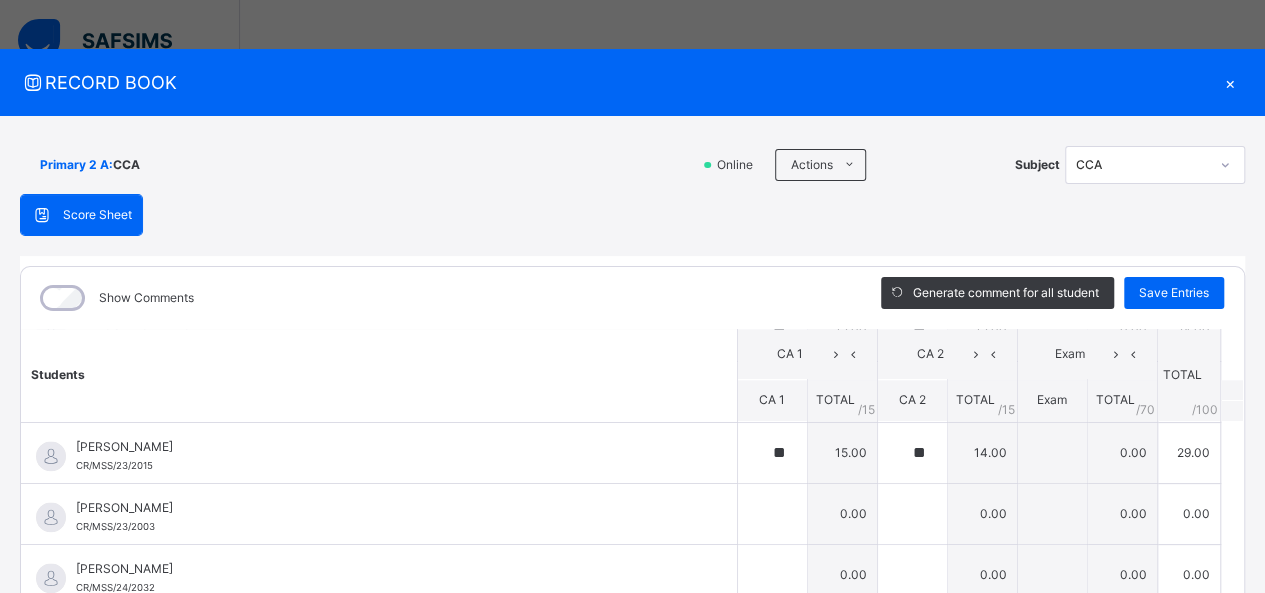 scroll, scrollTop: 1402, scrollLeft: 0, axis: vertical 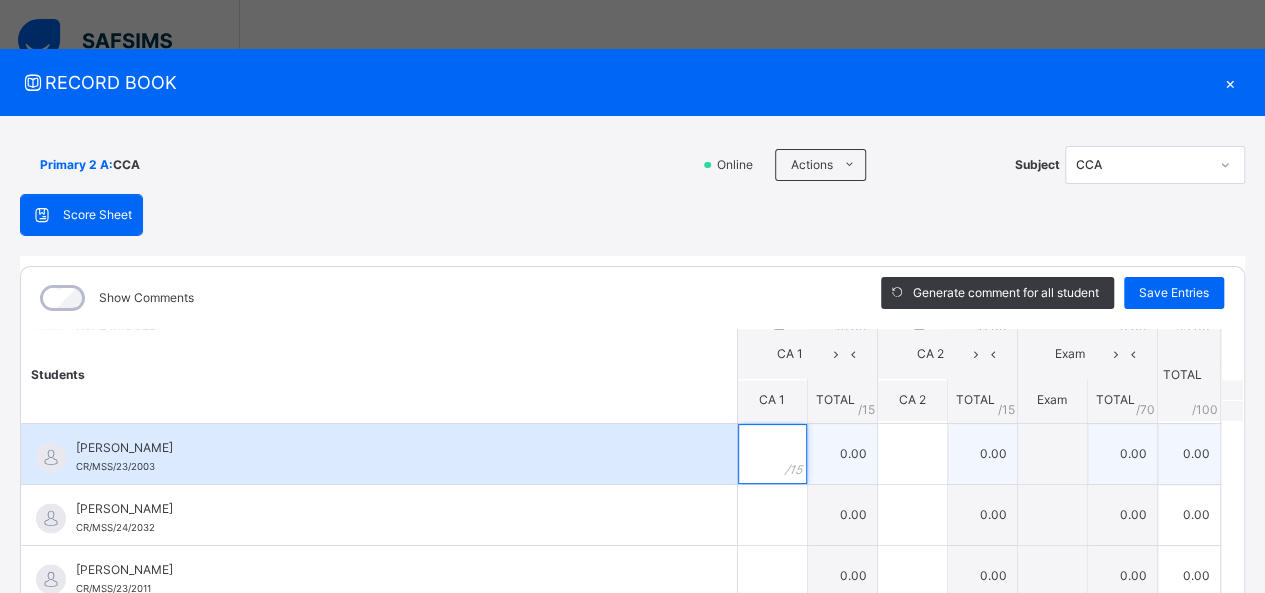 click at bounding box center (772, 454) 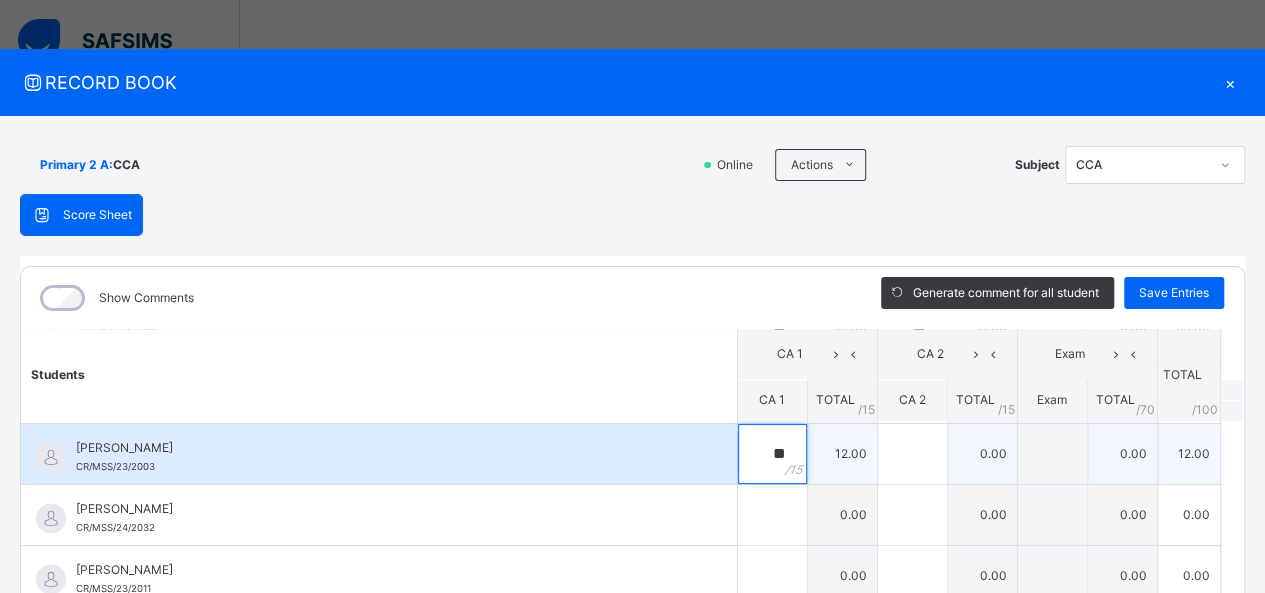 type on "**" 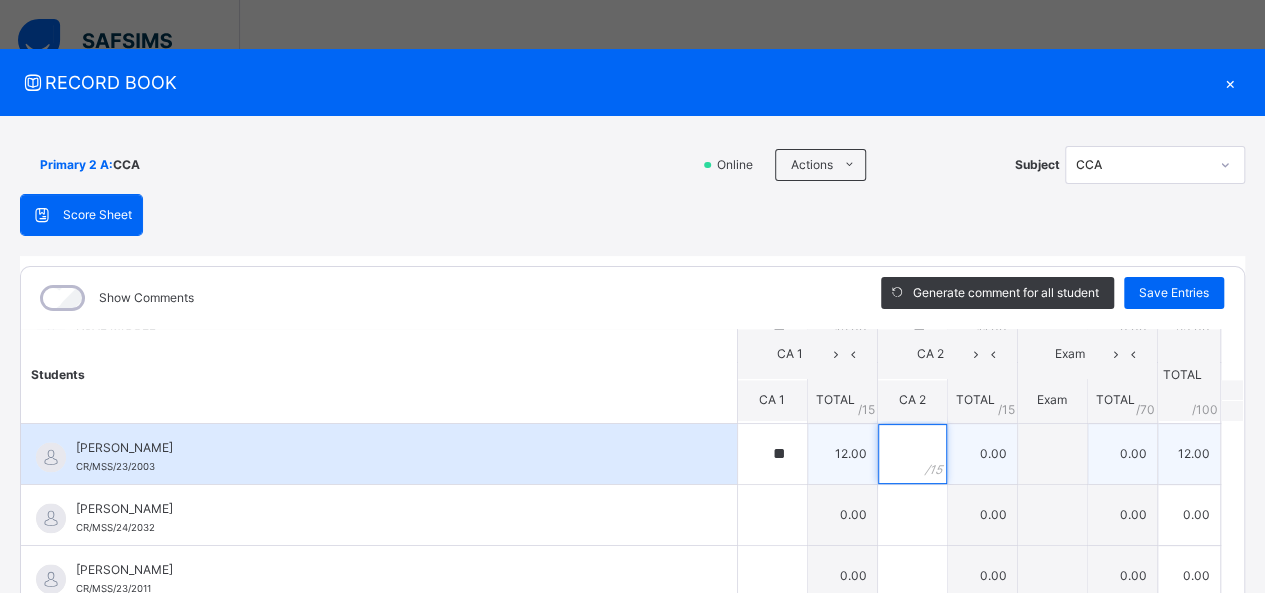 click at bounding box center [912, 454] 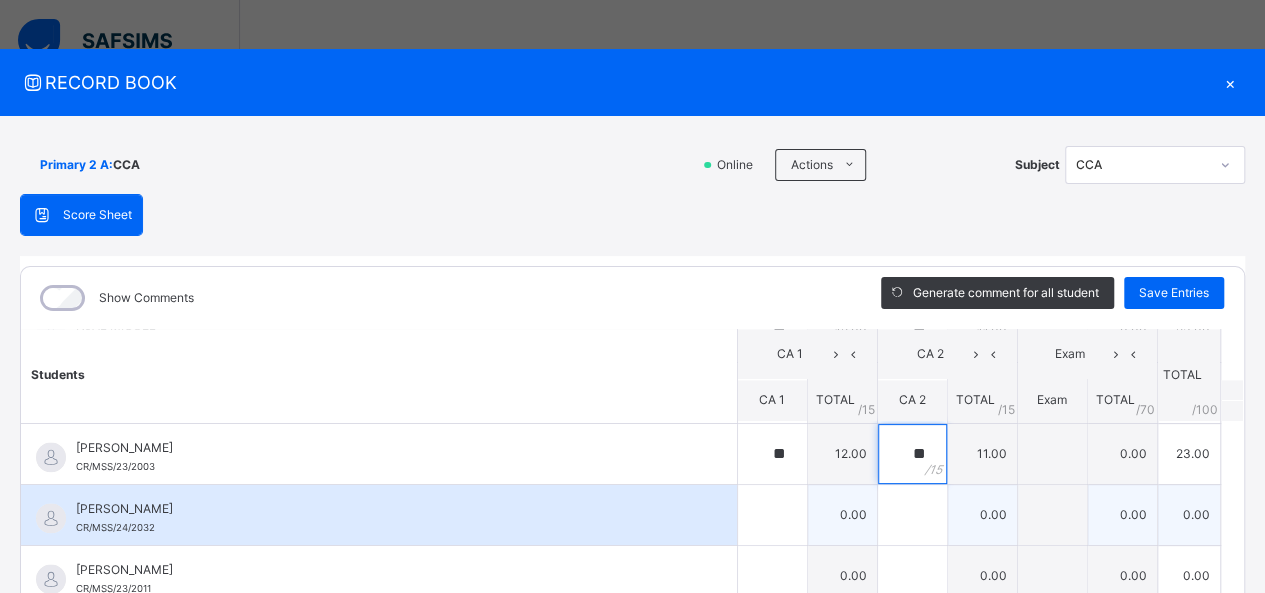 type on "**" 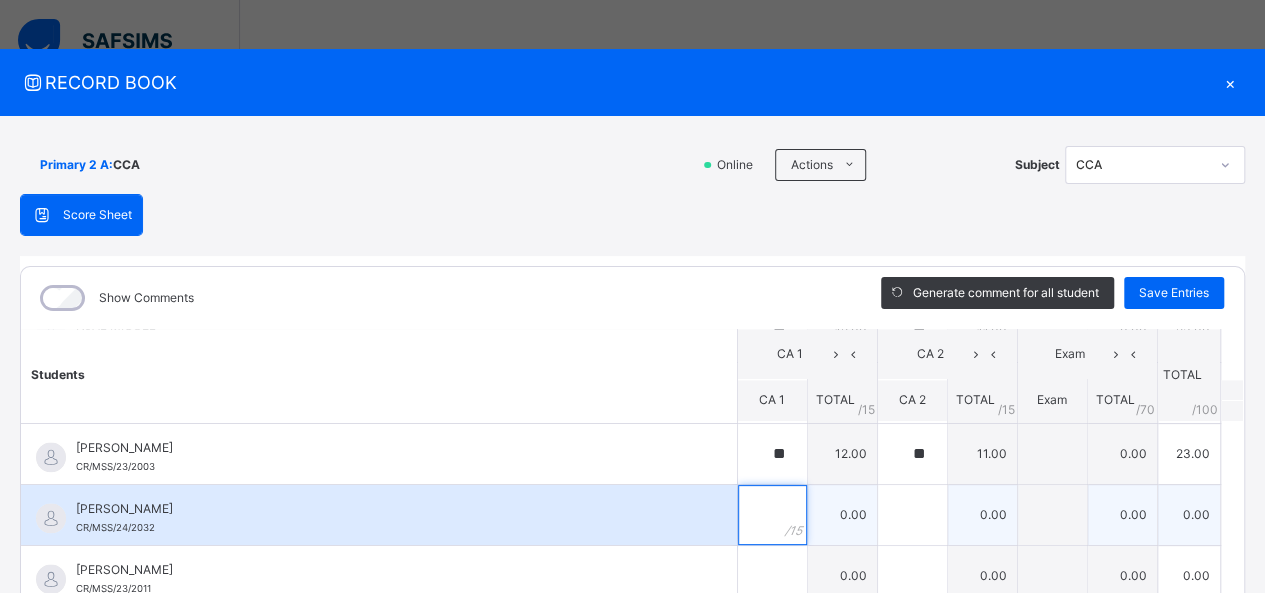 click at bounding box center [772, 515] 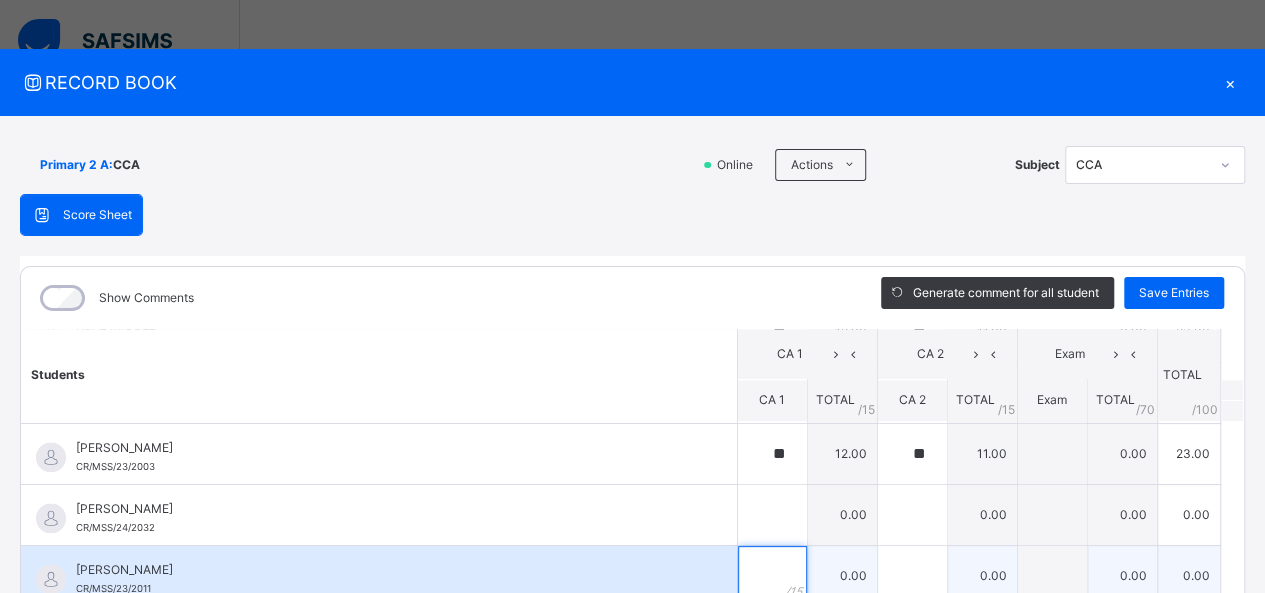click at bounding box center (772, 576) 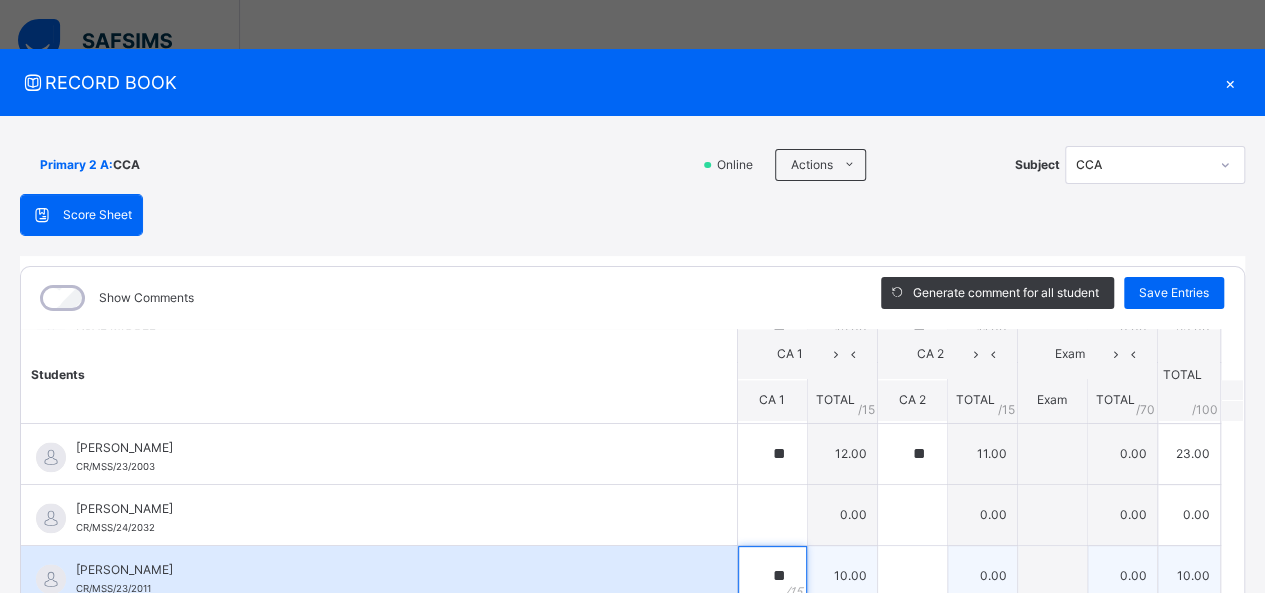 type on "**" 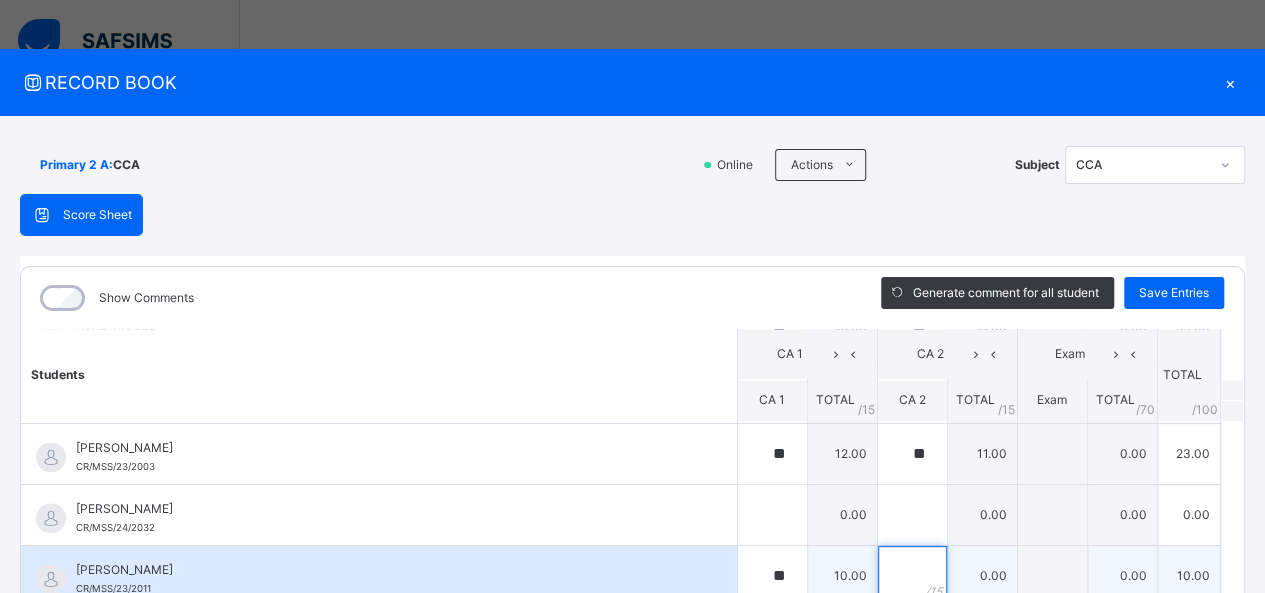 click at bounding box center [912, 576] 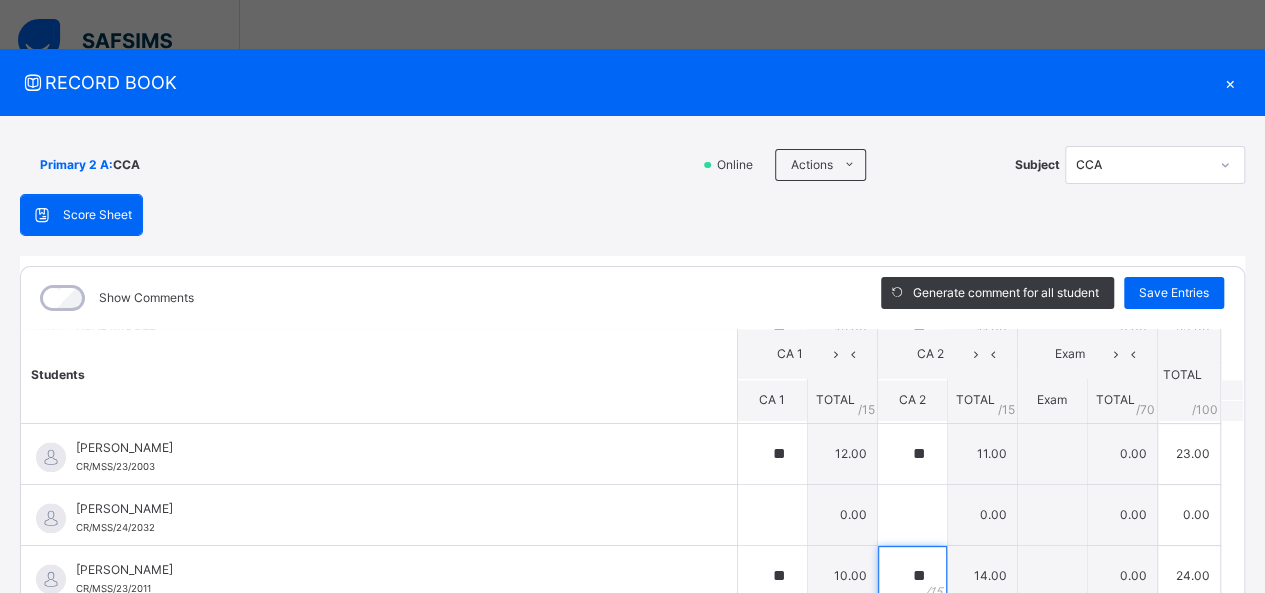 type on "**" 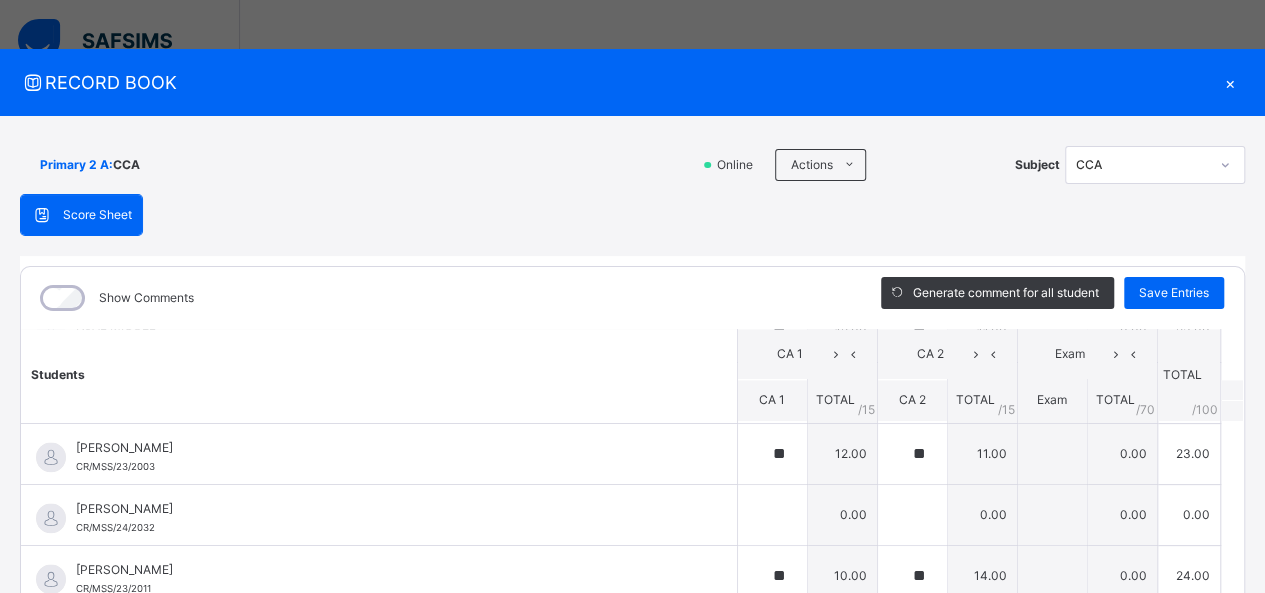 click on "Students CA 1 CA 2 Exam TOTAL /100 Comment CA 1 TOTAL / 15 CA 2 TOTAL / 15 Exam TOTAL / 70 AKAN  [PERSON_NAME]/MSS/23/2007 [PERSON_NAME]/MSS/23/2007 ** 15.00 ** 13.00 0.00 28.00 Generate comment 0 / 250   ×   Subject Teacher’s Comment Generate and see in full the comment developed by the AI with an option to regenerate the comment JS [PERSON_NAME]/MSS/23/2007   Total 28.00  / 100.00 [PERSON_NAME] Bot   Regenerate     Use this comment   ALEZANDER D. AKPOUHO CR/MSS/23/2008 [PERSON_NAME] AKPOUHO CR/MSS/23/2008 ** 12.00 ** 12.00 0.00 24.00 Generate comment 0 / 250   ×   Subject Teacher’s Comment Generate and see in full the comment developed by the AI with an option to regenerate the comment [PERSON_NAME] D. AKPOUHO   CR/MSS/23/2008   Total 24.00  / 100.00 [PERSON_NAME] Bot   Regenerate     Use this comment   [PERSON_NAME] CR/MSS/23/2004 [PERSON_NAME] CR/MSS/23/2004 ** 14.00 ** 14.00 0.00 28.00 Generate comment 0 / 250   ×   Subject Teacher’s Comment JS [PERSON_NAME]   CR/MSS/23/2004   Total 28.00  / 100.00 [PERSON_NAME] Bot" at bounding box center (632, -111) 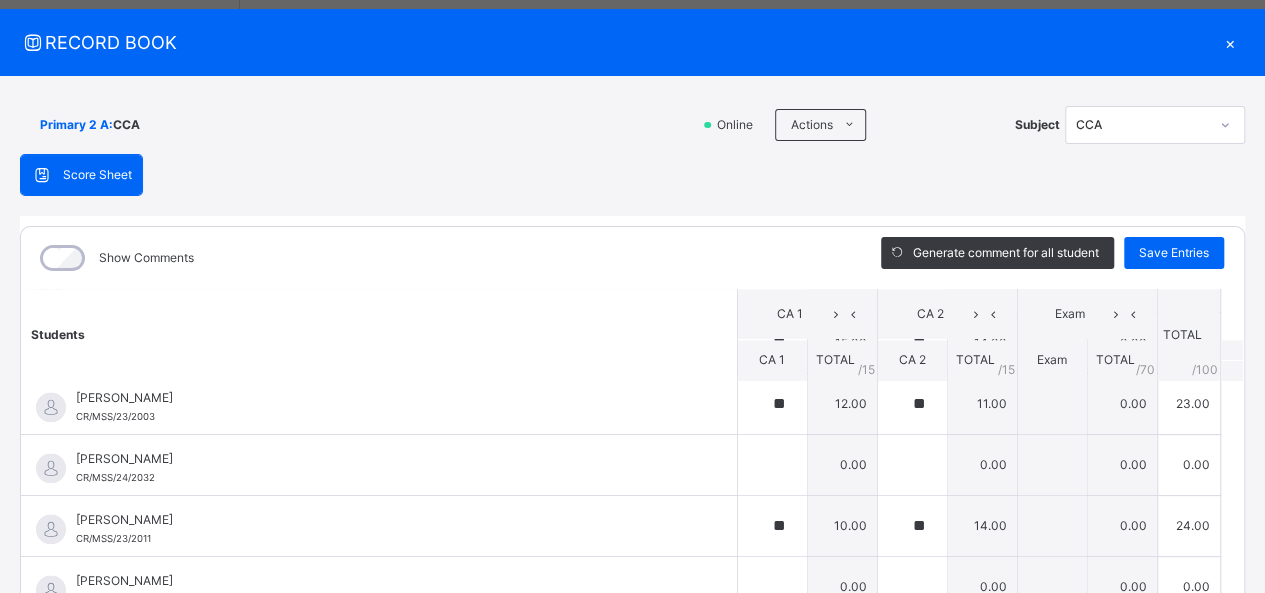 scroll, scrollTop: 81, scrollLeft: 0, axis: vertical 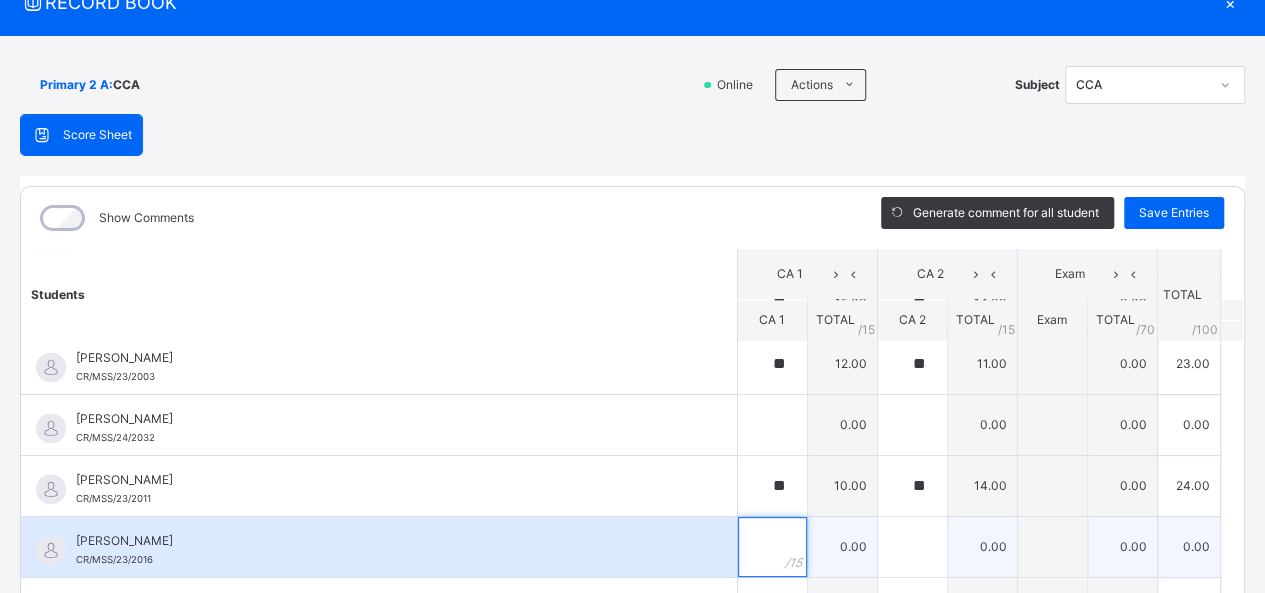 click at bounding box center [772, 547] 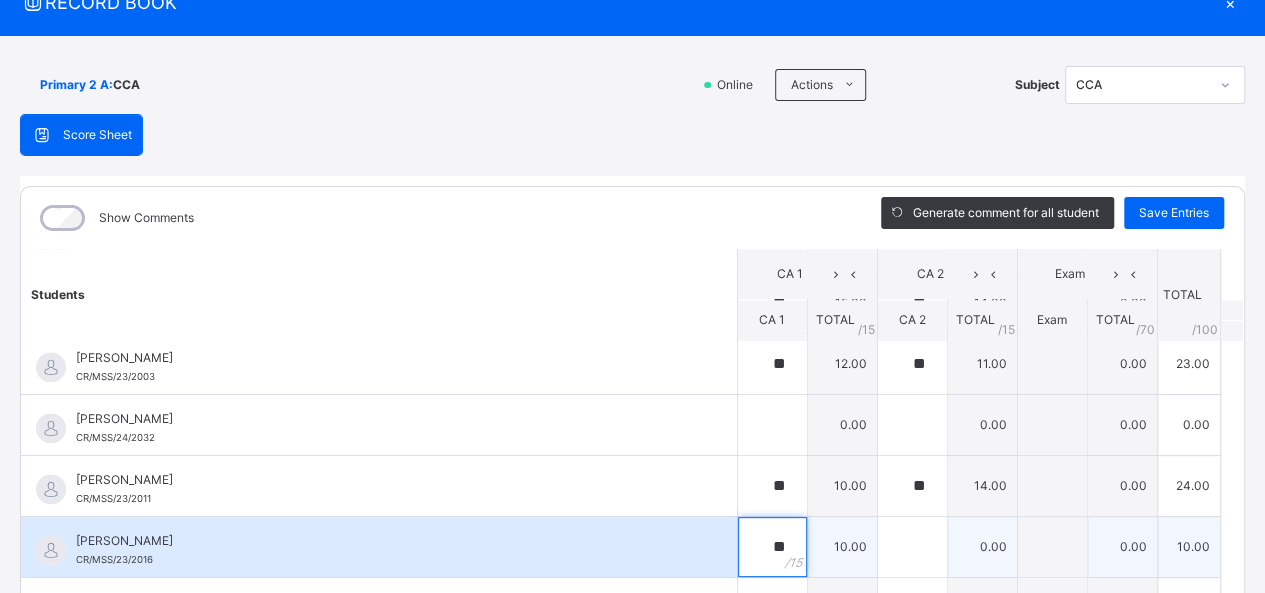 type on "**" 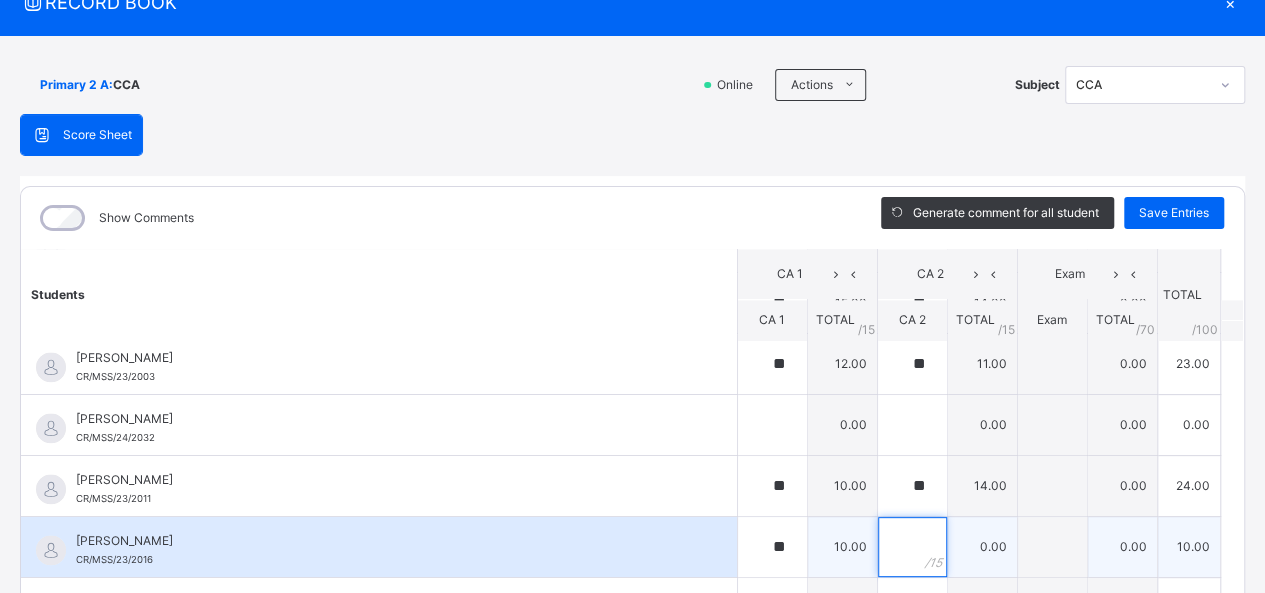 click at bounding box center (912, 547) 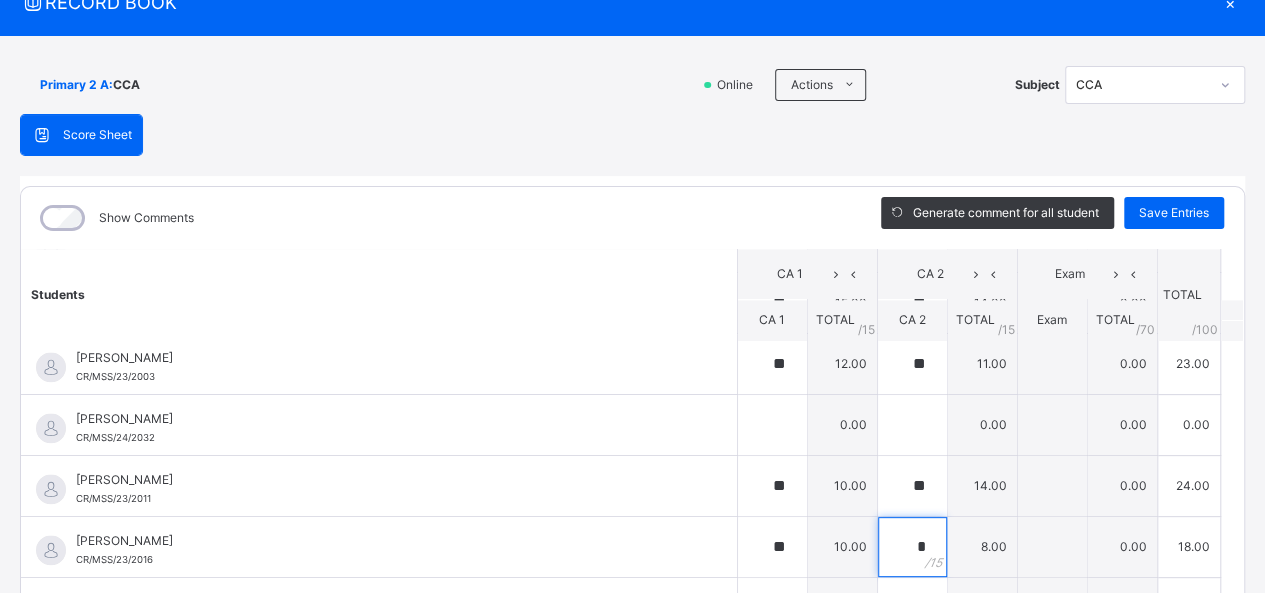 type on "*" 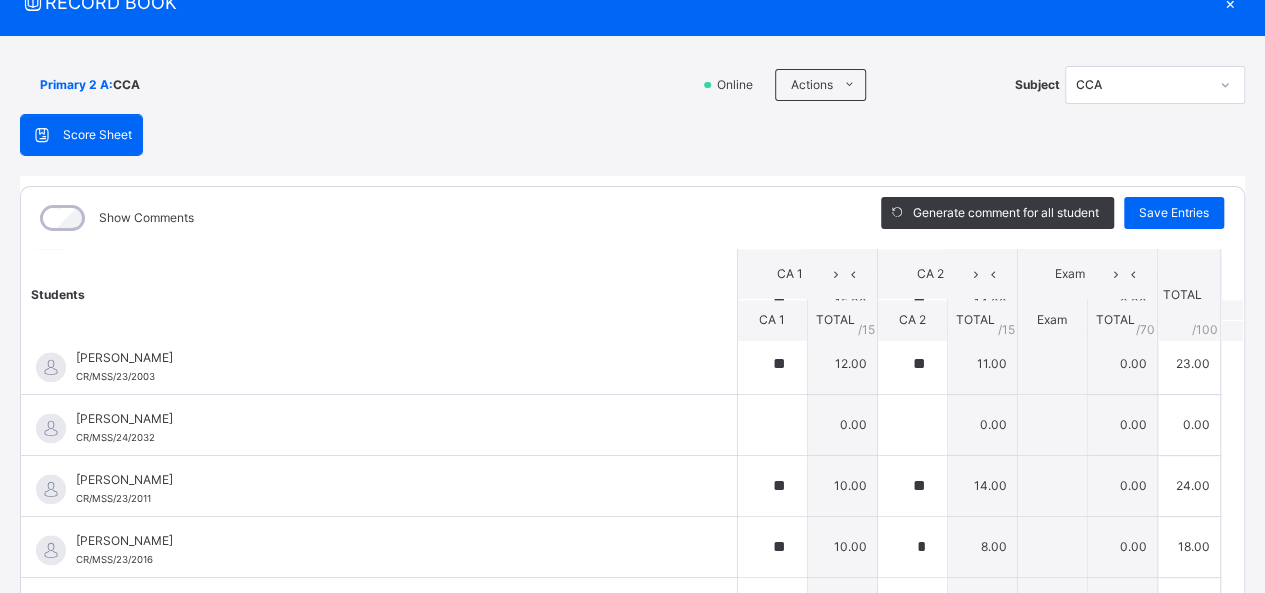 click on "Students CA 1 CA 2 Exam TOTAL /100 Comment CA 1 TOTAL / 15 CA 2 TOTAL / 15 Exam TOTAL / 70 AKAN  [PERSON_NAME]/MSS/23/2007 [PERSON_NAME]/MSS/23/2007 ** 15.00 ** 13.00 0.00 28.00 Generate comment 0 / 250   ×   Subject Teacher’s Comment Generate and see in full the comment developed by the AI with an option to regenerate the comment JS [PERSON_NAME]/MSS/23/2007   Total 28.00  / 100.00 [PERSON_NAME] Bot   Regenerate     Use this comment   ALEZANDER D. AKPOUHO CR/MSS/23/2008 [PERSON_NAME] AKPOUHO CR/MSS/23/2008 ** 12.00 ** 12.00 0.00 24.00 Generate comment 0 / 250   ×   Subject Teacher’s Comment Generate and see in full the comment developed by the AI with an option to regenerate the comment [PERSON_NAME] D. AKPOUHO   CR/MSS/23/2008   Total 24.00  / 100.00 [PERSON_NAME] Bot   Regenerate     Use this comment   [PERSON_NAME] CR/MSS/23/2004 [PERSON_NAME] CR/MSS/23/2004 ** 14.00 ** 14.00 0.00 28.00 Generate comment 0 / 250   ×   Subject Teacher’s Comment JS [PERSON_NAME]   CR/MSS/23/2004   Total 28.00  / 100.00 [PERSON_NAME] Bot" at bounding box center [632, -201] 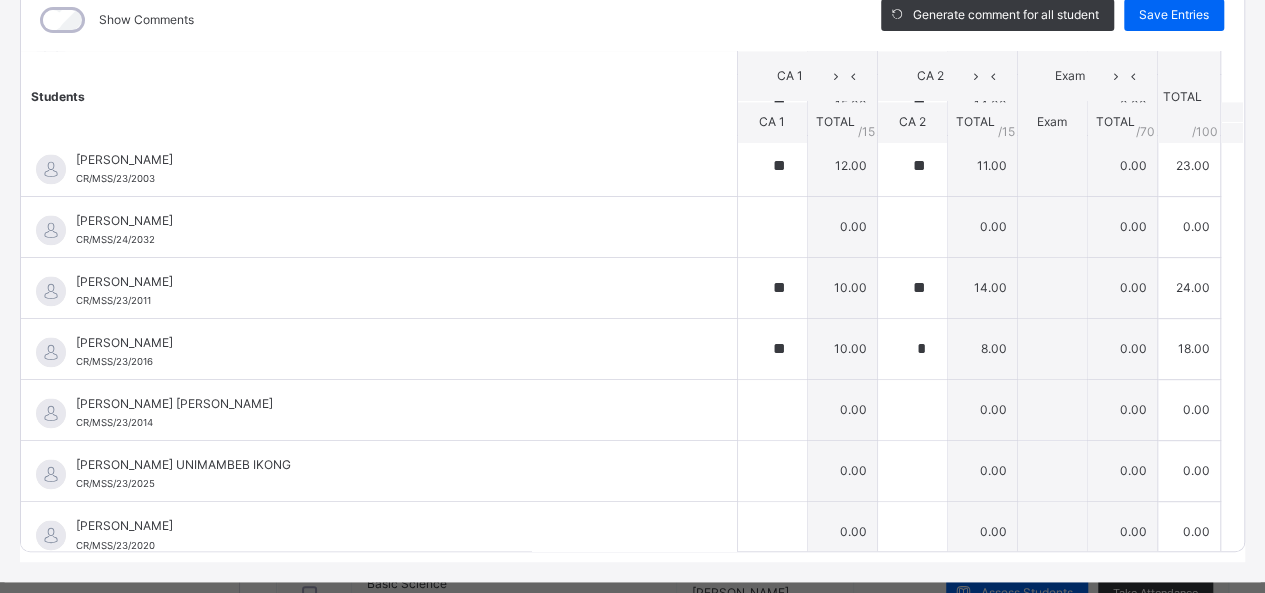 scroll, scrollTop: 281, scrollLeft: 0, axis: vertical 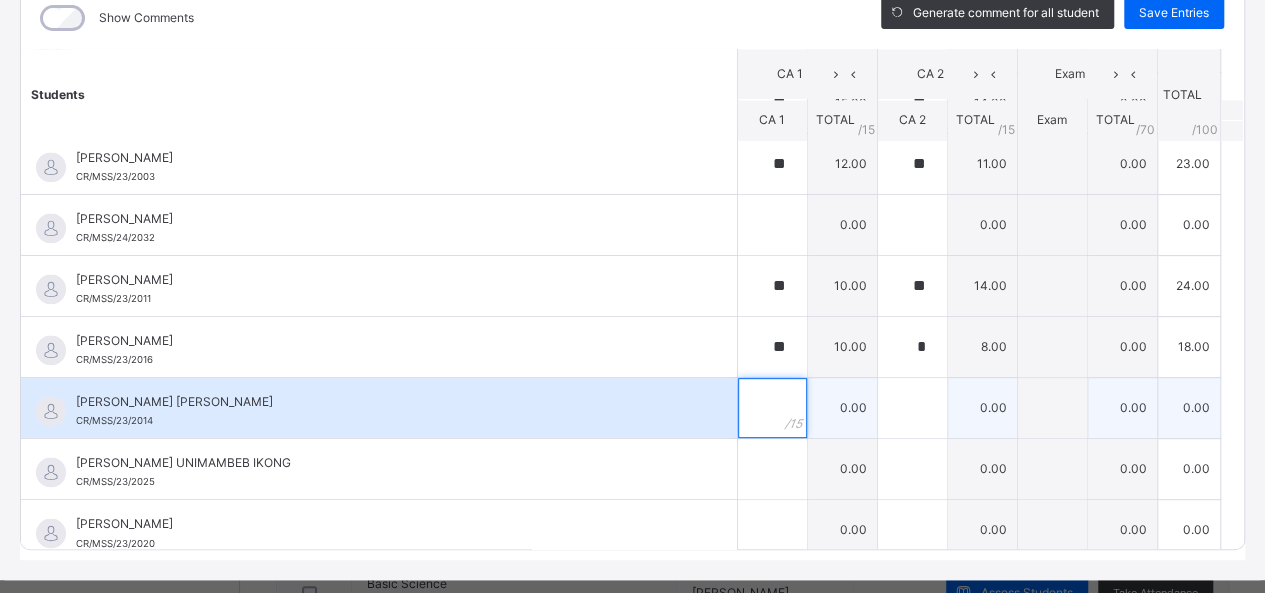 click at bounding box center (772, 408) 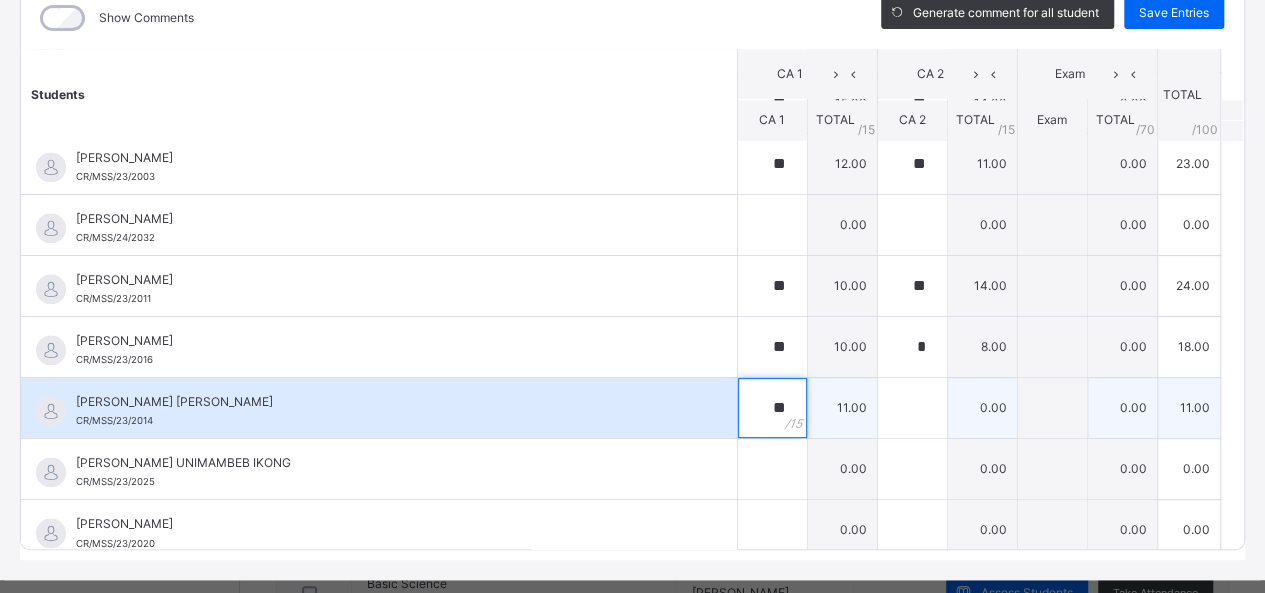 type on "**" 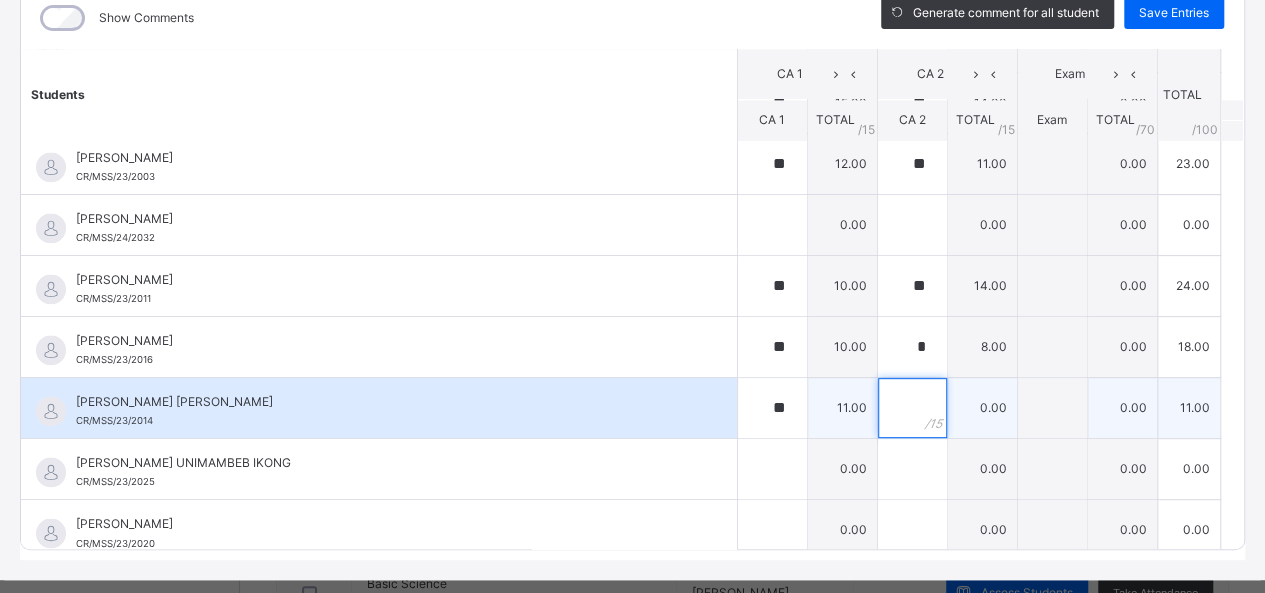 click at bounding box center [912, 408] 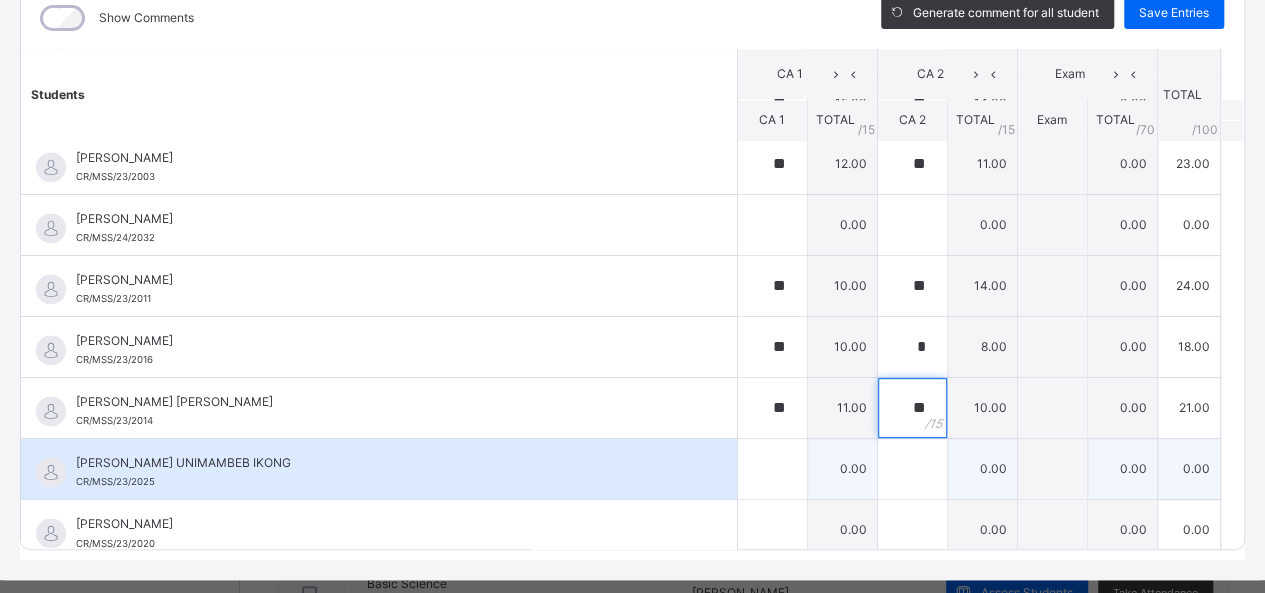type on "**" 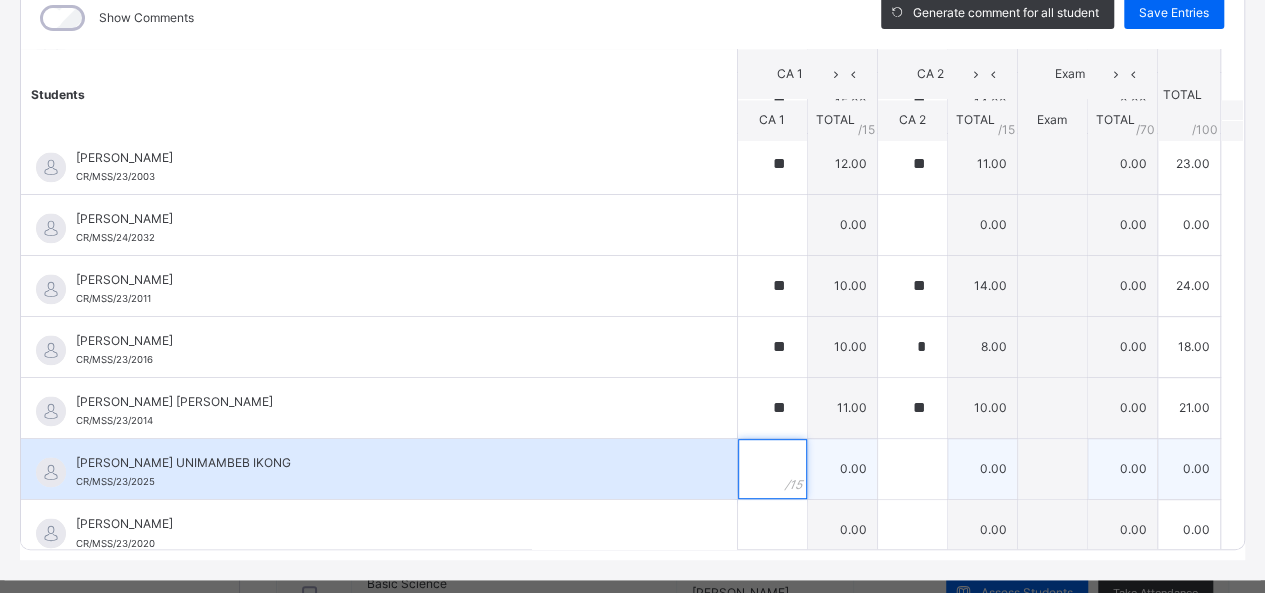 click at bounding box center (772, 469) 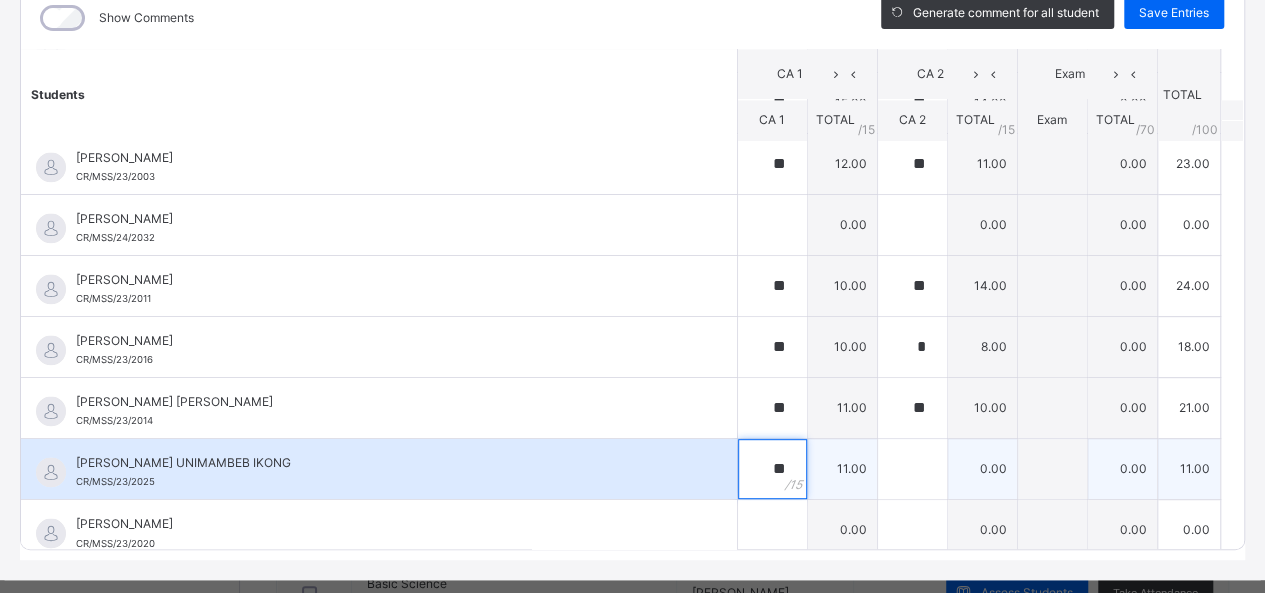 type on "**" 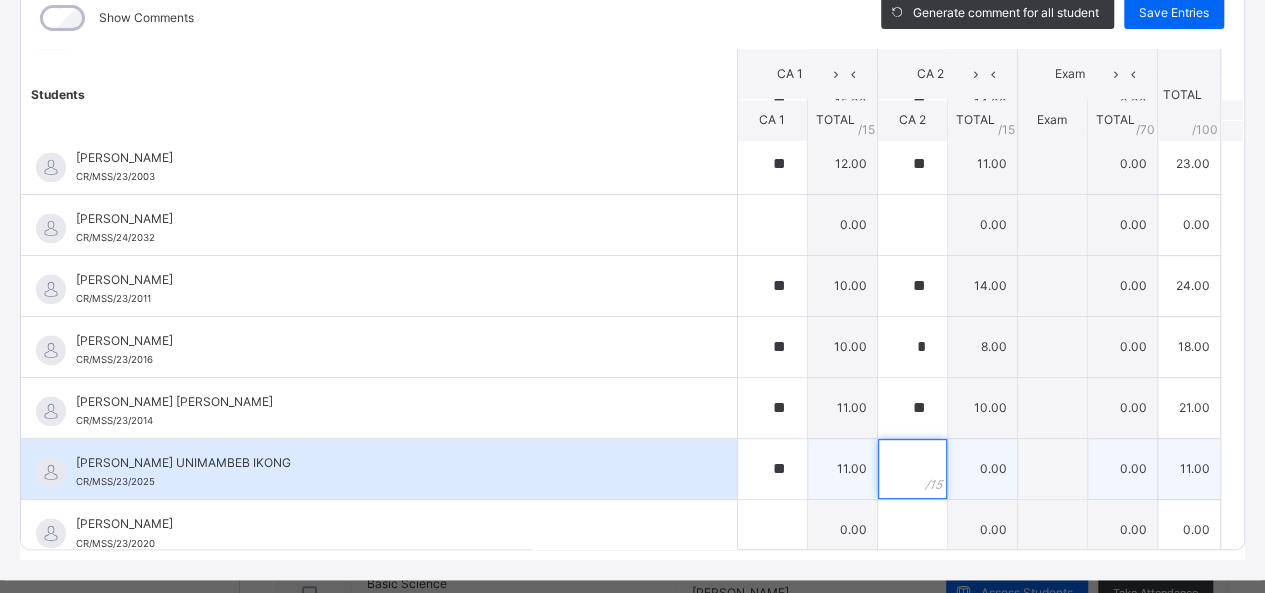 click at bounding box center [912, 469] 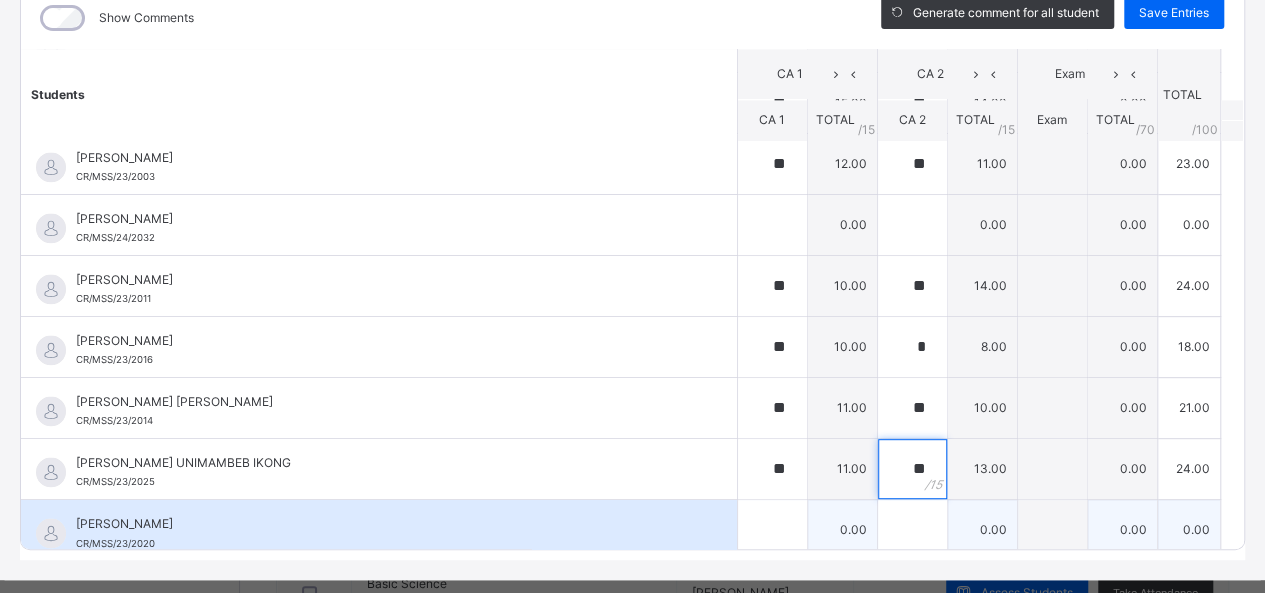type on "**" 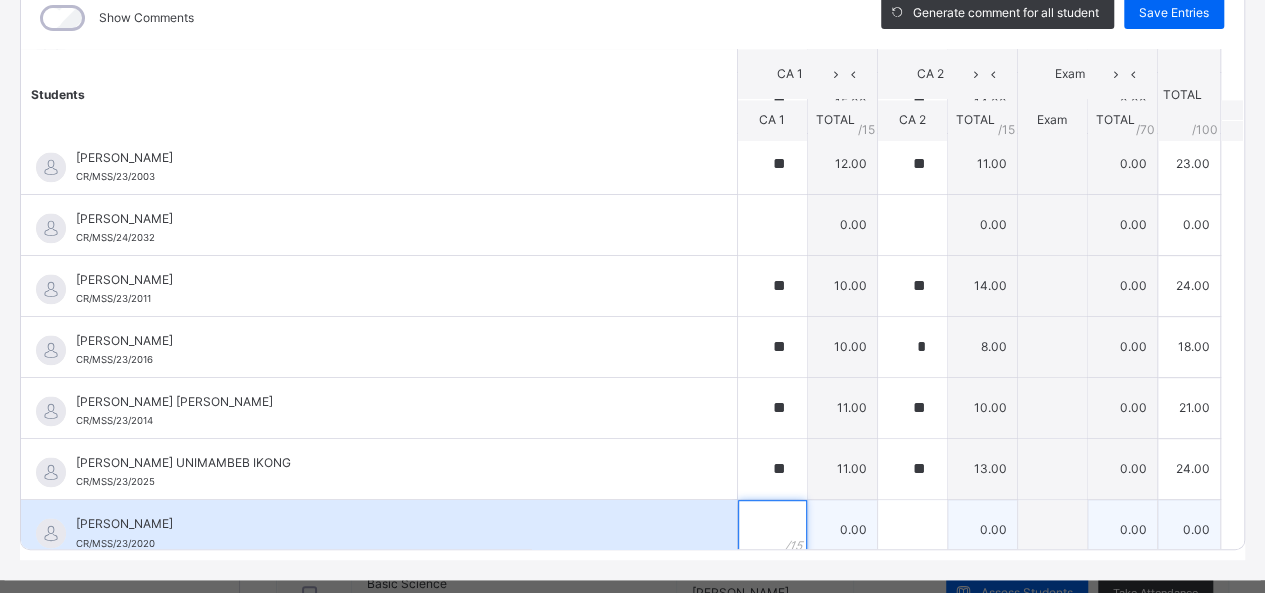 click at bounding box center (772, 530) 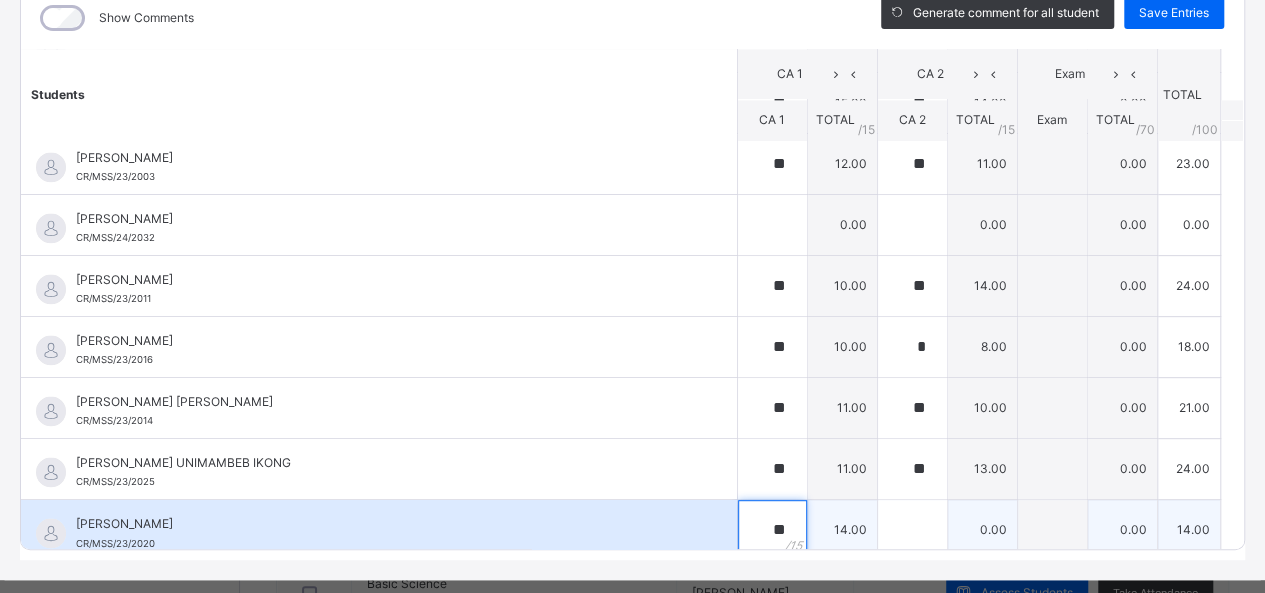 type on "**" 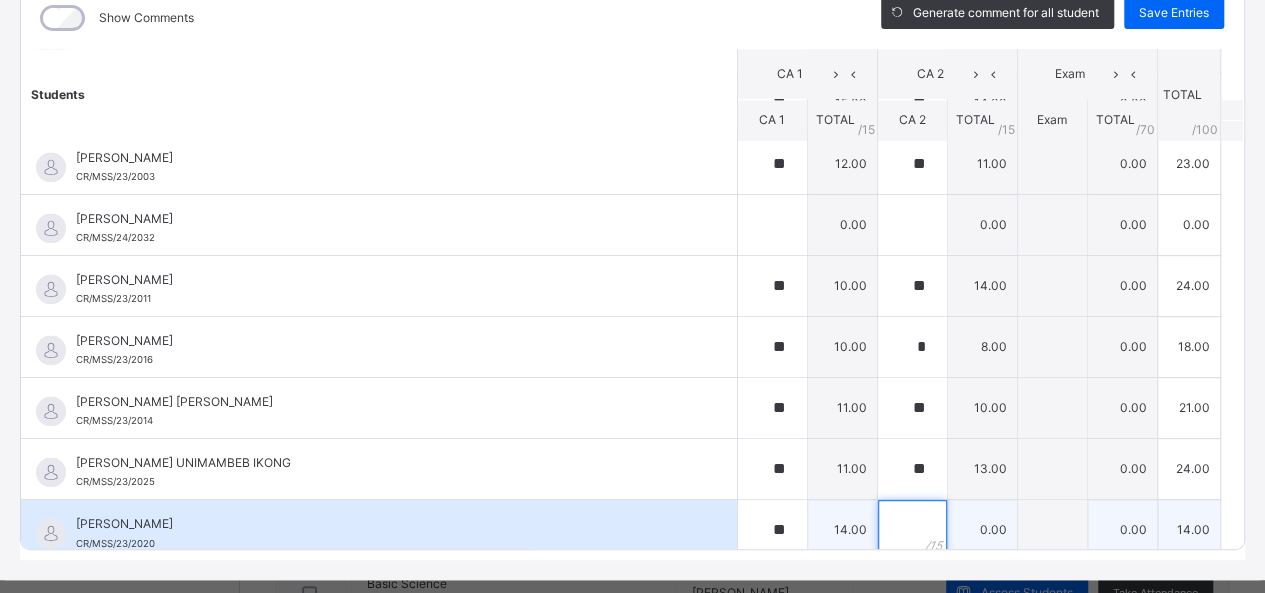 click at bounding box center (912, 530) 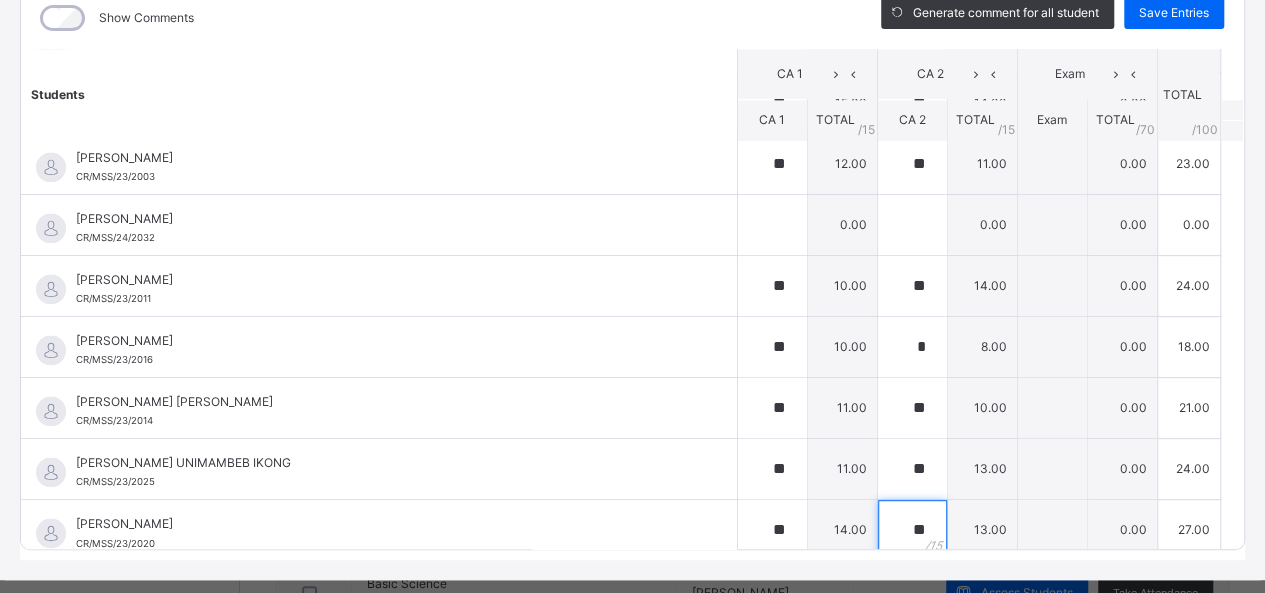 type on "**" 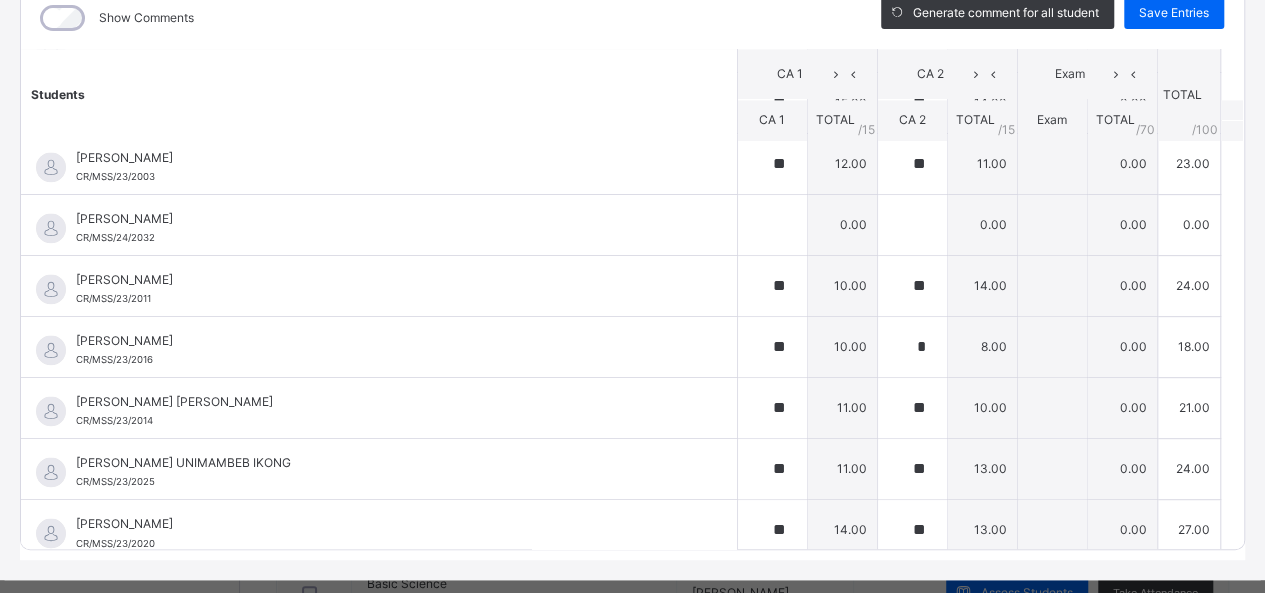 click on "Primary 2   A :   CCA Online Actions  Download Empty Score Sheet  Upload/map score sheet Subject  CCA UBEC MODEL SMART SCHOOL Date: [DATE] 4:53:07 pm Score Sheet Score Sheet Show Comments   Generate comment for all student   Save Entries Class Level:  Primary 2   A Subject:  CCA Session:  2024/2025 Session Session:  Third Term Students CA 1 CA 2 Exam TOTAL /100 Comment CA 1 TOTAL / 15 CA 2 TOTAL / 15 Exam TOTAL / 70 AKAN  [PERSON_NAME]/MSS/23/2007 [PERSON_NAME]/MSS/23/2007 ** 15.00 ** 13.00 0.00 28.00 Generate comment 0 / 250   ×   Subject Teacher’s Comment Generate and see in full the comment developed by the AI with an option to regenerate the comment JS [PERSON_NAME]/MSS/23/2007   Total 28.00  / 100.00 [PERSON_NAME] Bot   Regenerate     Use this comment   ALEZANDER D. AKPOUHO CR/MSS/23/2008 [PERSON_NAME] AKPOUHO CR/MSS/23/2008 ** 12.00 ** 12.00 0.00 24.00 Generate comment 0 / 250   ×   Subject Teacher’s Comment [PERSON_NAME] D. AKPOUHO   CR/MSS/23/2008   Total 24.00  / 100.00 [PERSON_NAME] Bot   Regenerate" at bounding box center [632, 208] 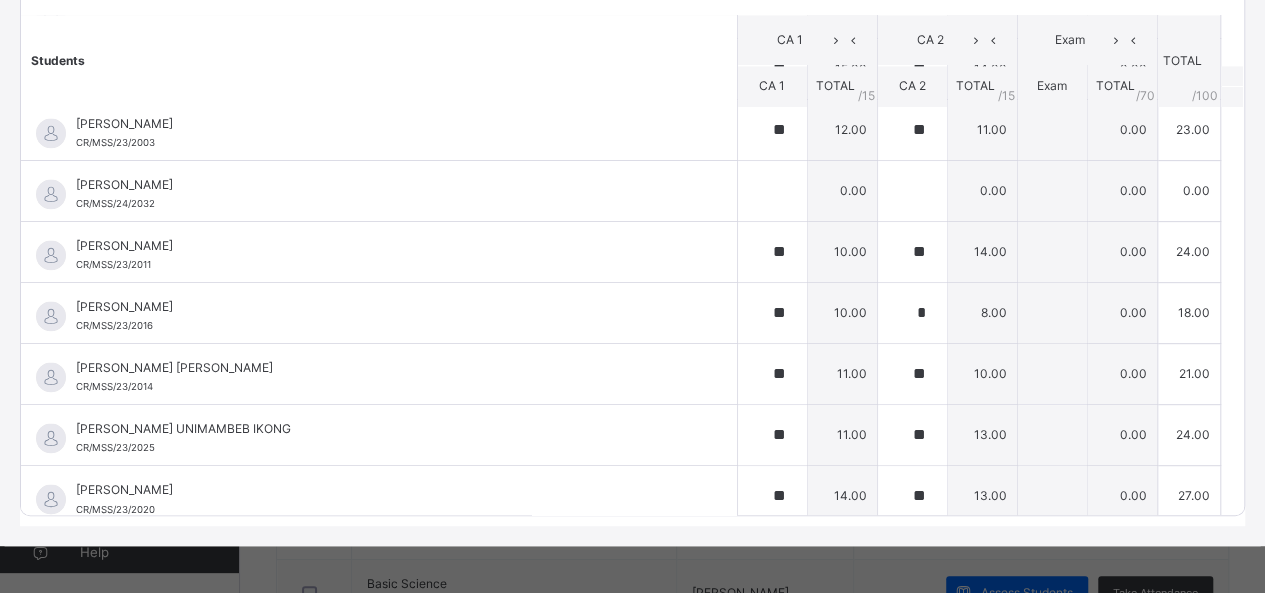 scroll, scrollTop: 316, scrollLeft: 0, axis: vertical 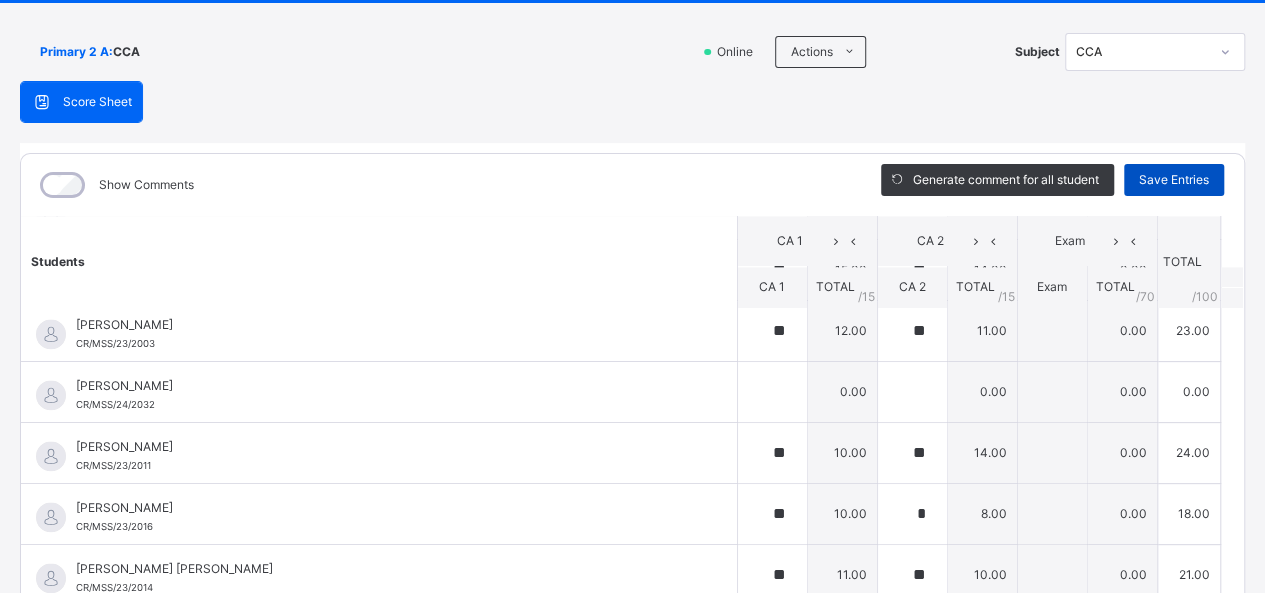 click on "Save Entries" at bounding box center [1174, 180] 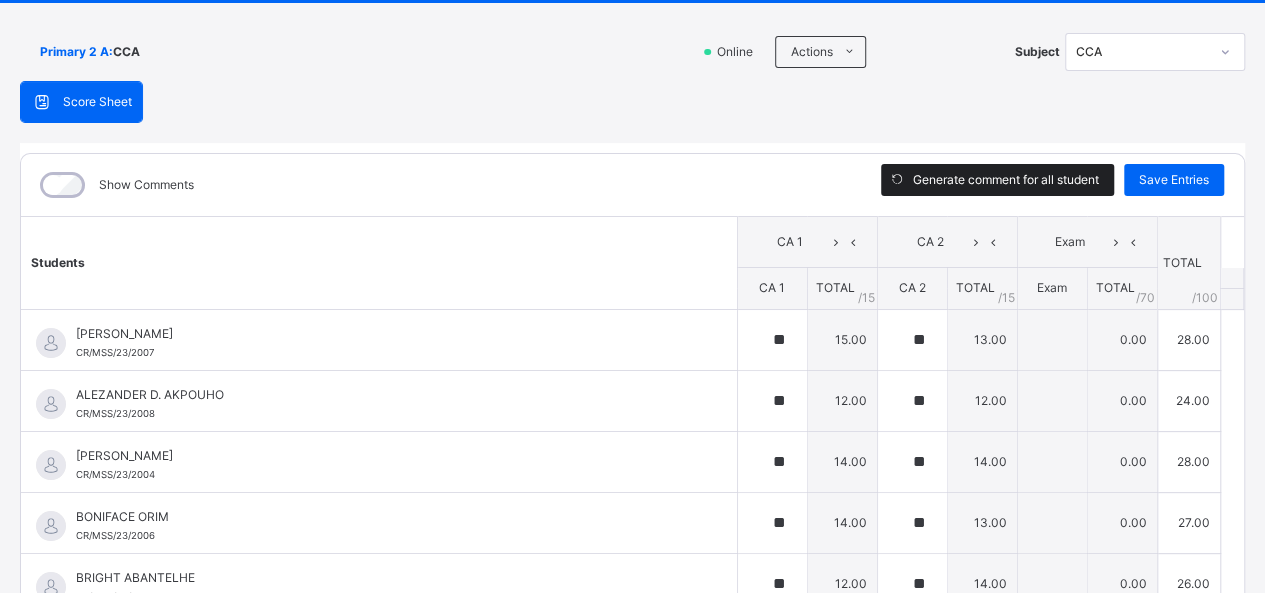 click on "Generate comment for all student" at bounding box center (1006, 180) 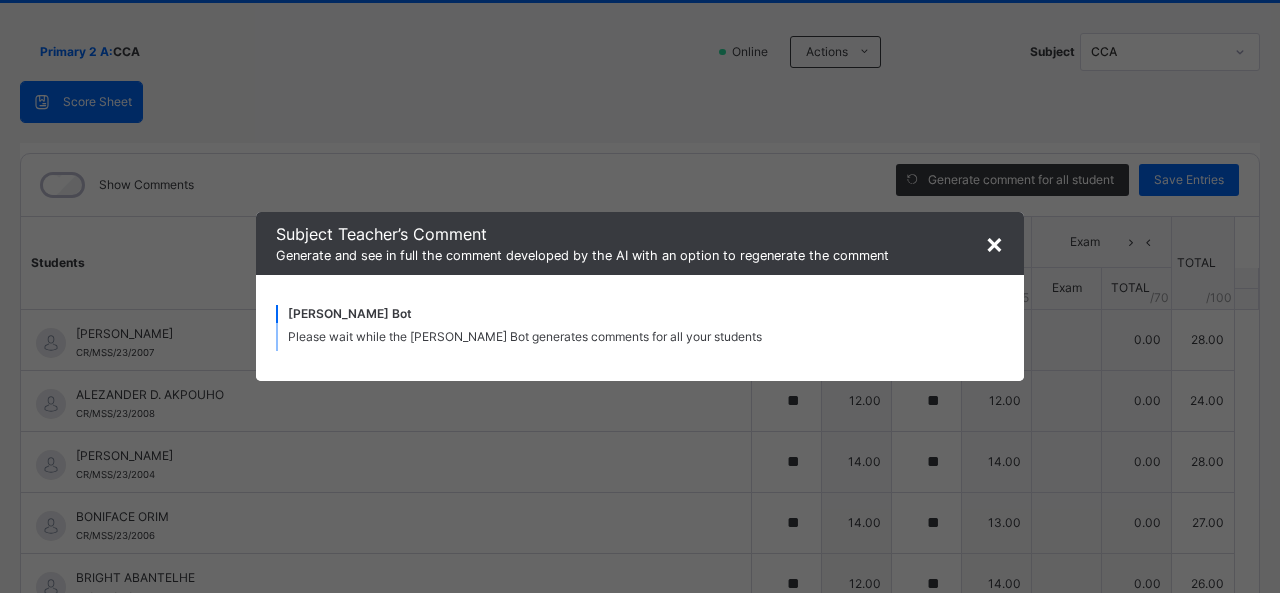 drag, startPoint x: 278, startPoint y: 323, endPoint x: 526, endPoint y: 273, distance: 252.99011 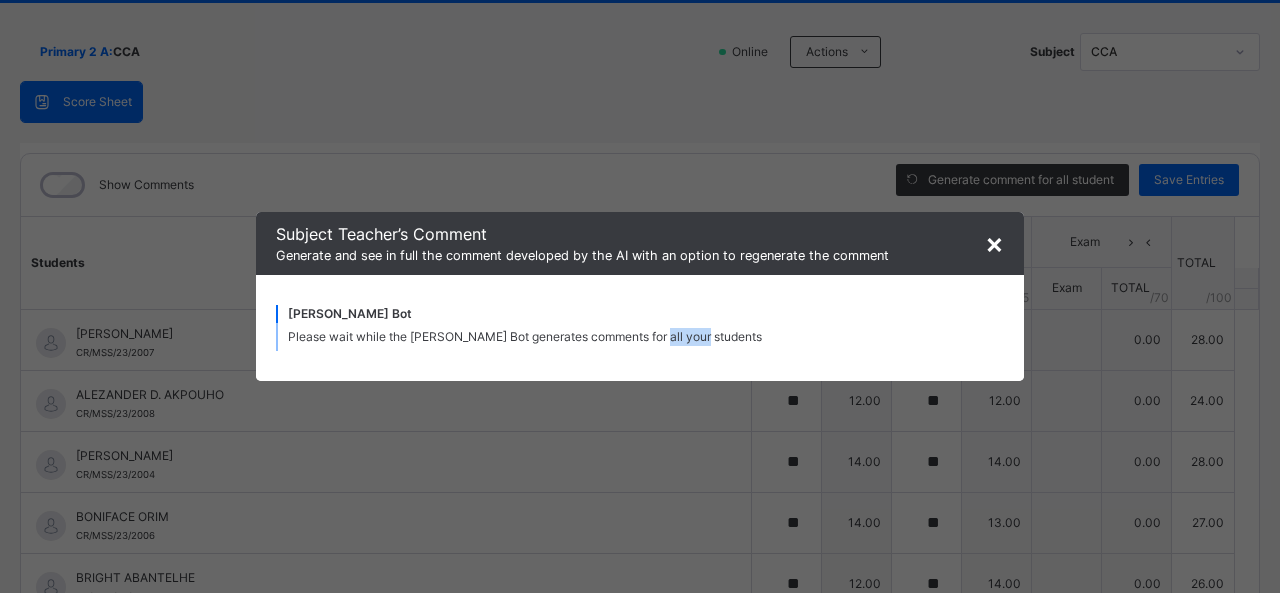 click on "Please wait while the [PERSON_NAME] Bot generates comments for all your students" at bounding box center (640, 337) 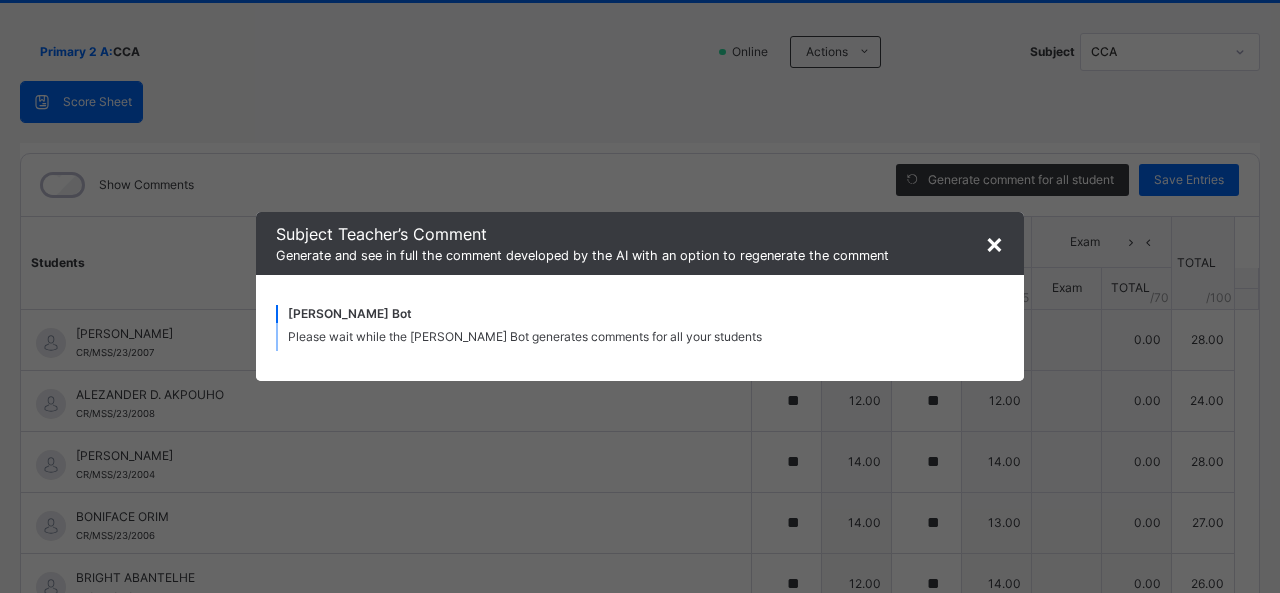 click on "×" at bounding box center [994, 243] 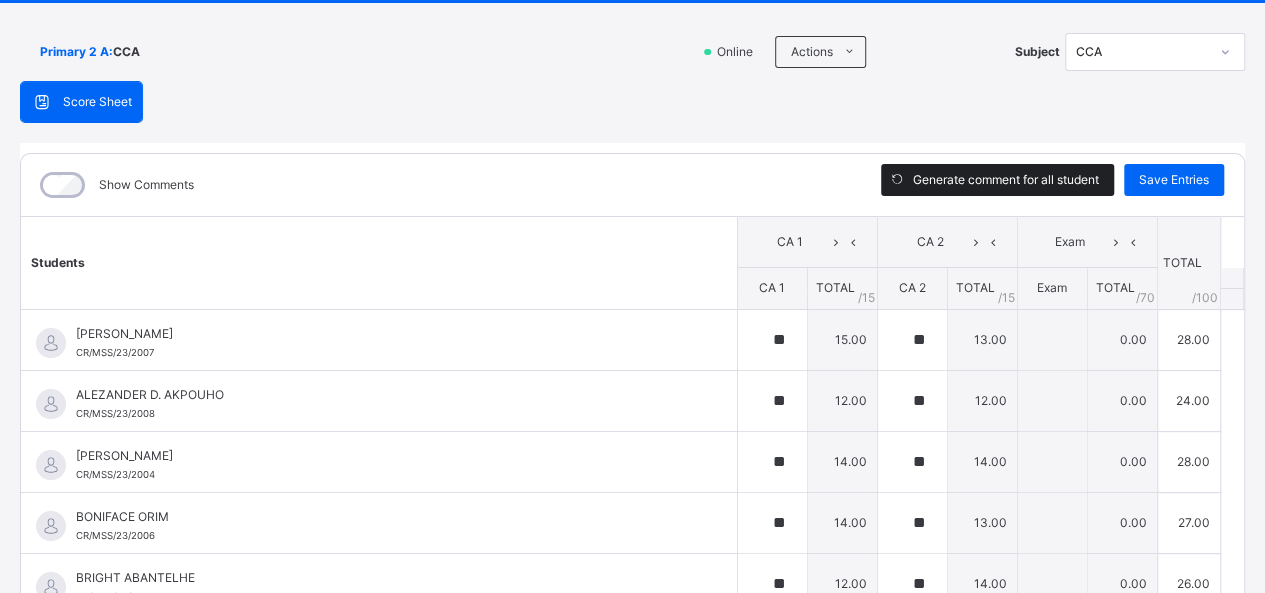 click on "Generate comment for all student" at bounding box center (1006, 180) 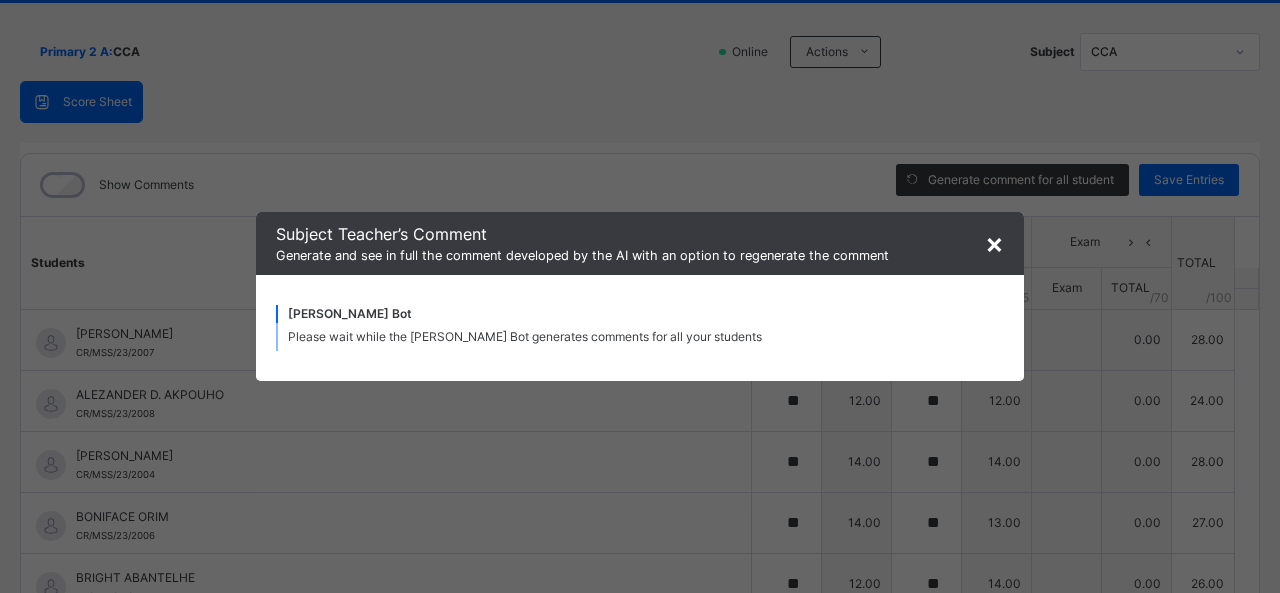 click on "×" at bounding box center [994, 243] 